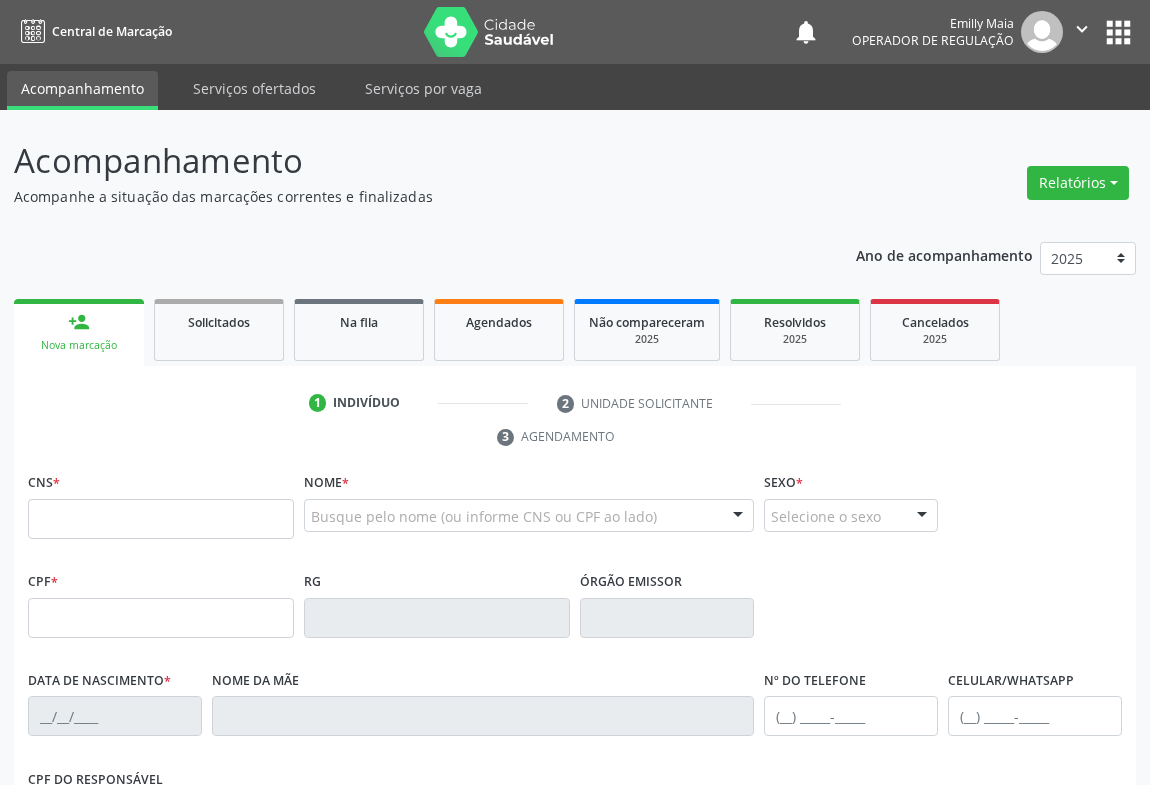scroll, scrollTop: 0, scrollLeft: 0, axis: both 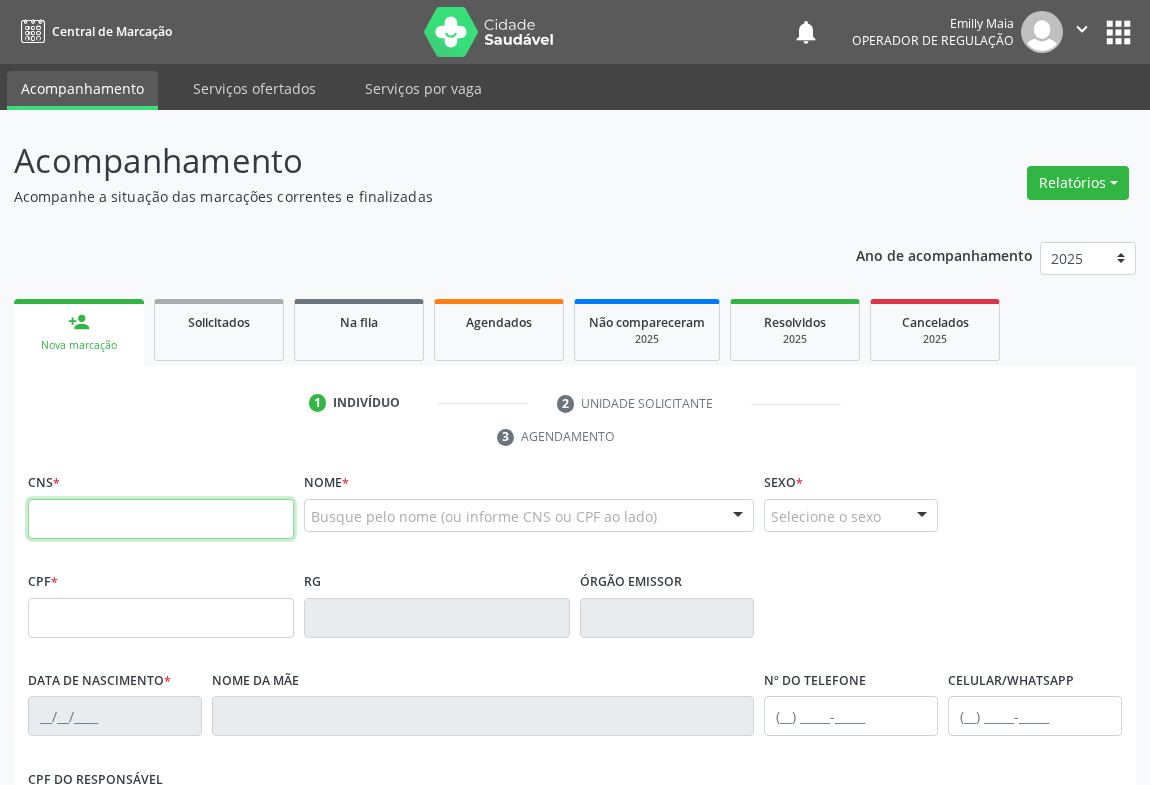 click at bounding box center (161, 519) 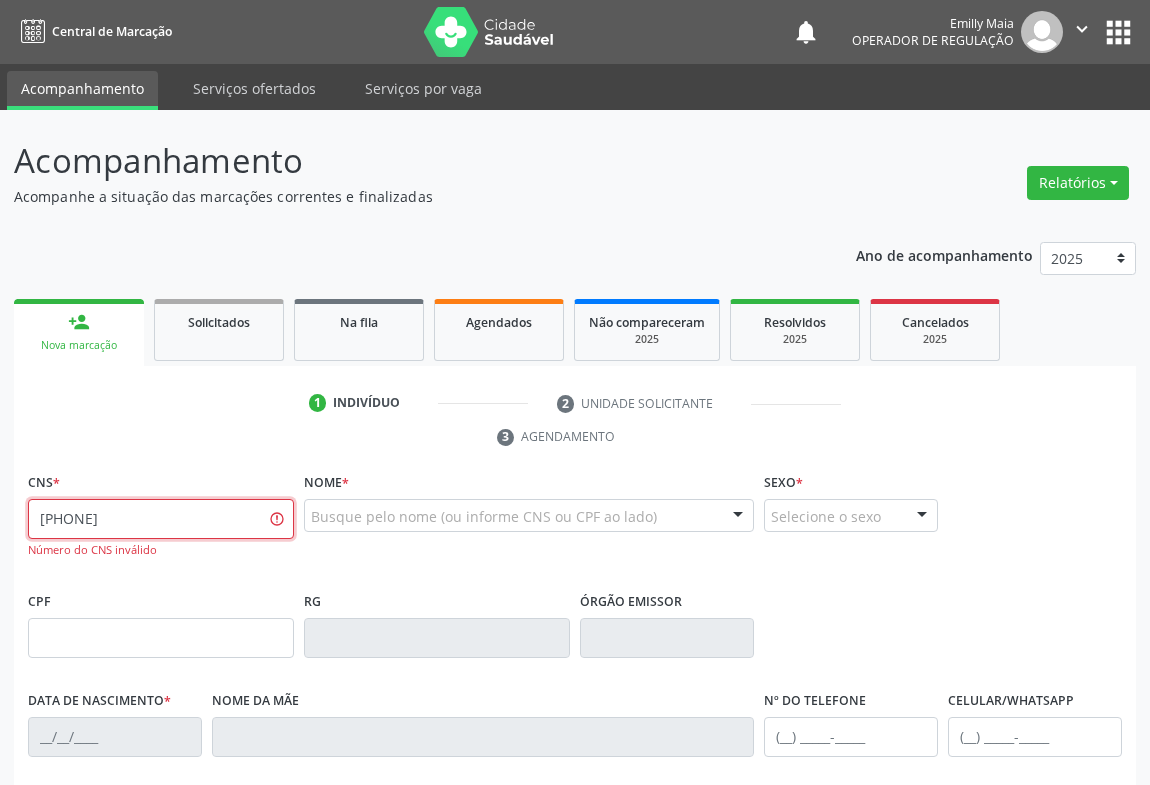 scroll, scrollTop: 351, scrollLeft: 0, axis: vertical 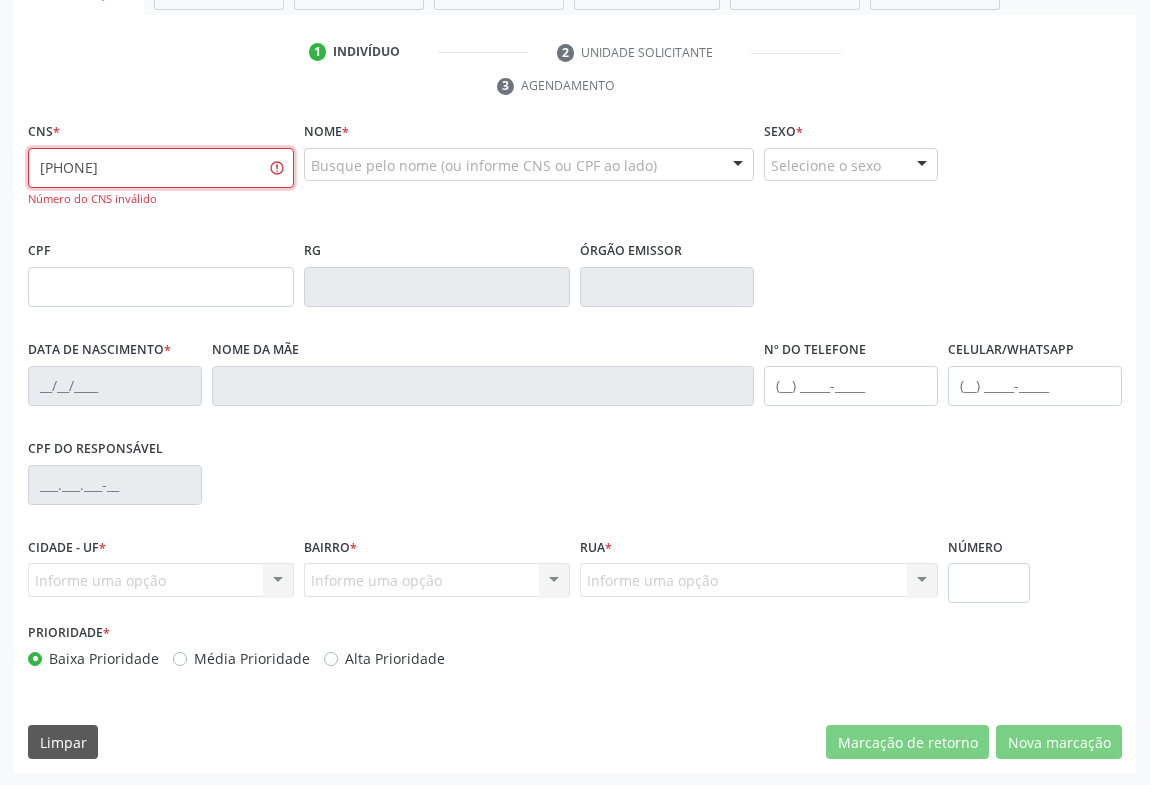 click on "[PHONE]" at bounding box center (161, 168) 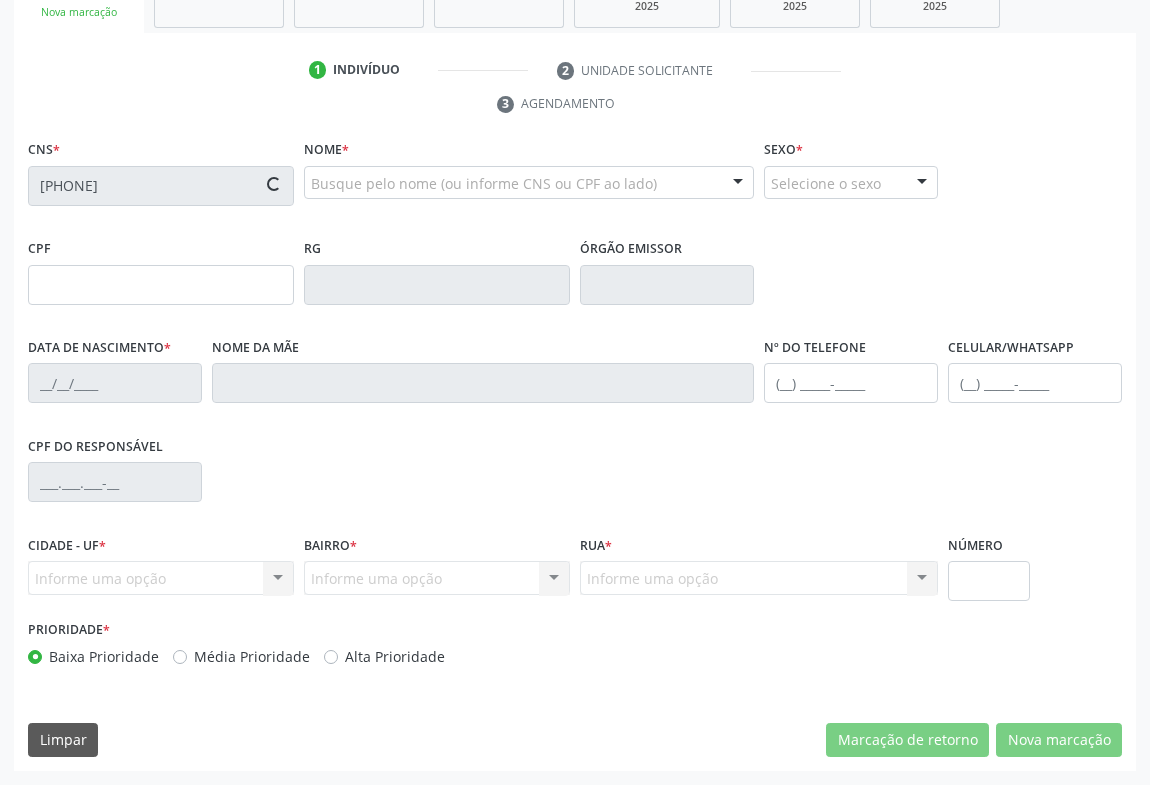 scroll, scrollTop: 331, scrollLeft: 0, axis: vertical 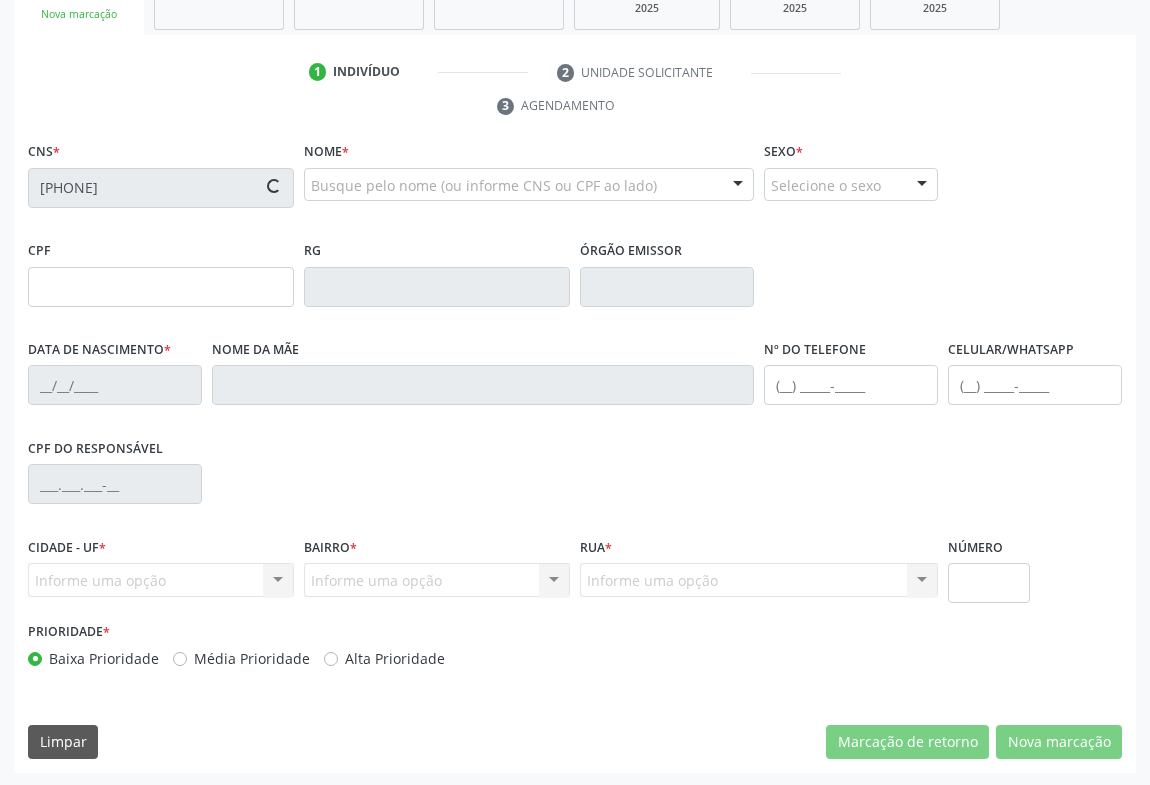 type on "[DATE]" 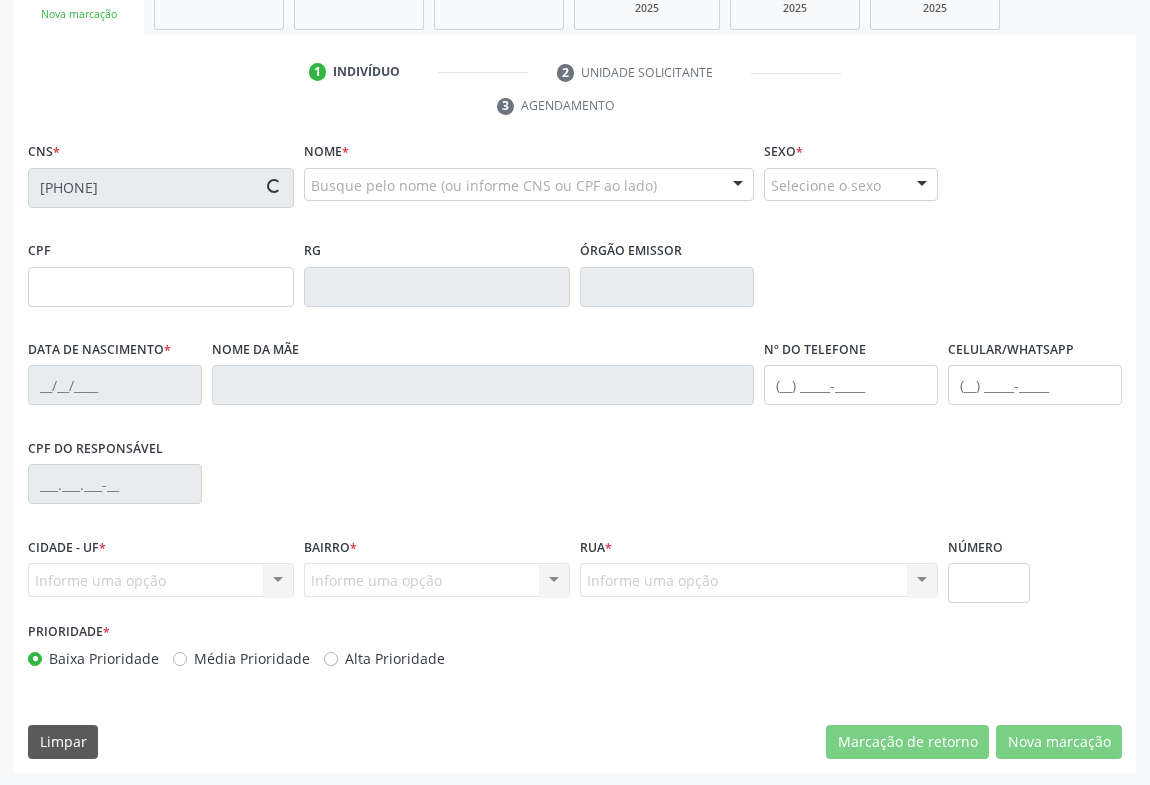 type on "S/N" 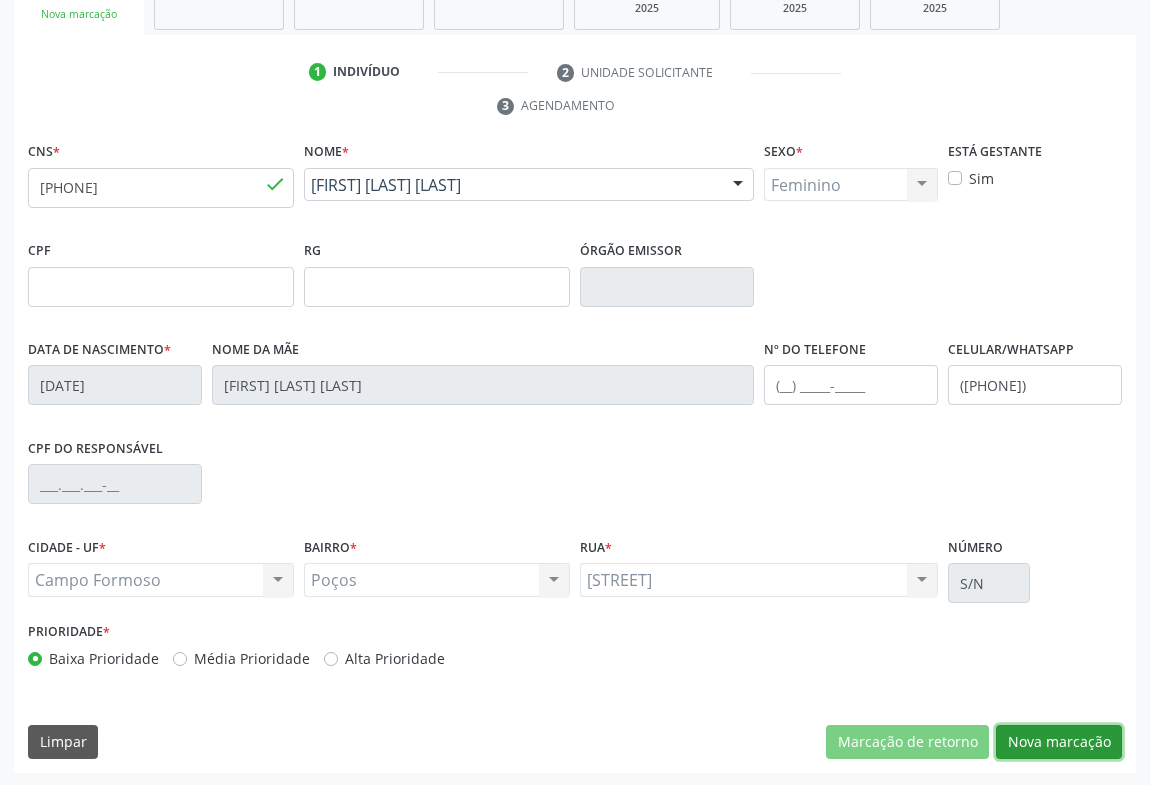 click on "Nova marcação" at bounding box center [1059, 742] 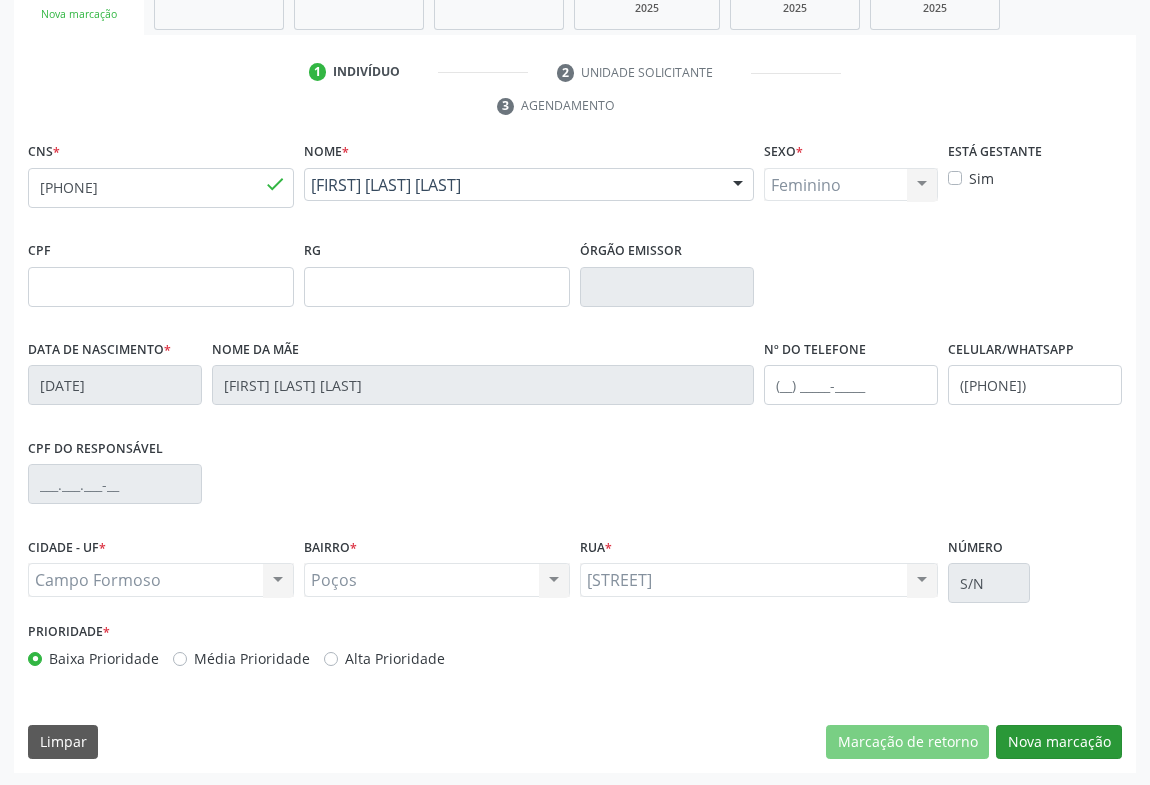 scroll, scrollTop: 152, scrollLeft: 0, axis: vertical 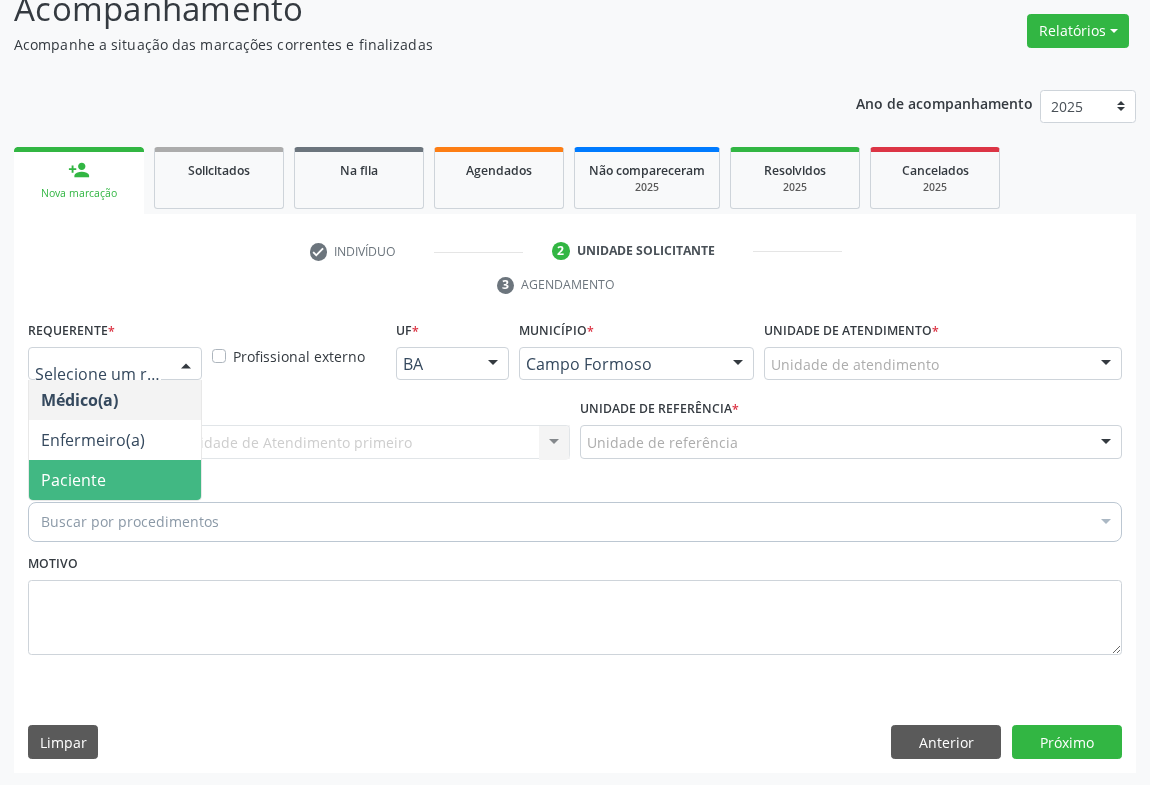 click on "Paciente" at bounding box center [115, 480] 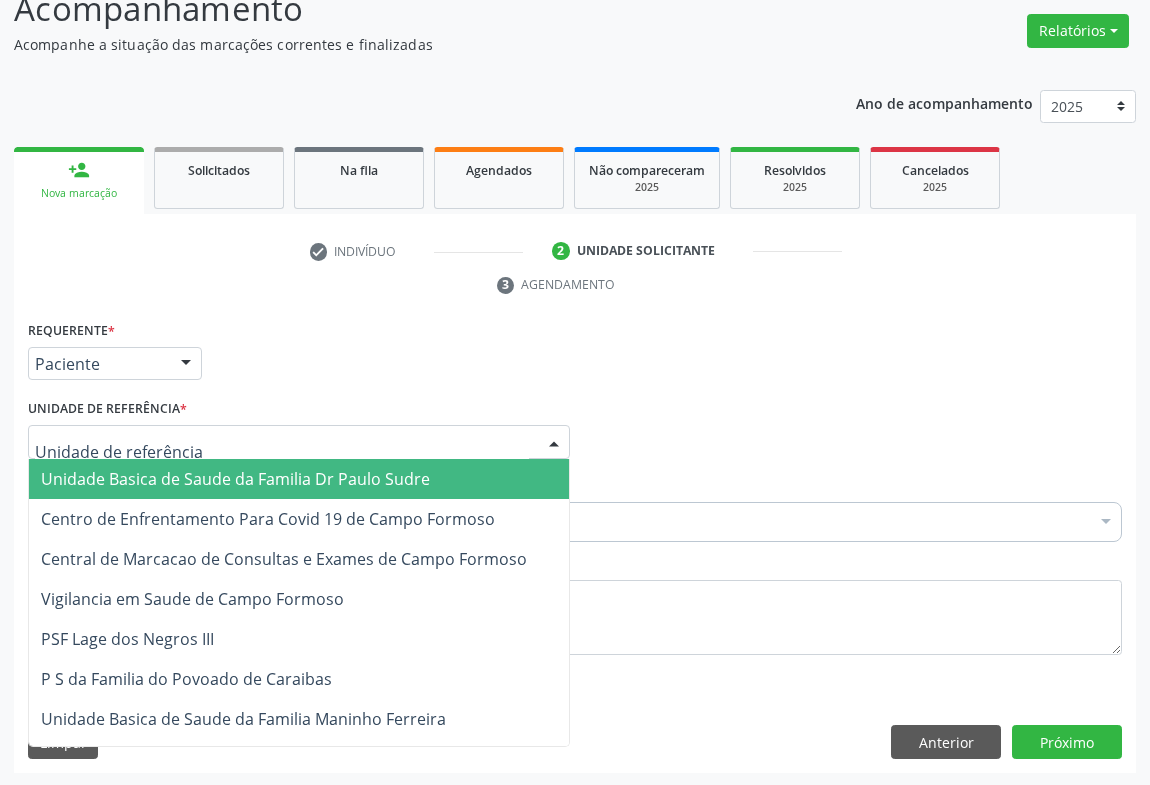 click at bounding box center [299, 442] 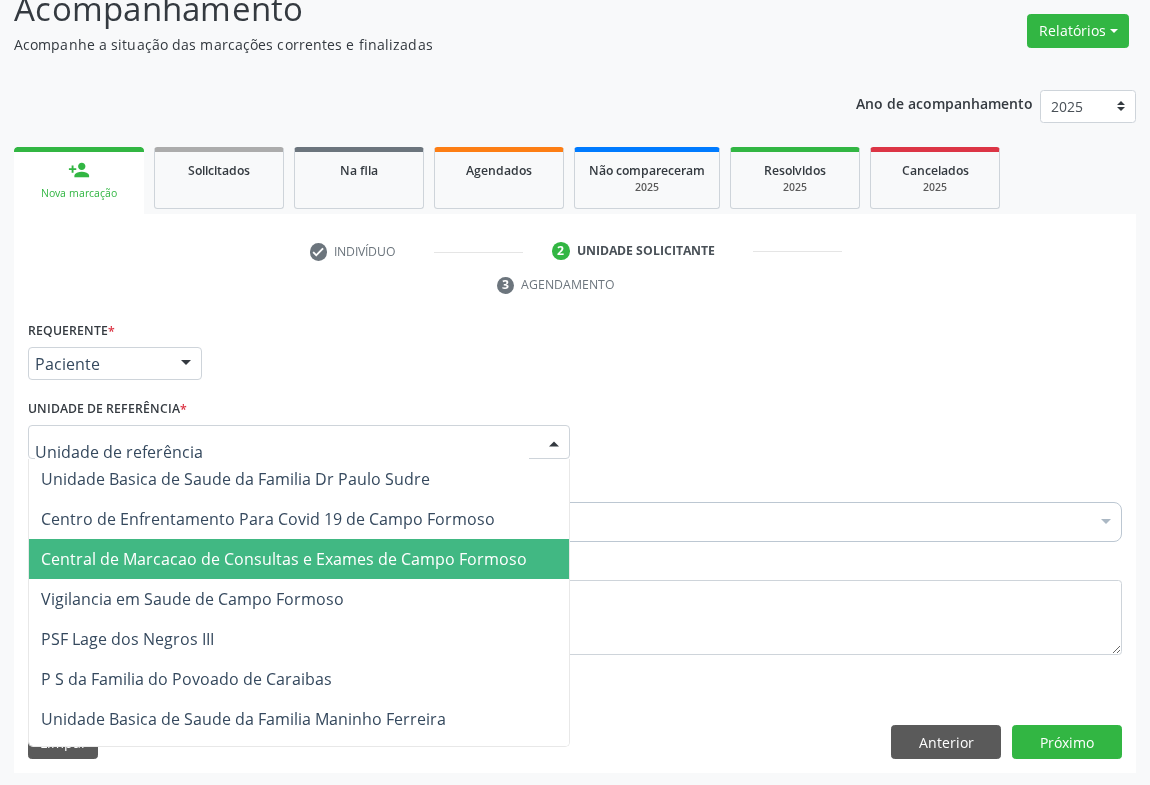 click on "Central de Marcacao de Consultas e Exames de Campo Formoso" at bounding box center (299, 559) 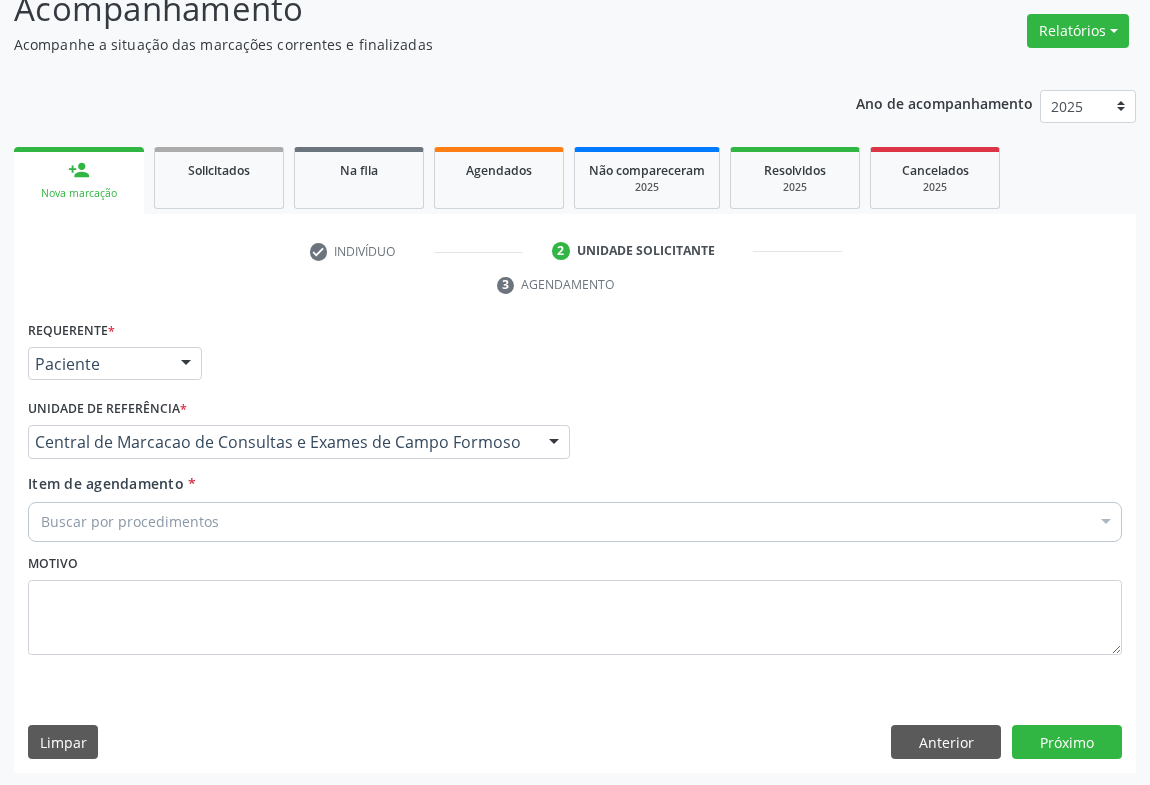 click on "Buscar por procedimentos" at bounding box center (575, 522) 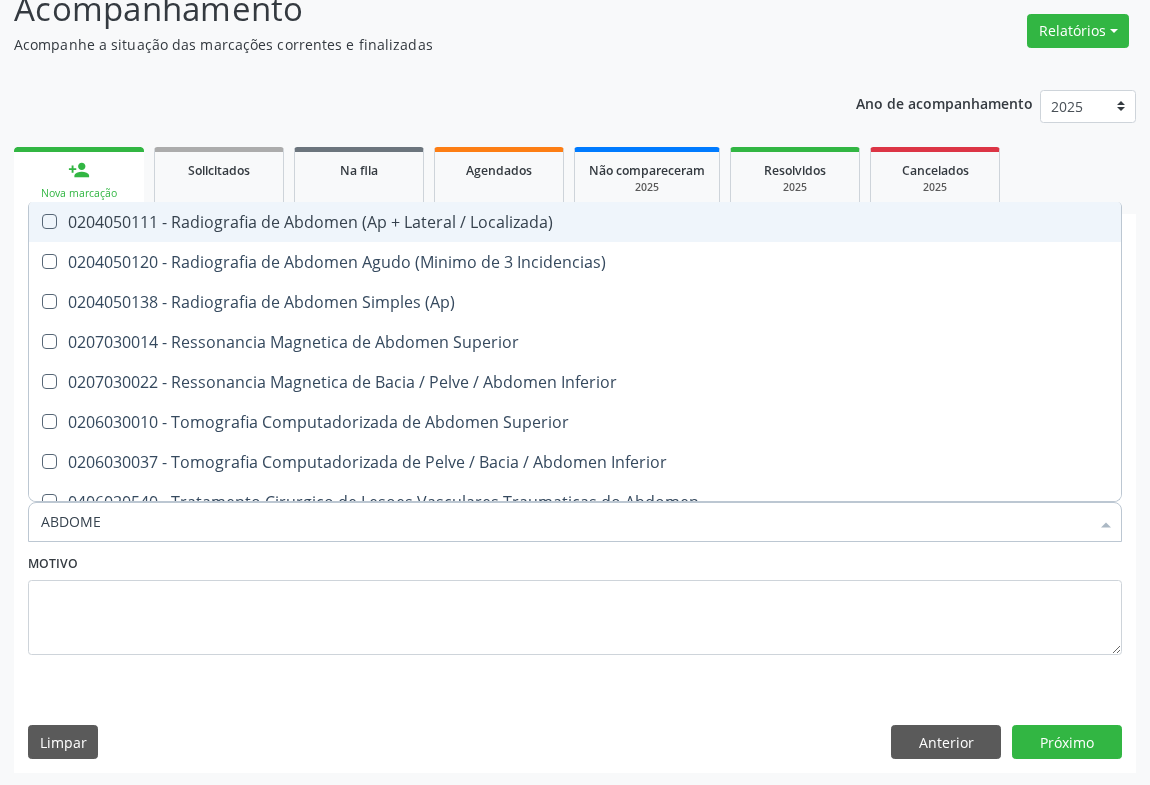type on "ABDOMEN" 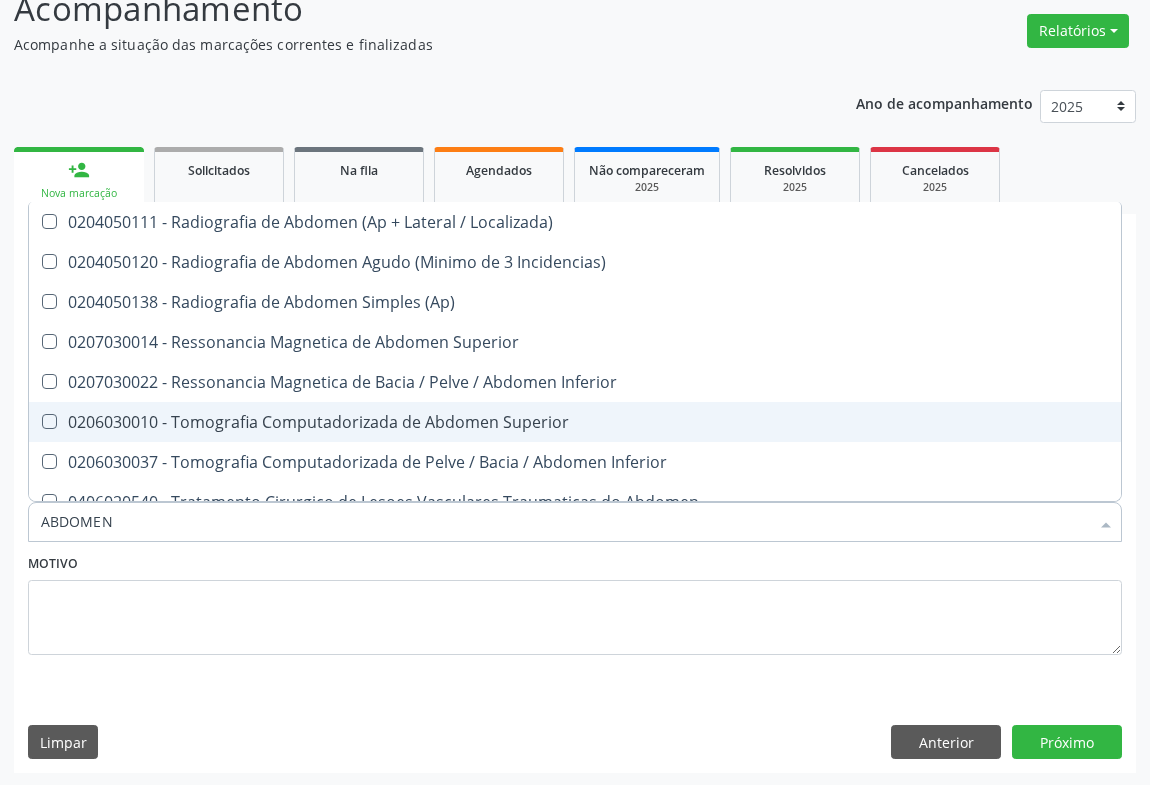 scroll, scrollTop: 100, scrollLeft: 0, axis: vertical 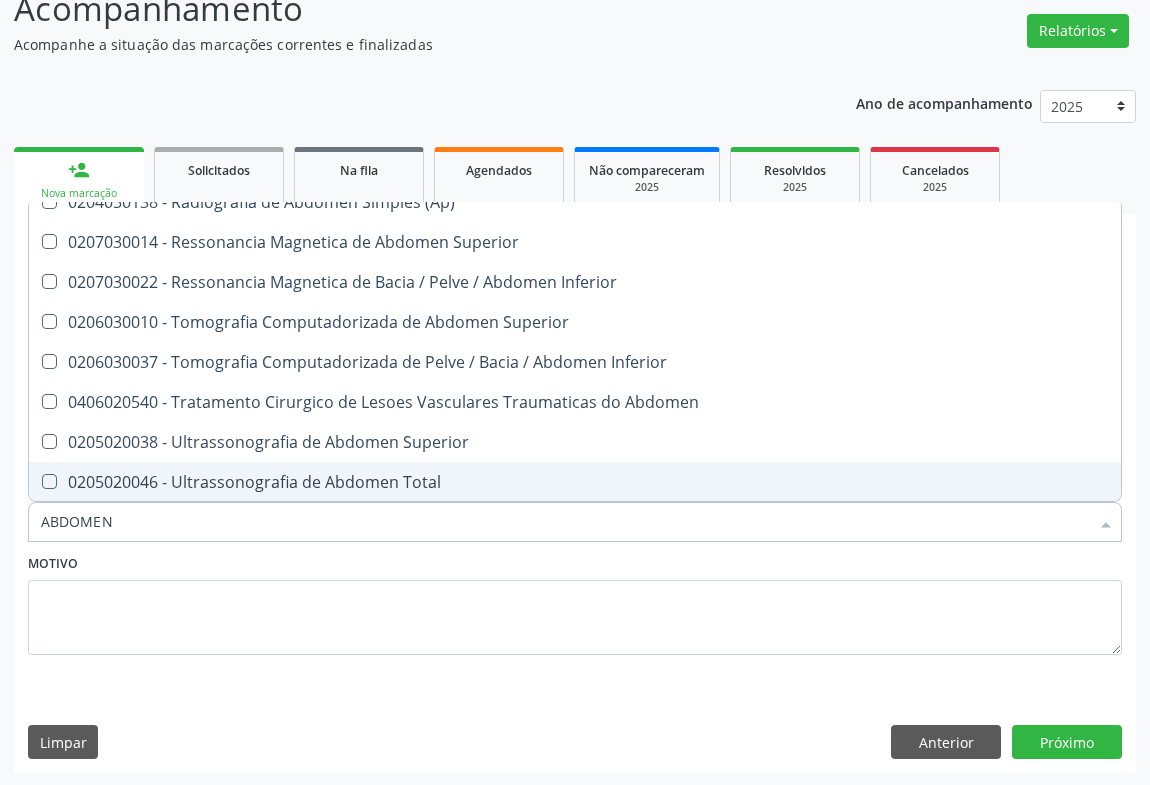 click on "0205020046 - Ultrassonografia de Abdomen Total" at bounding box center (575, 482) 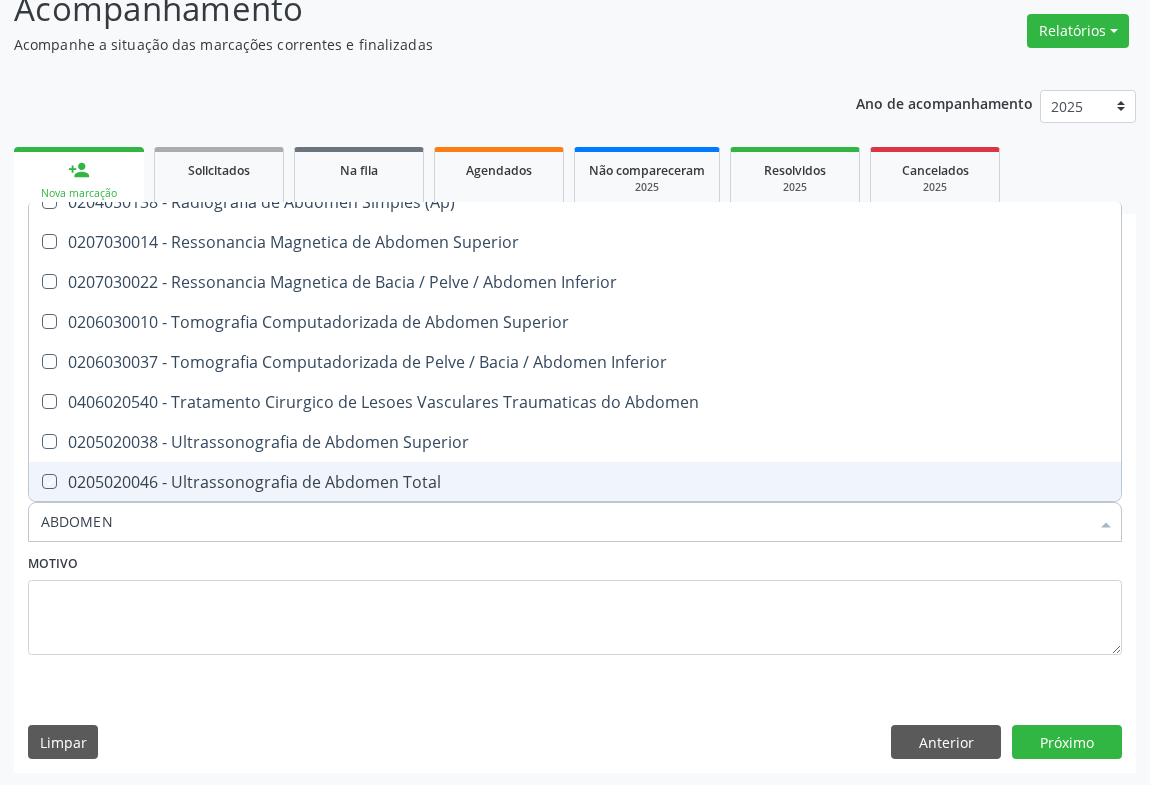 checkbox on "true" 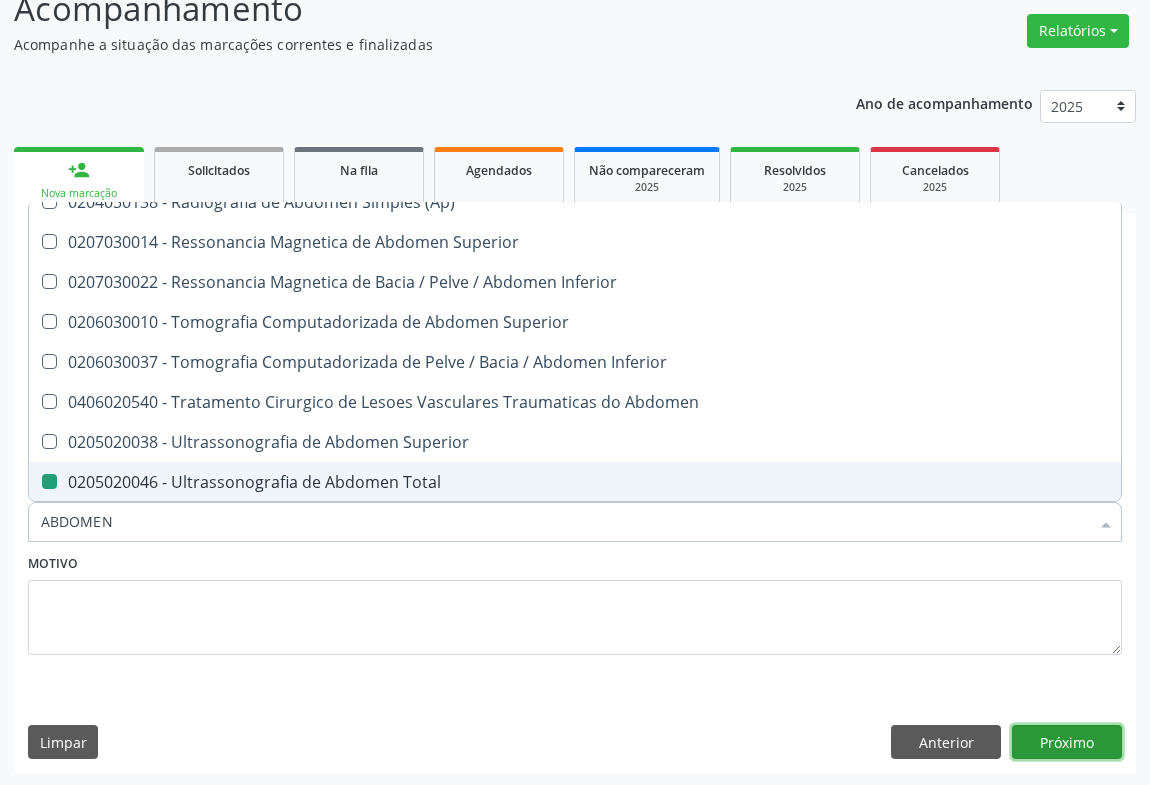 drag, startPoint x: 1030, startPoint y: 728, endPoint x: 964, endPoint y: 157, distance: 574.8017 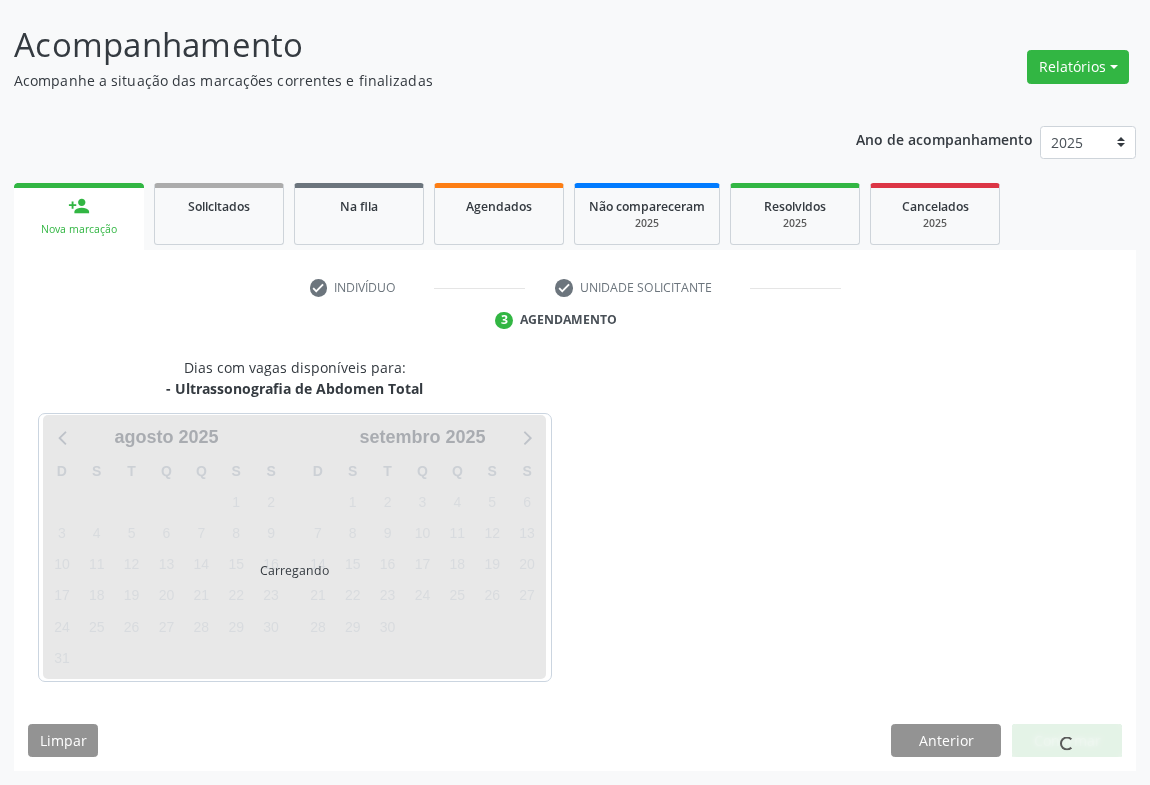 scroll, scrollTop: 115, scrollLeft: 0, axis: vertical 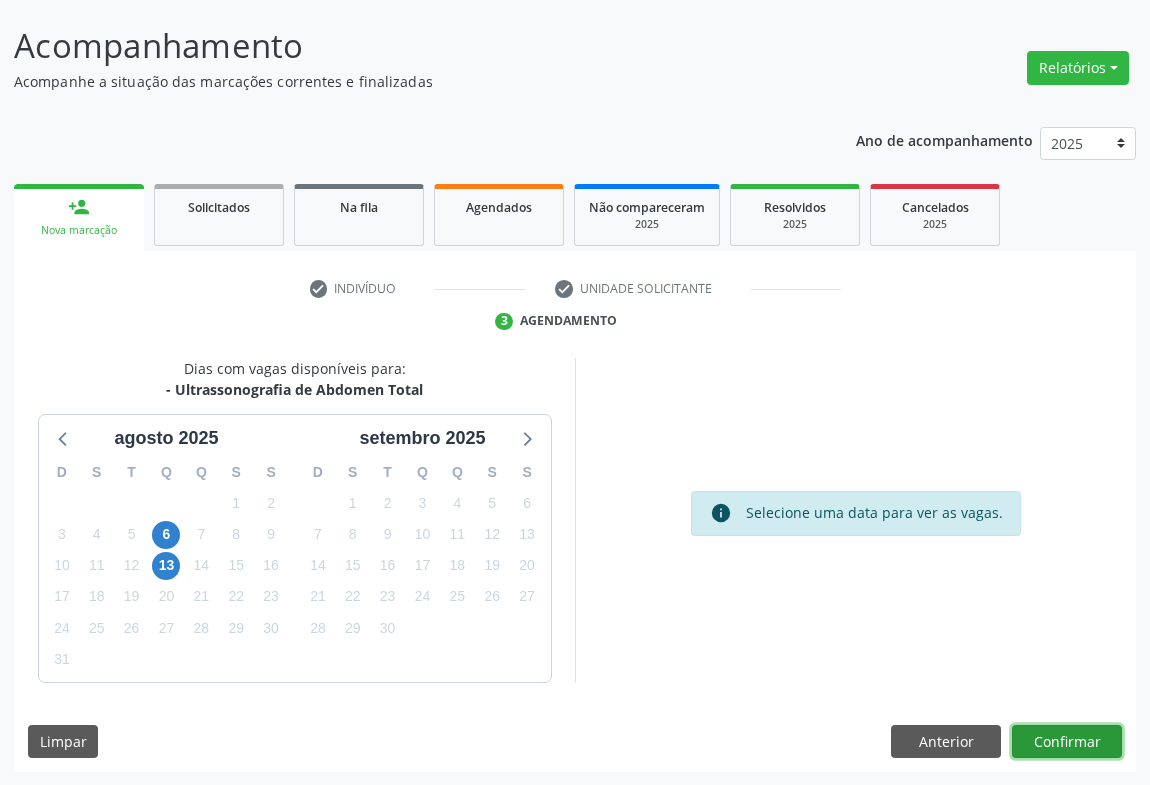 click on "Confirmar" at bounding box center [1067, 742] 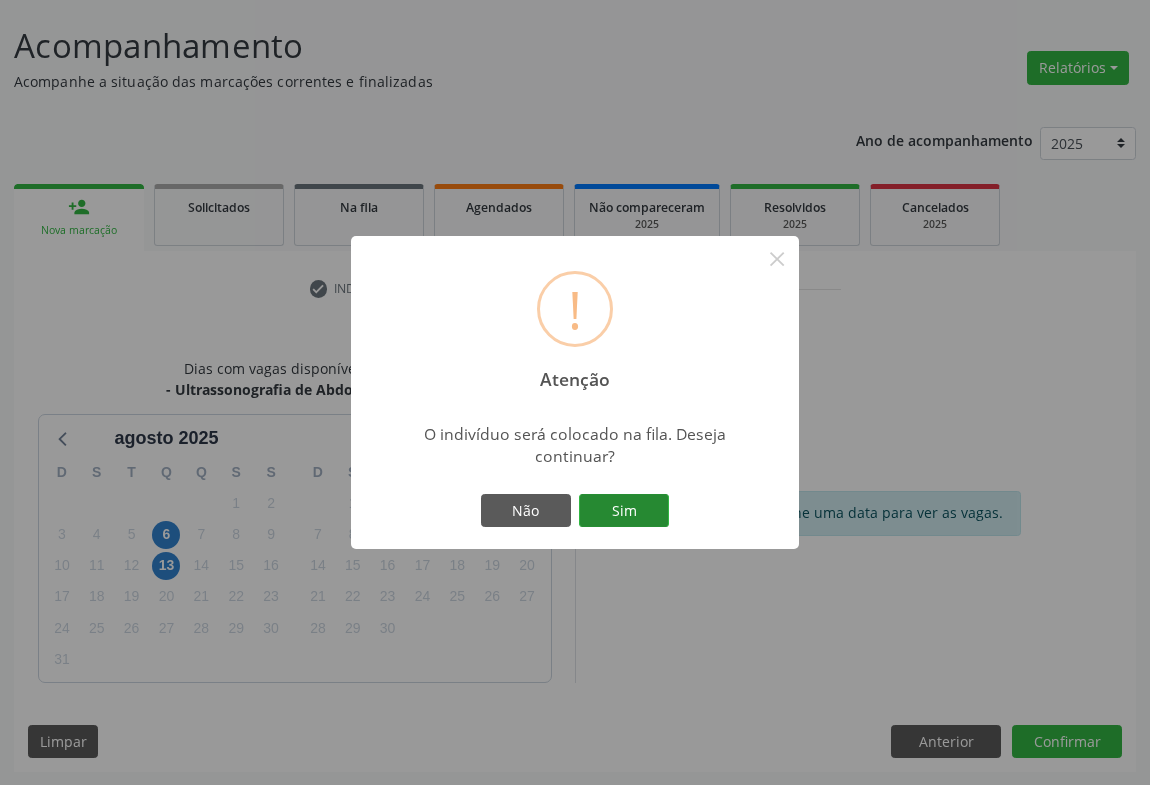 click on "Sim" at bounding box center (624, 511) 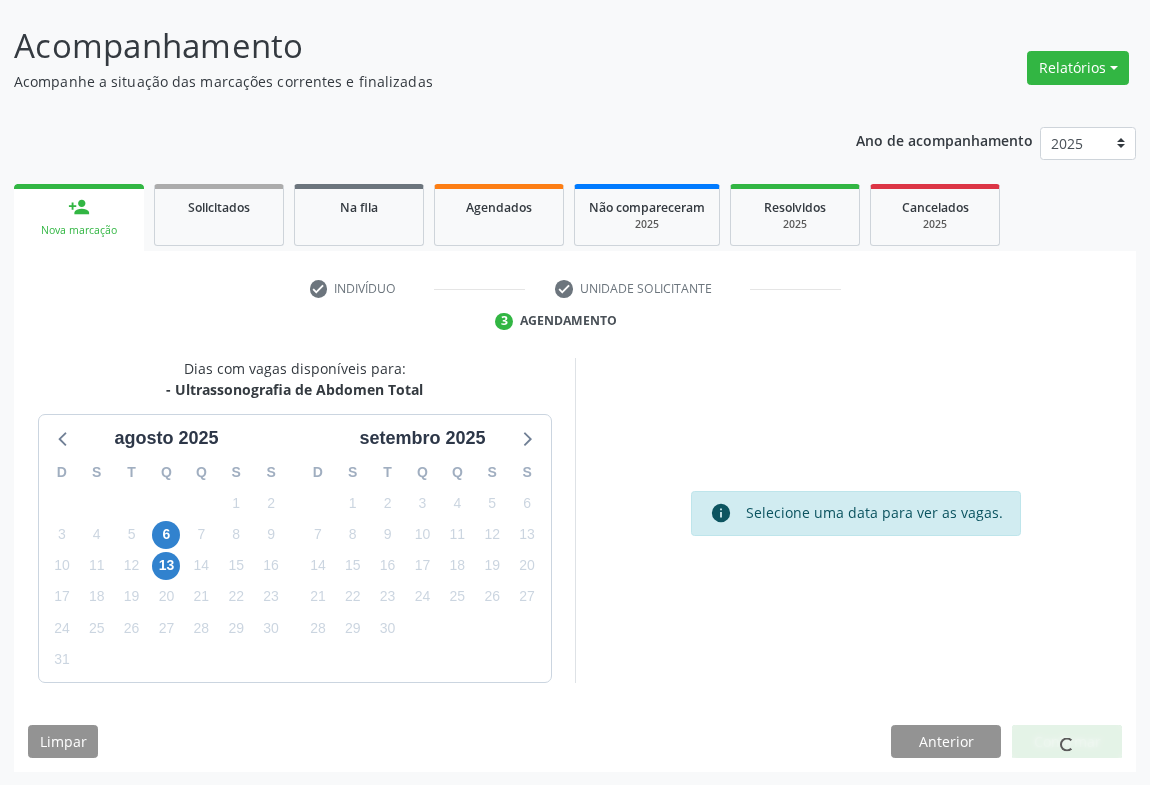 scroll, scrollTop: 0, scrollLeft: 0, axis: both 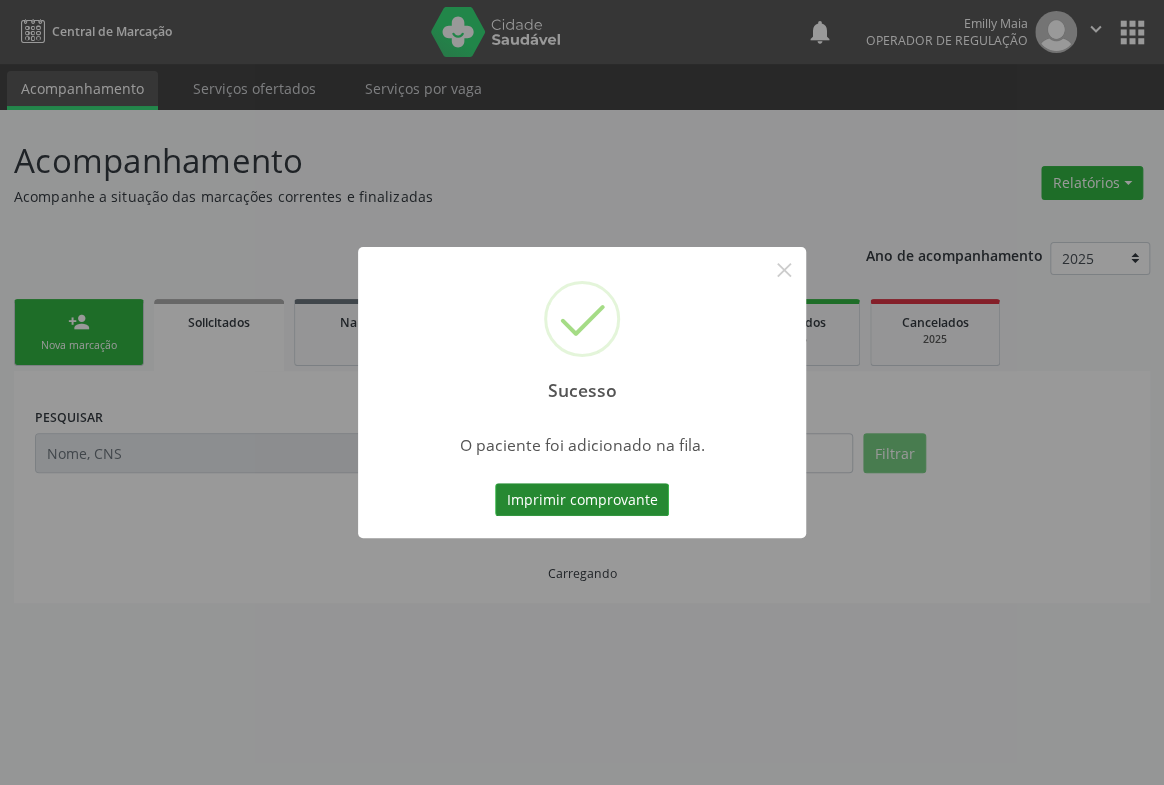 click on "Imprimir comprovante" at bounding box center (582, 500) 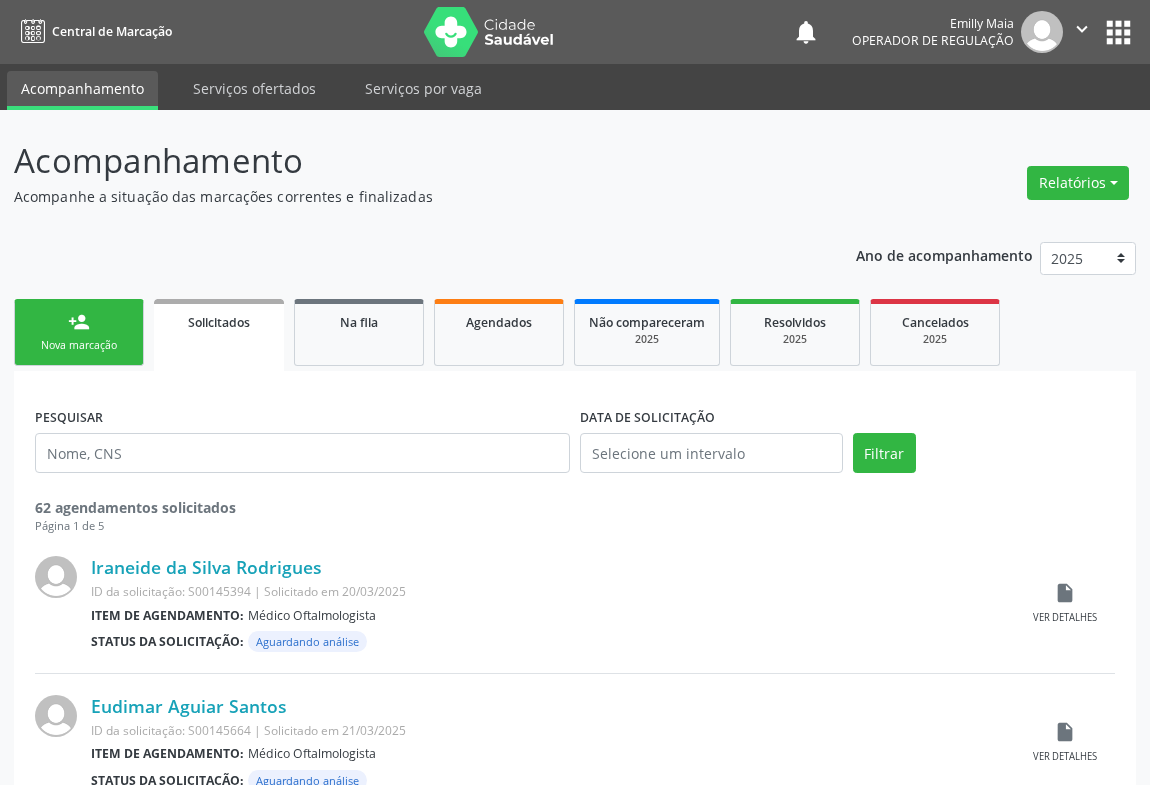 click on "person_add
Nova marcação" at bounding box center (79, 332) 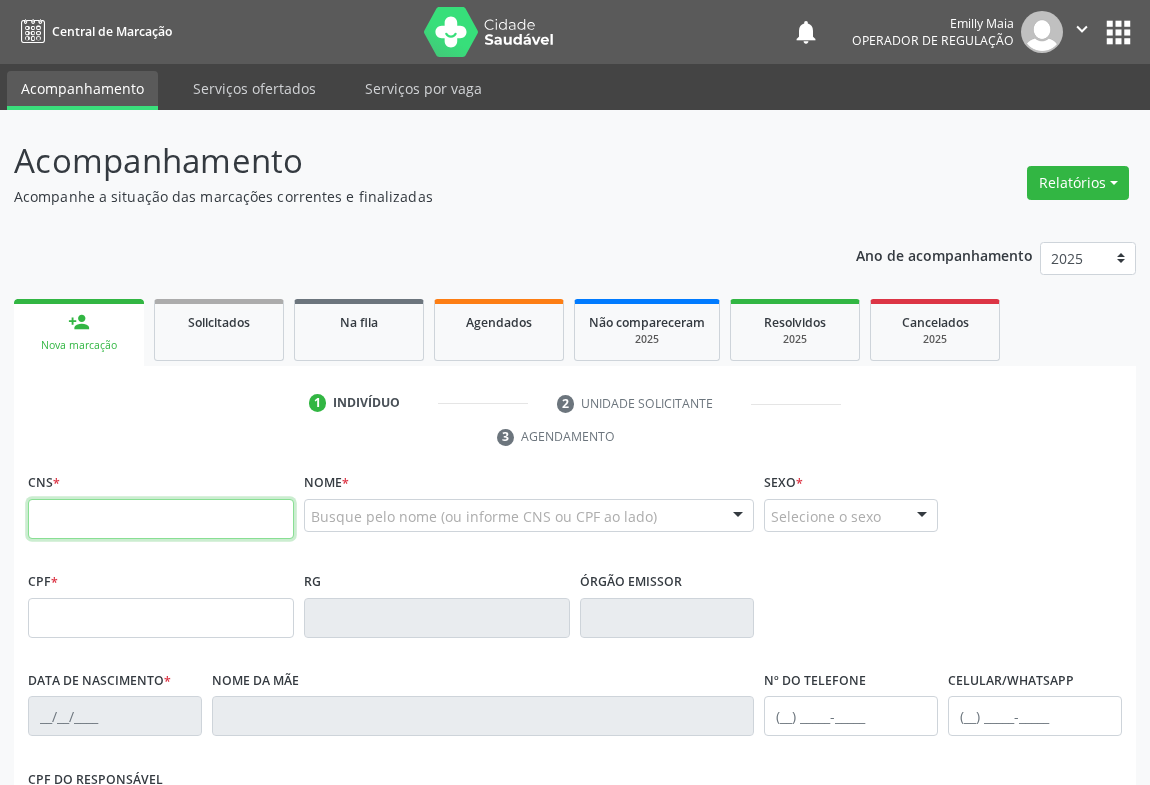click at bounding box center (161, 519) 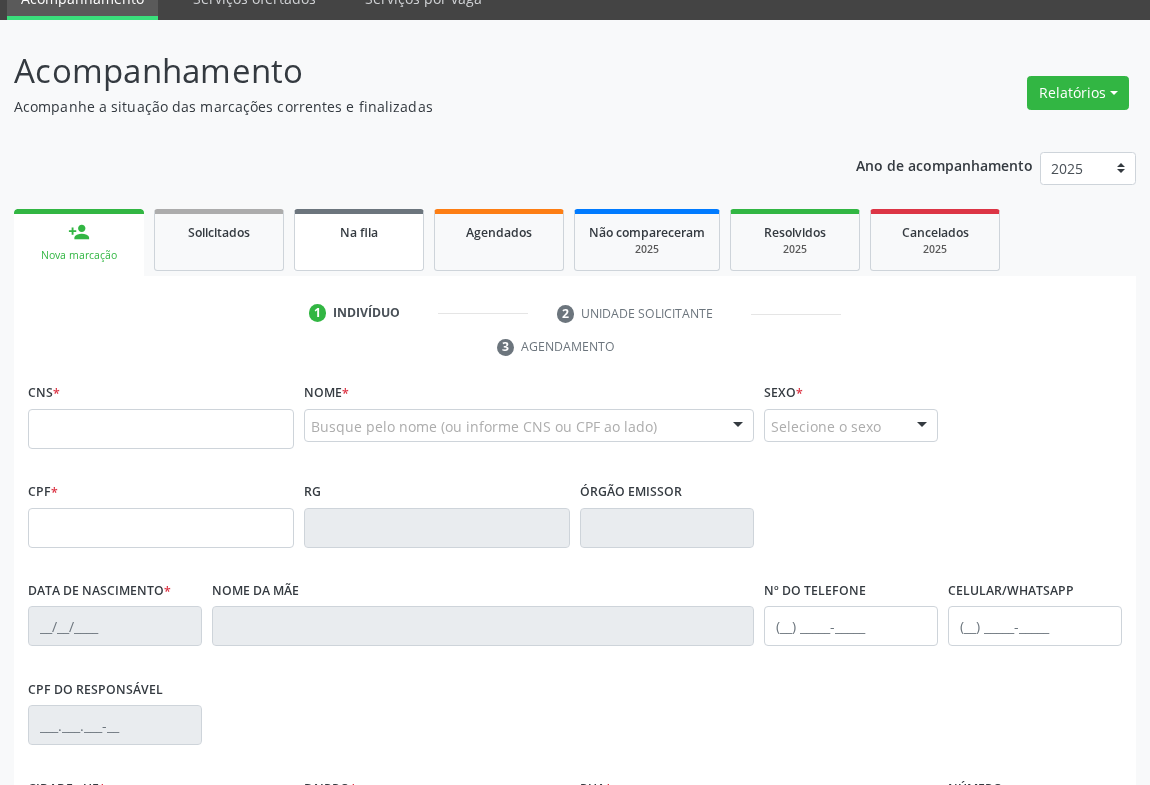 click on "Na fila" at bounding box center (359, 240) 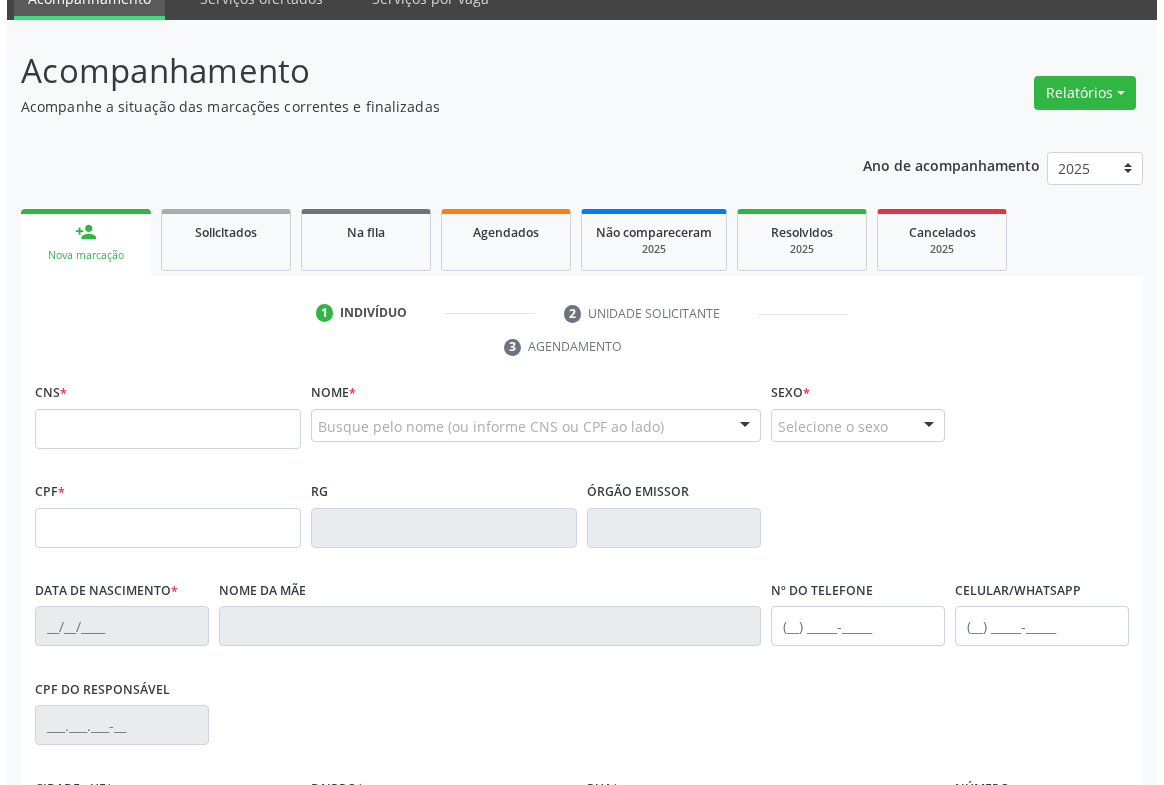 scroll, scrollTop: 0, scrollLeft: 0, axis: both 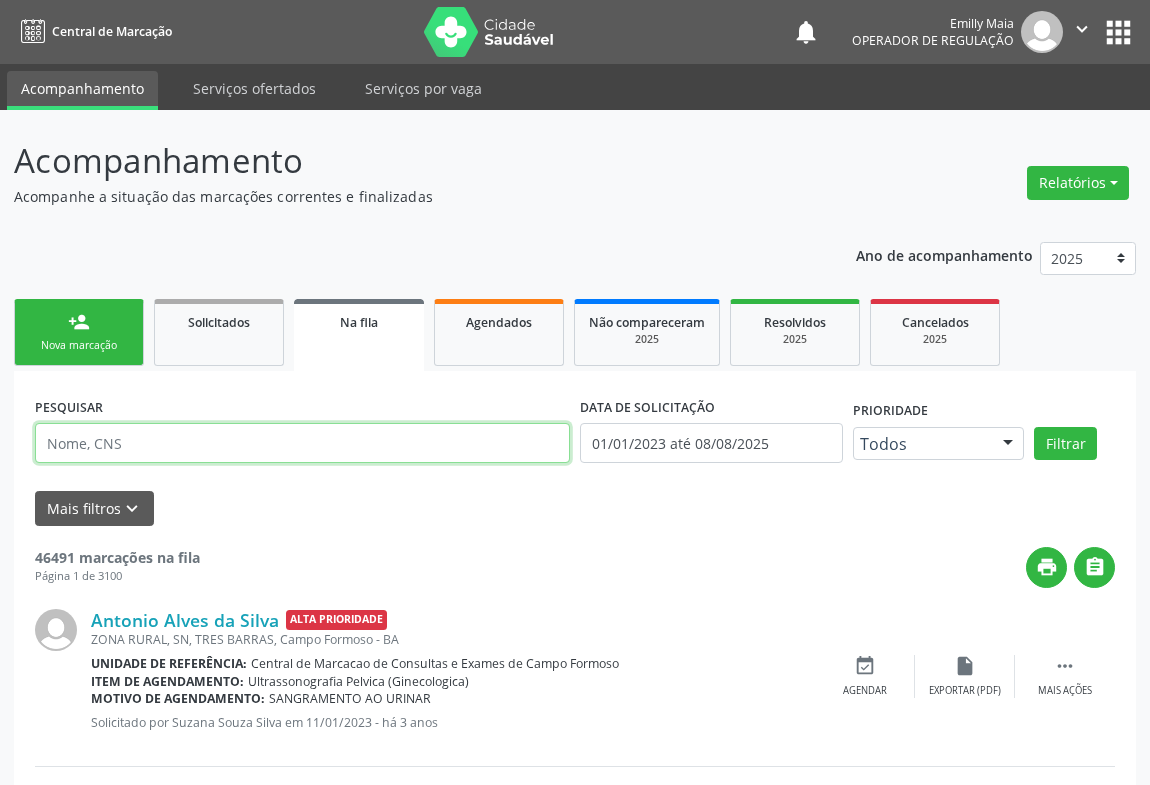 click at bounding box center (302, 443) 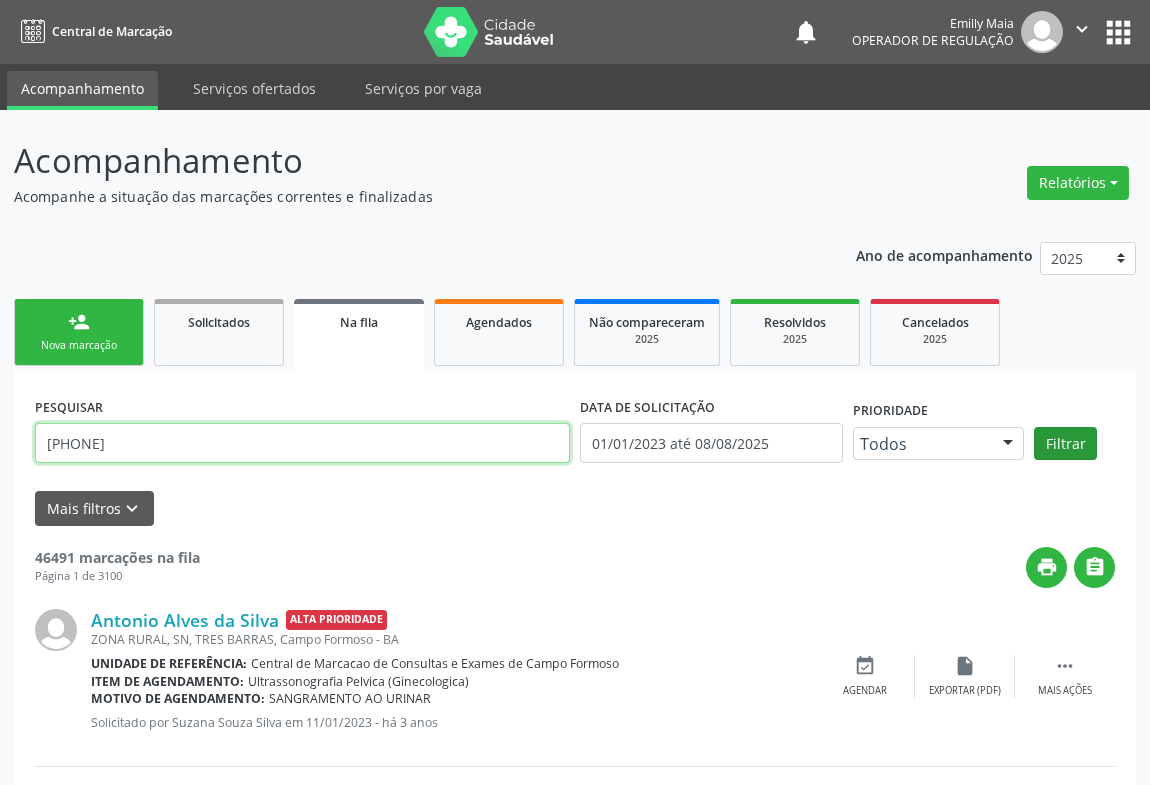 type on "[PHONE]" 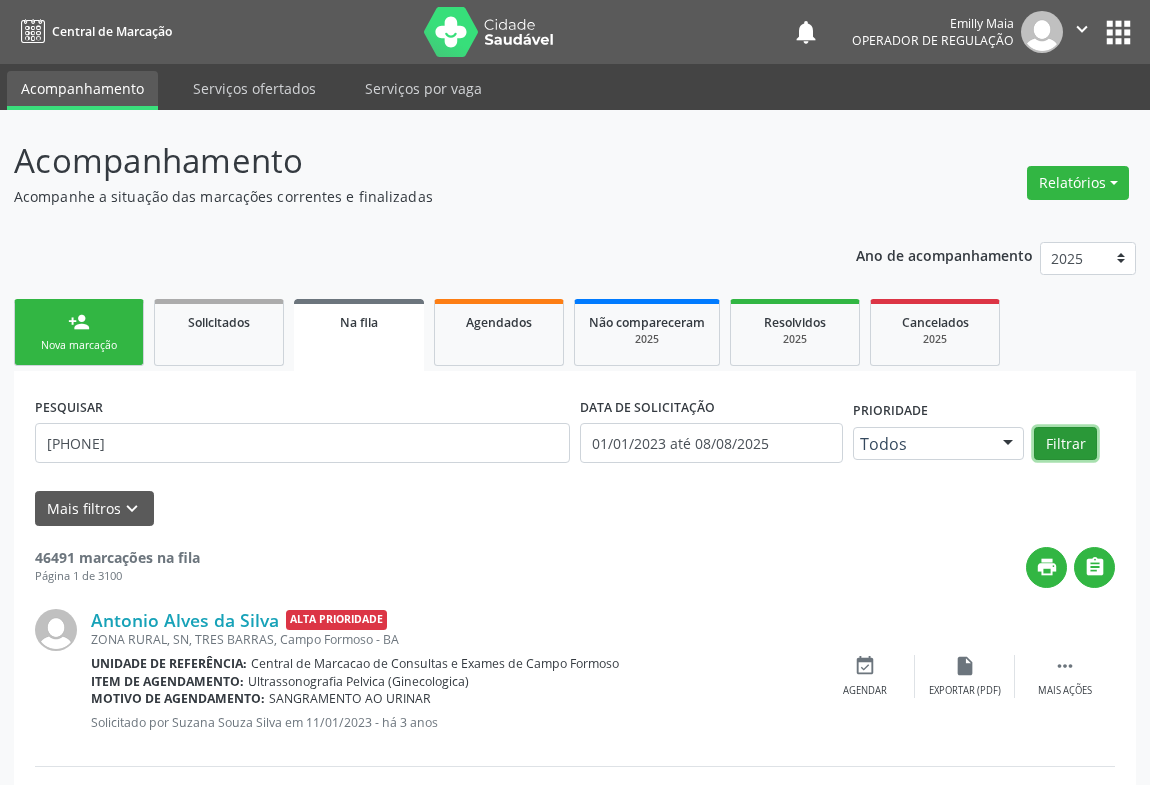 click on "Filtrar" at bounding box center (1065, 444) 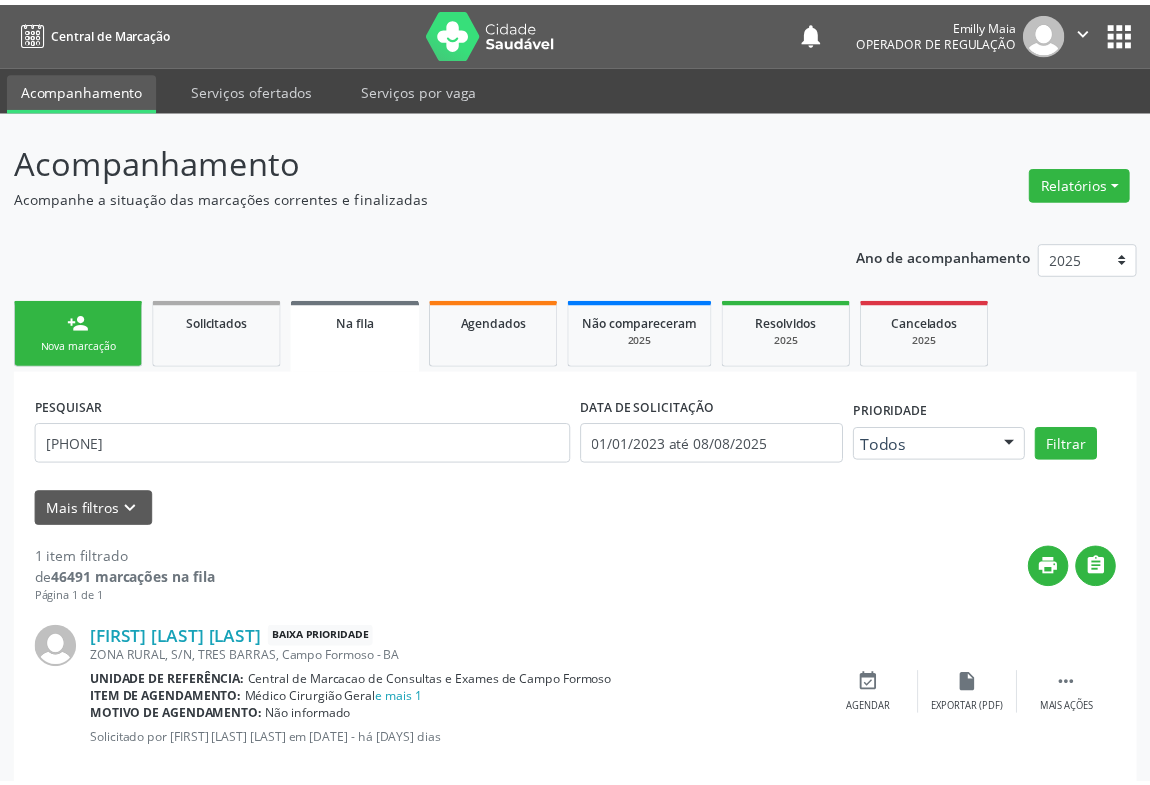 scroll, scrollTop: 33, scrollLeft: 0, axis: vertical 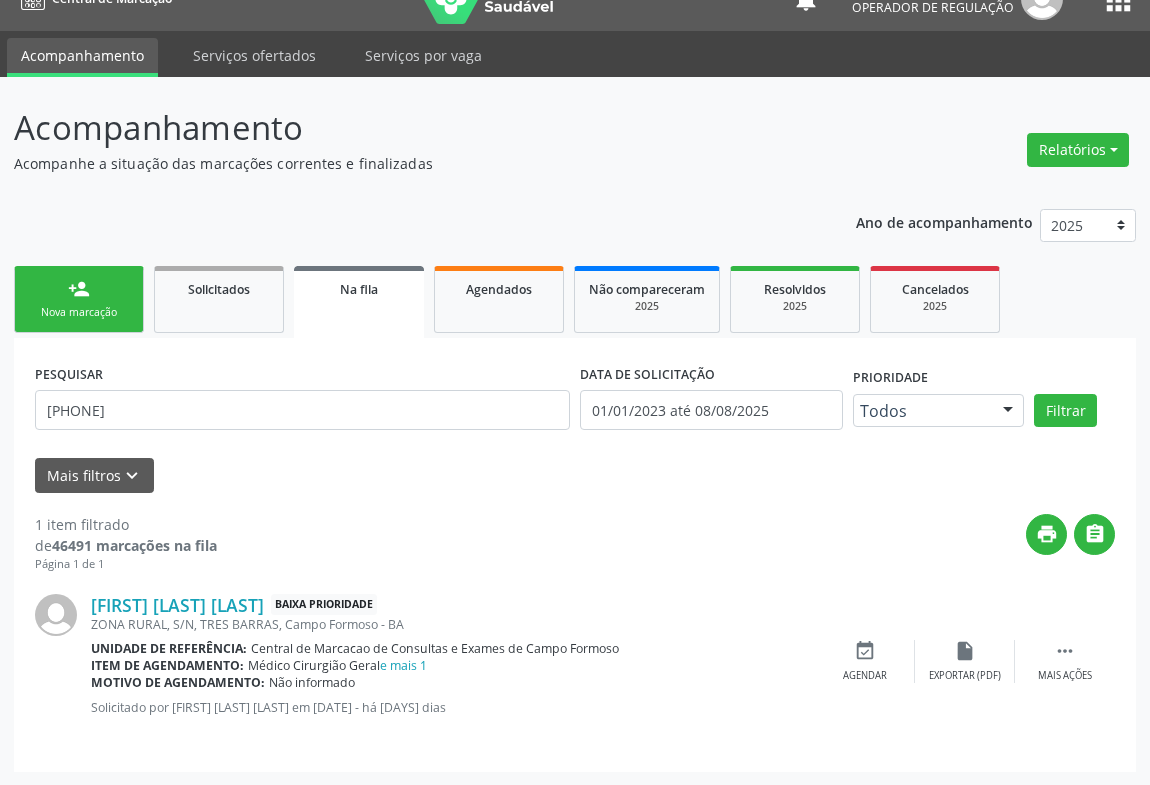 click on "person_add
Nova marcação" at bounding box center [79, 299] 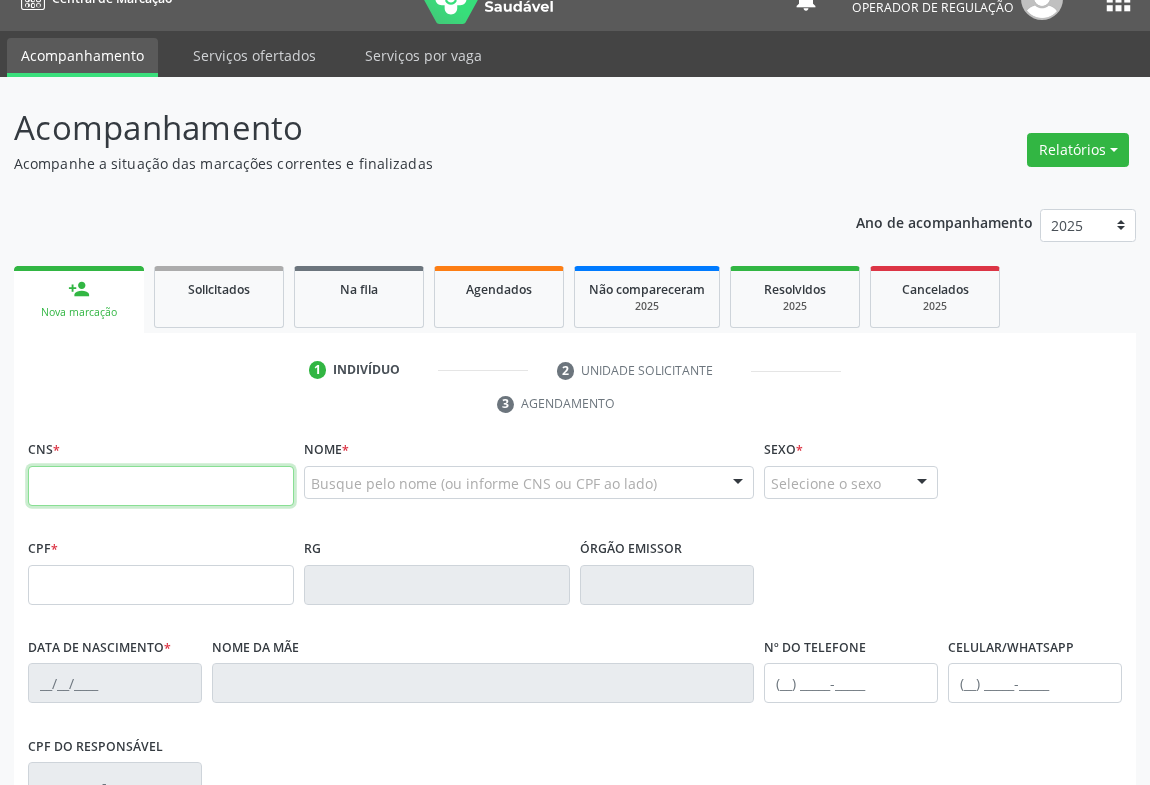 click at bounding box center (161, 486) 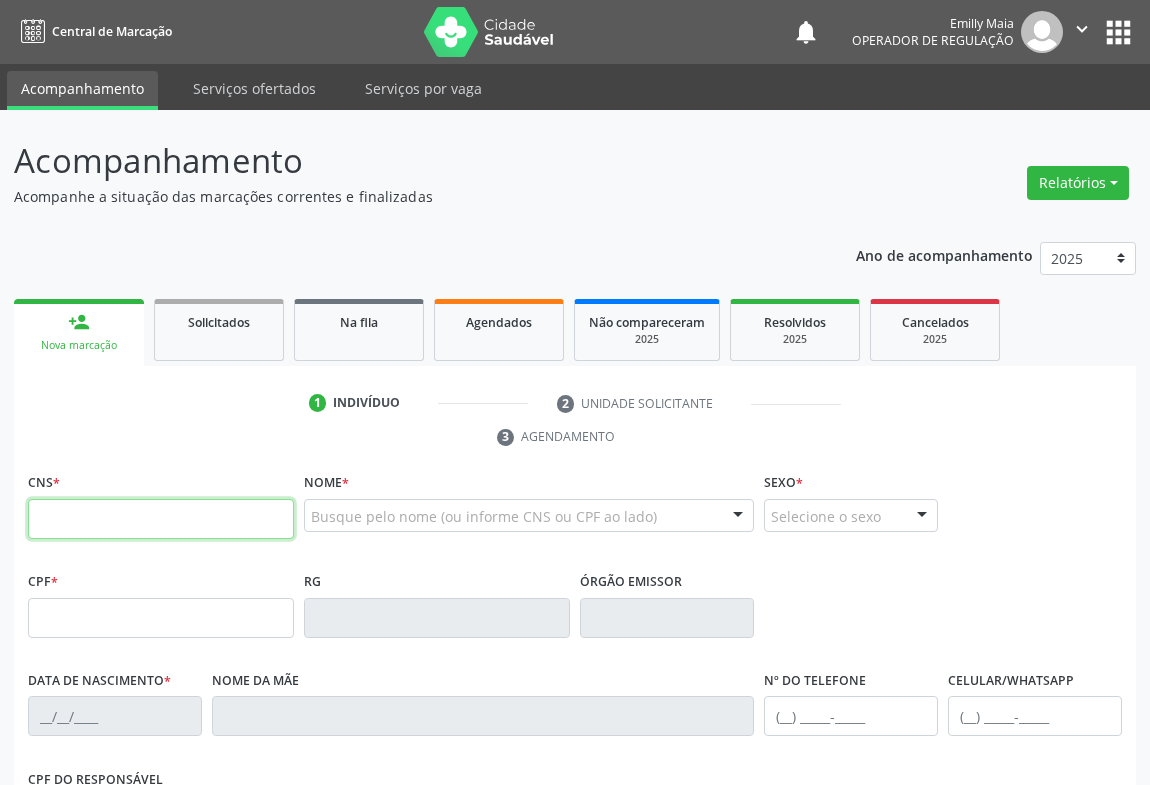 click at bounding box center (161, 519) 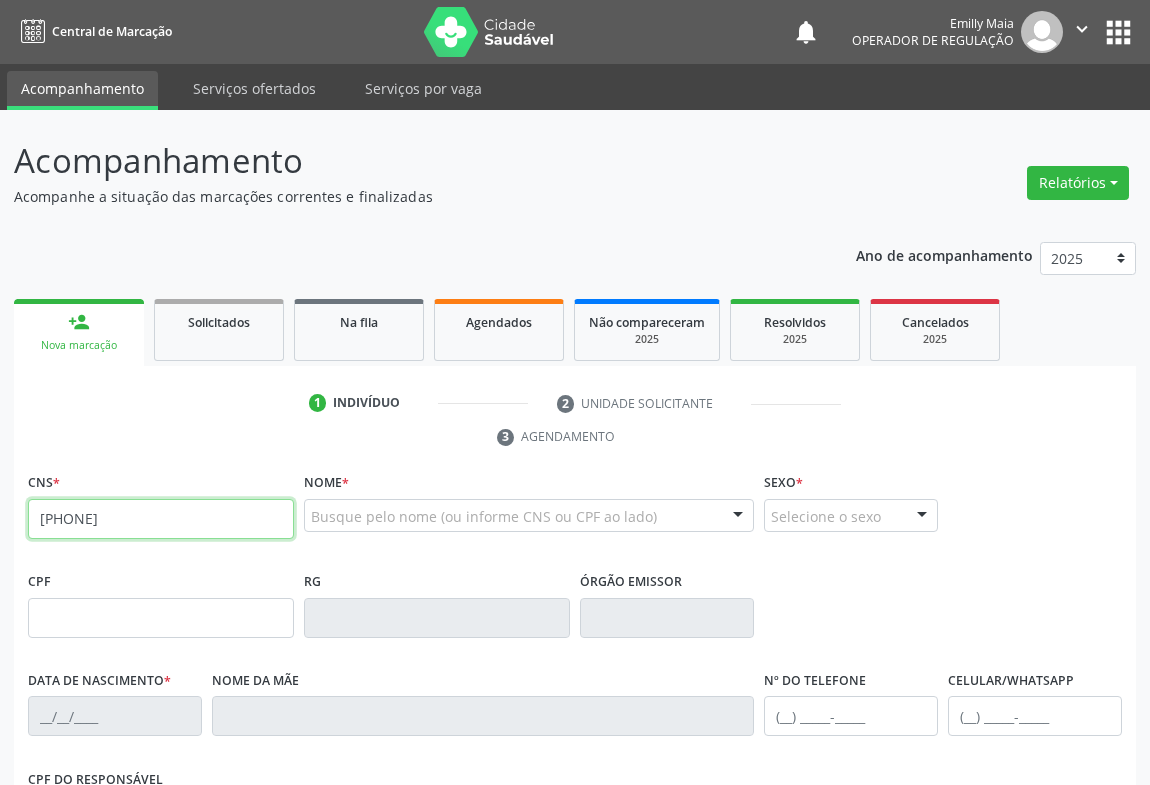 type on "[PHONE]" 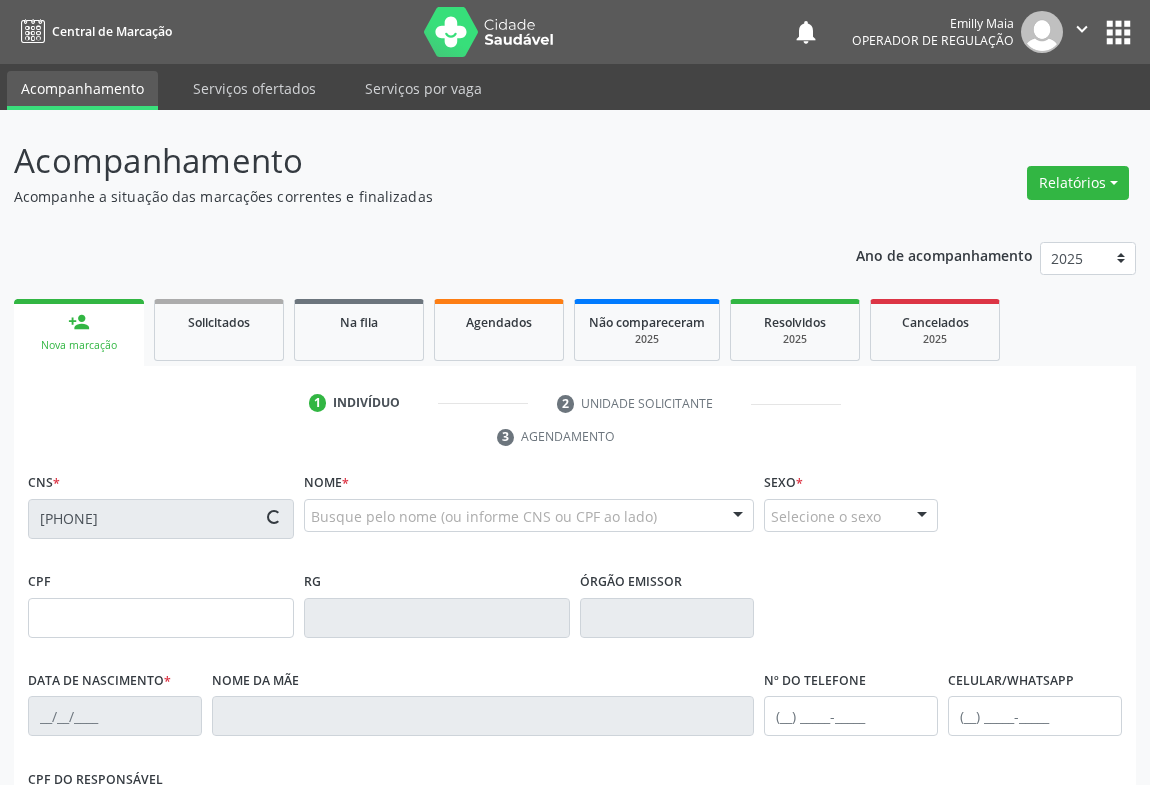 type on "[CPF]" 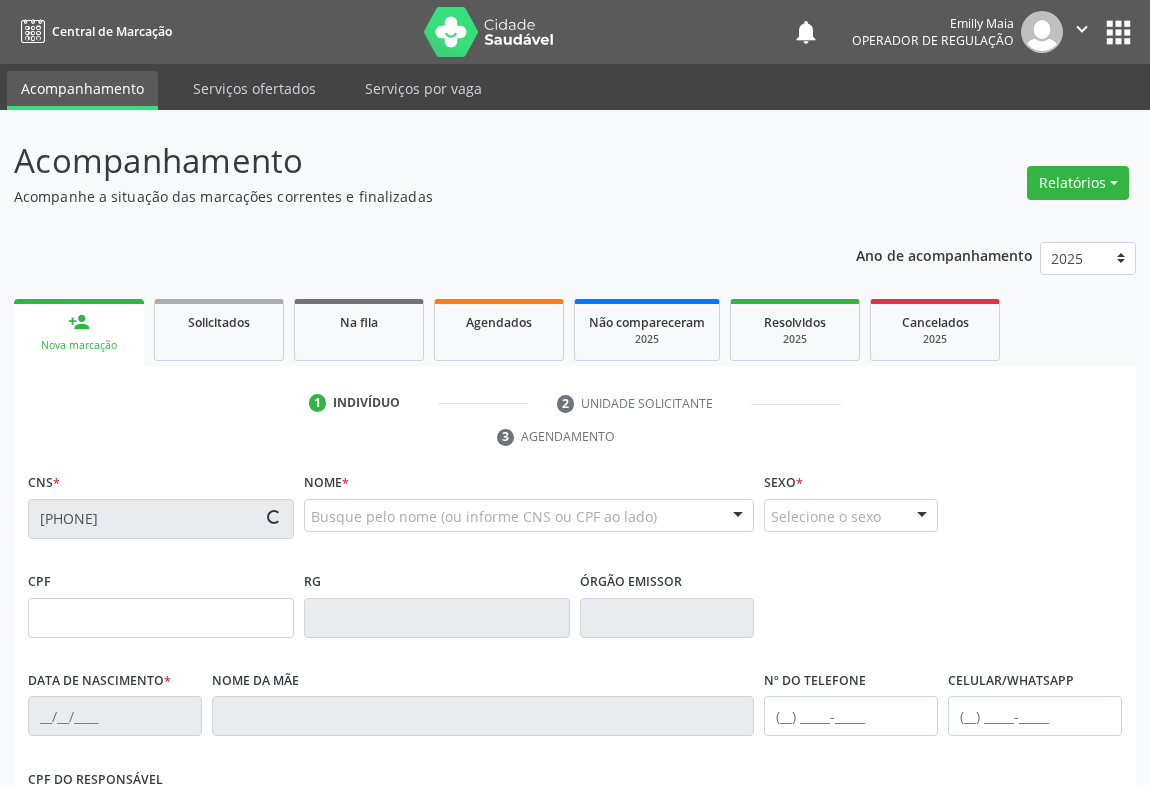 type on "[PHONE]" 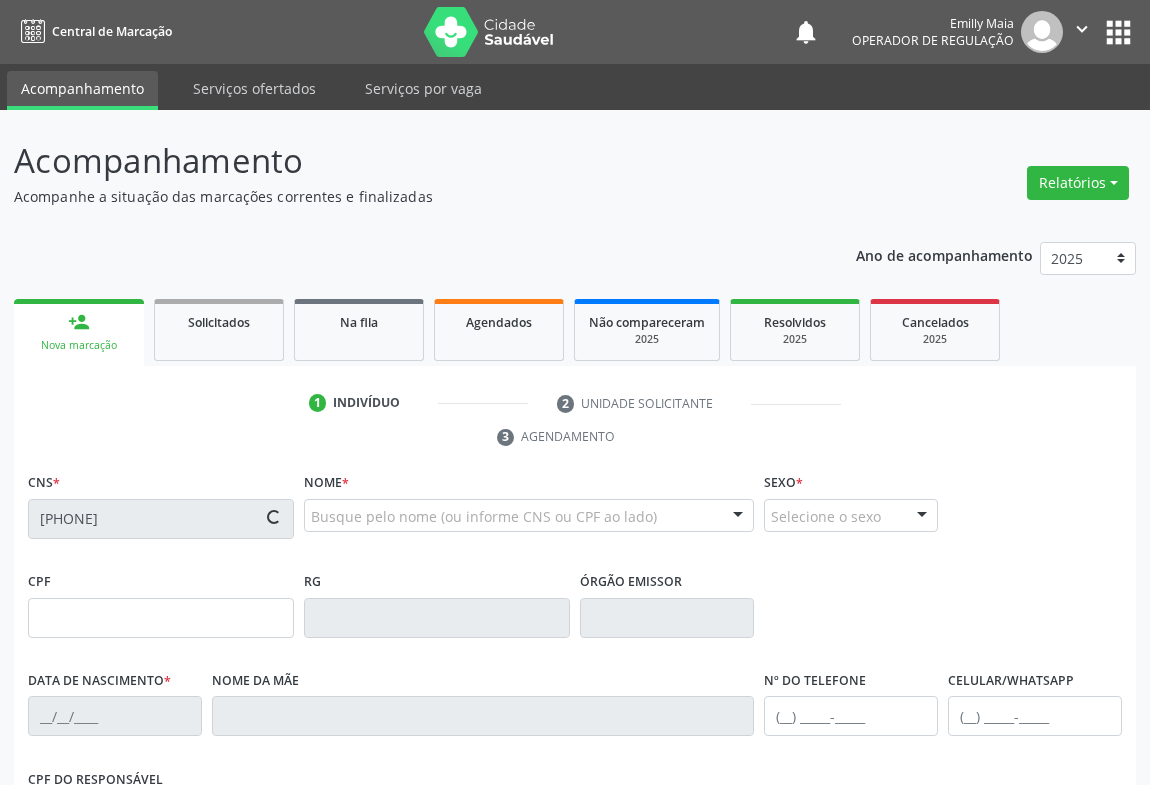 type on "([PHONE])" 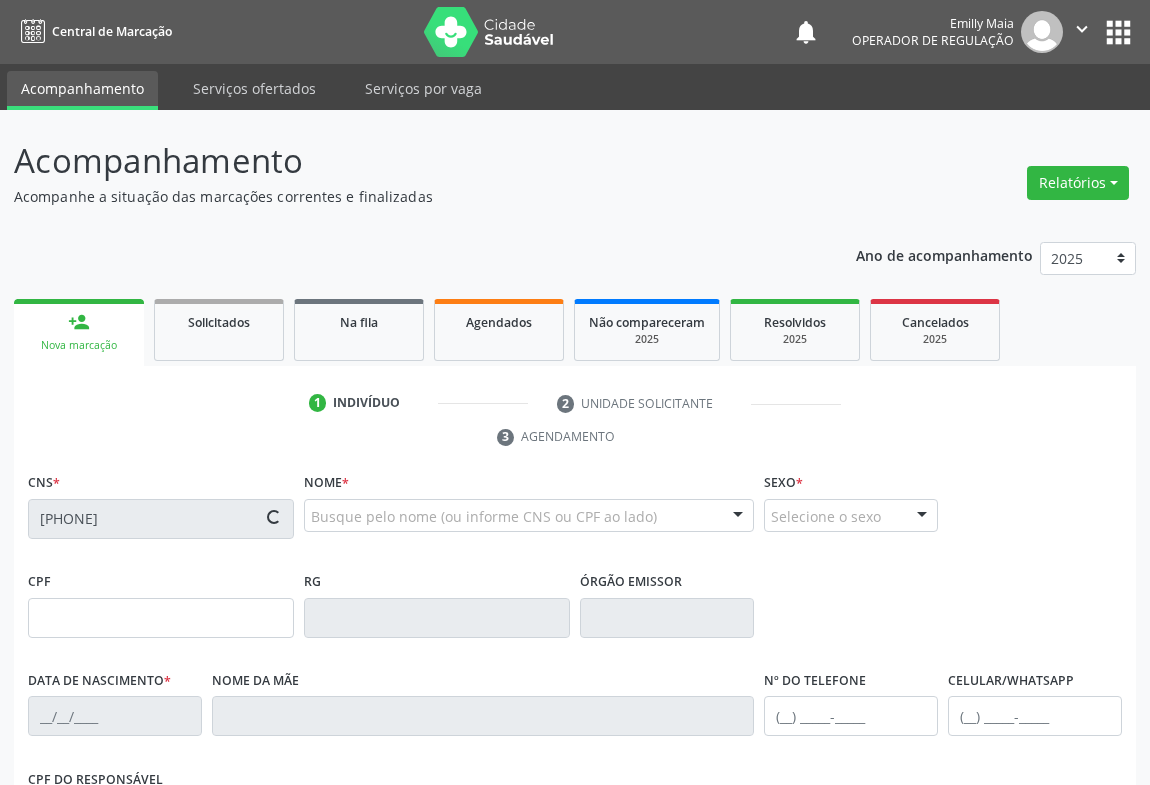 type on "S/N" 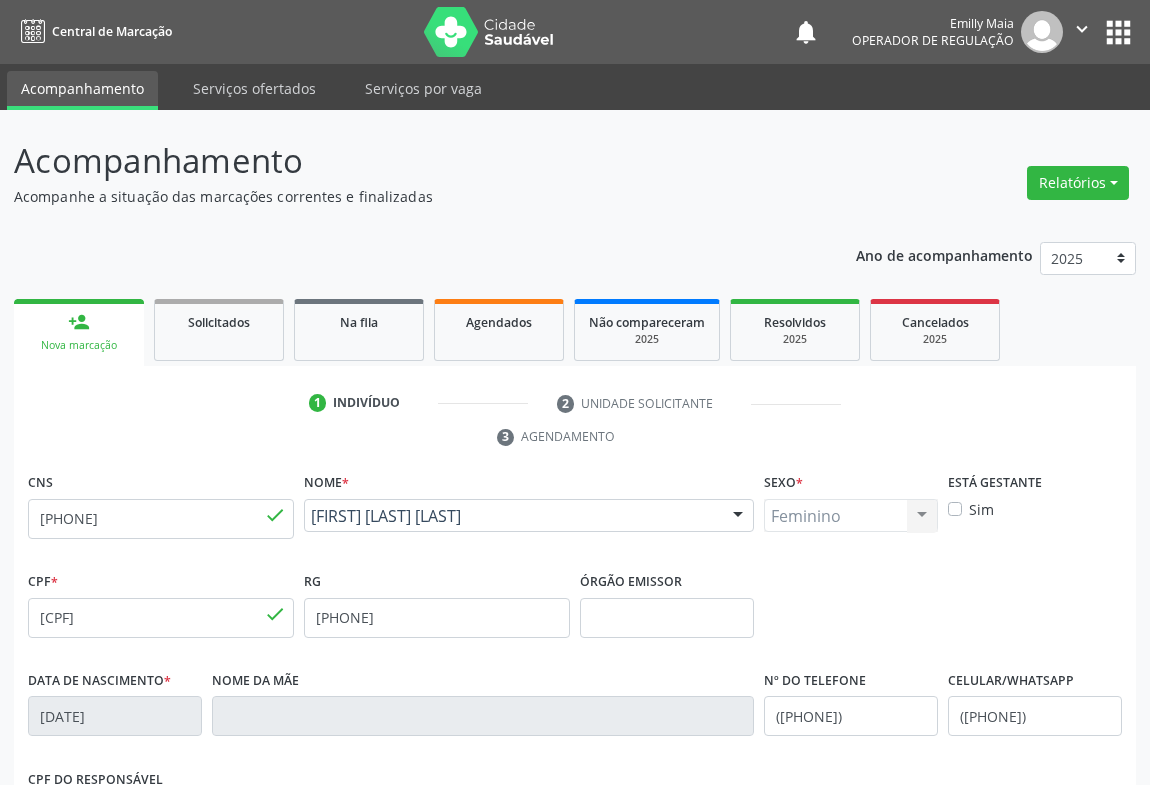 scroll, scrollTop: 331, scrollLeft: 0, axis: vertical 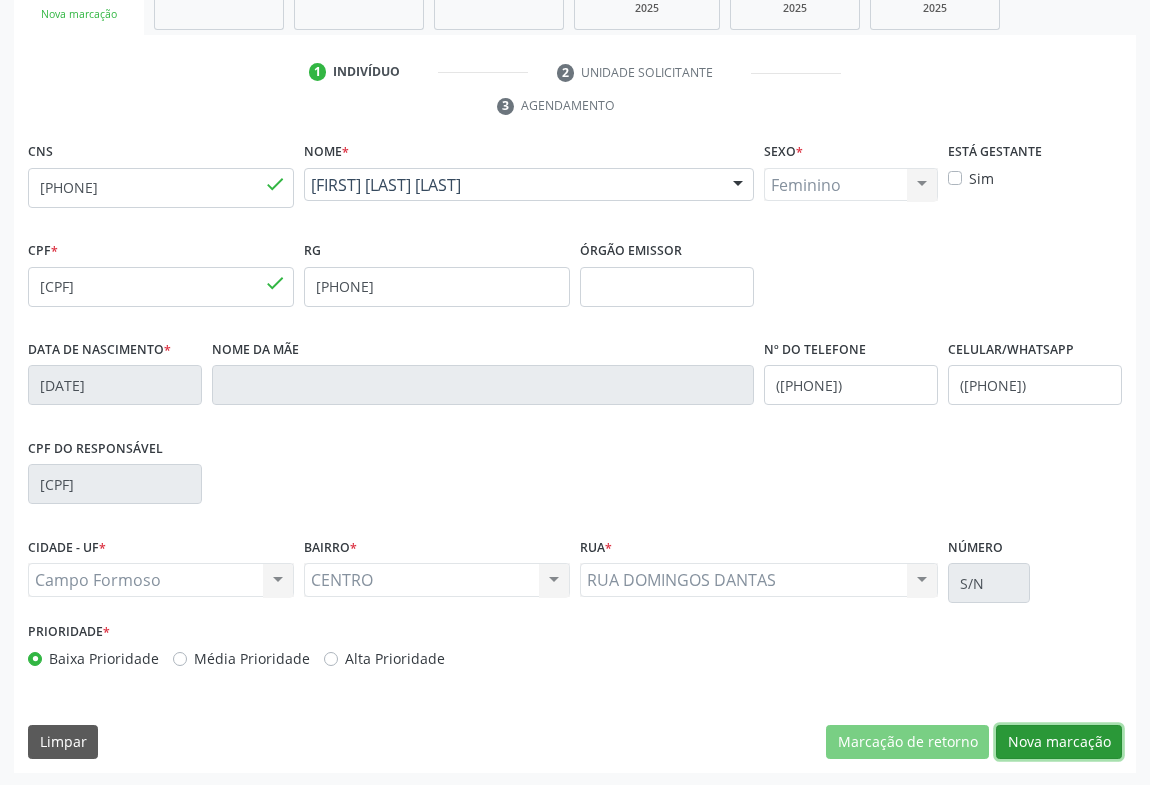 click on "Nova marcação" at bounding box center [1059, 742] 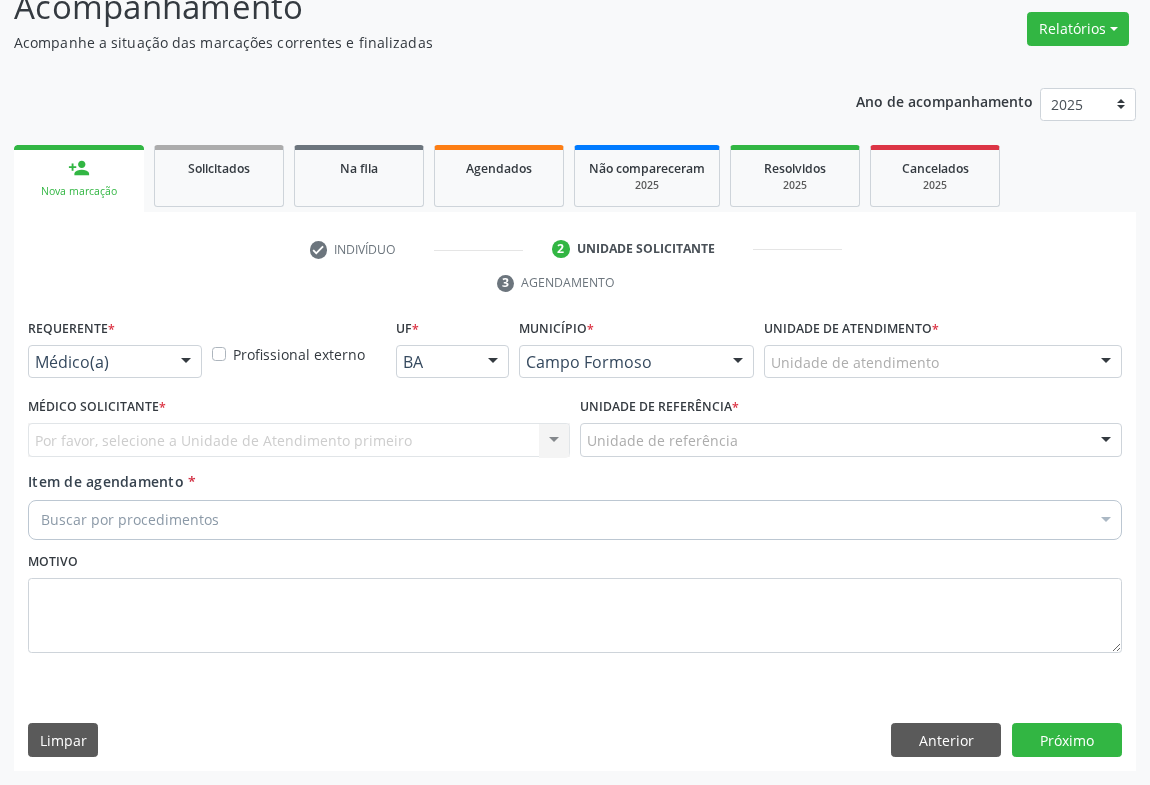 scroll, scrollTop: 152, scrollLeft: 0, axis: vertical 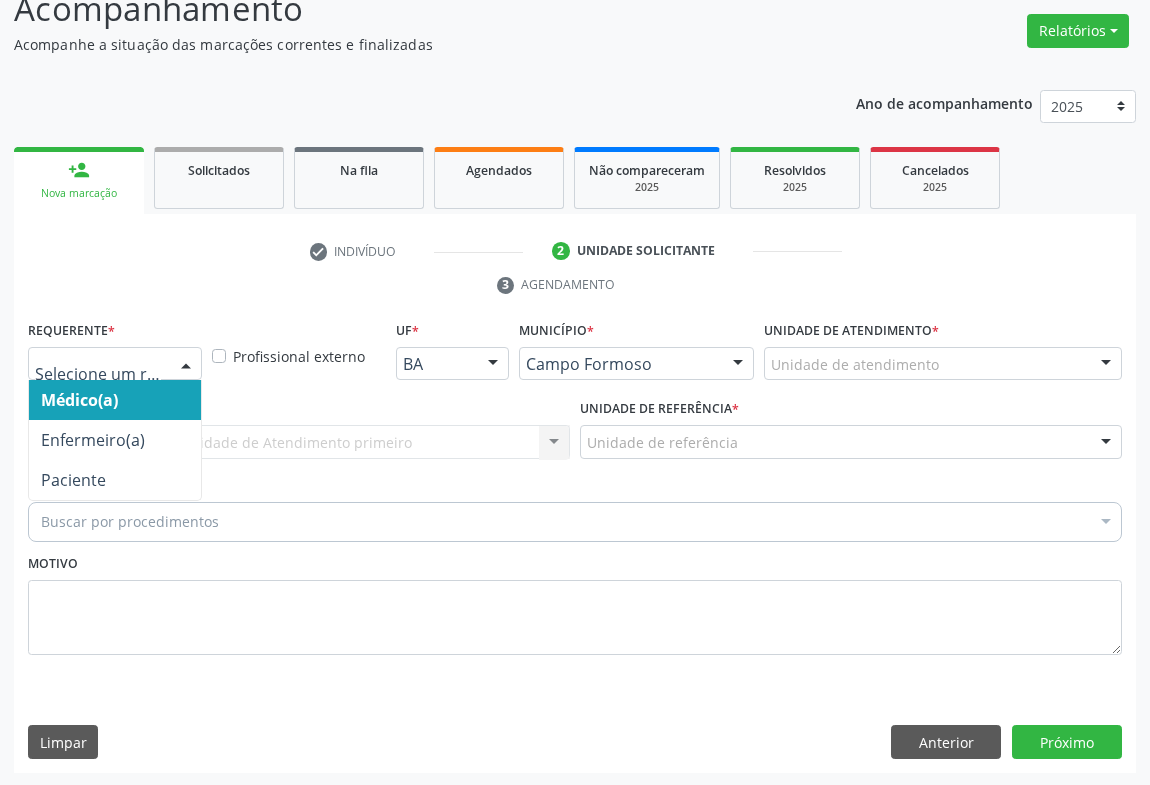 click at bounding box center [186, 365] 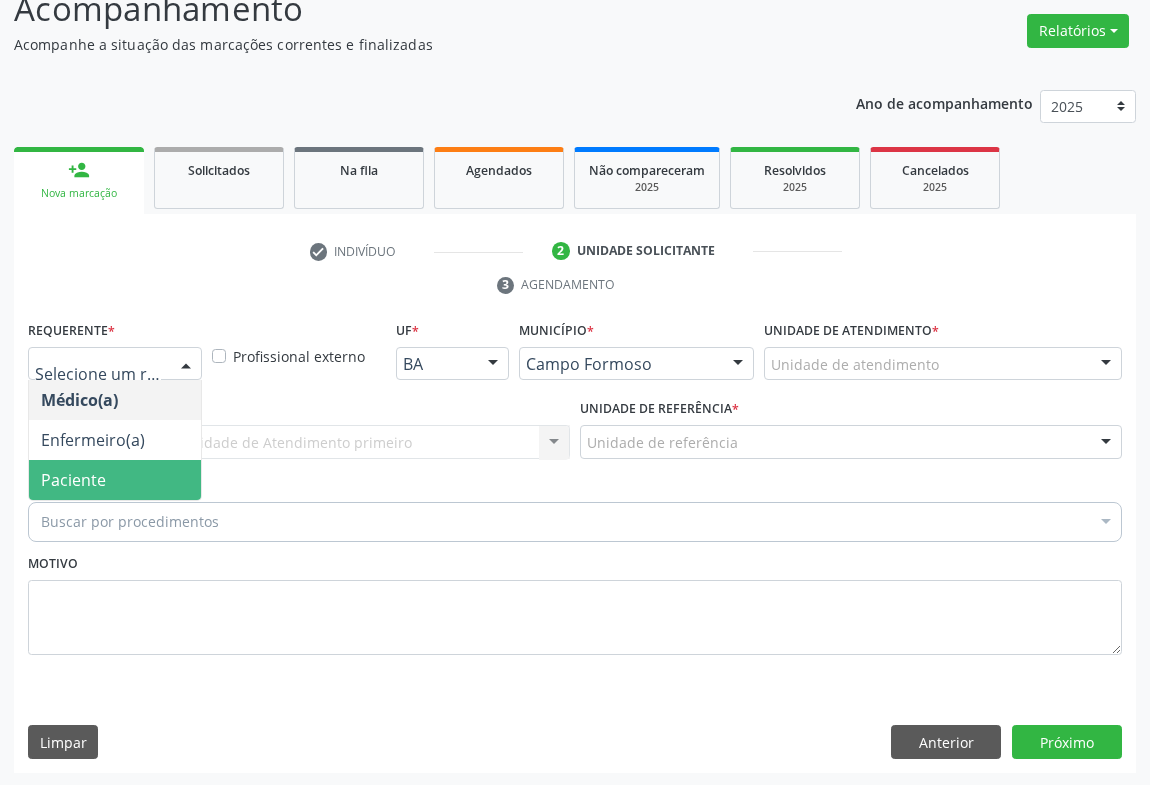 click on "Paciente" at bounding box center [115, 480] 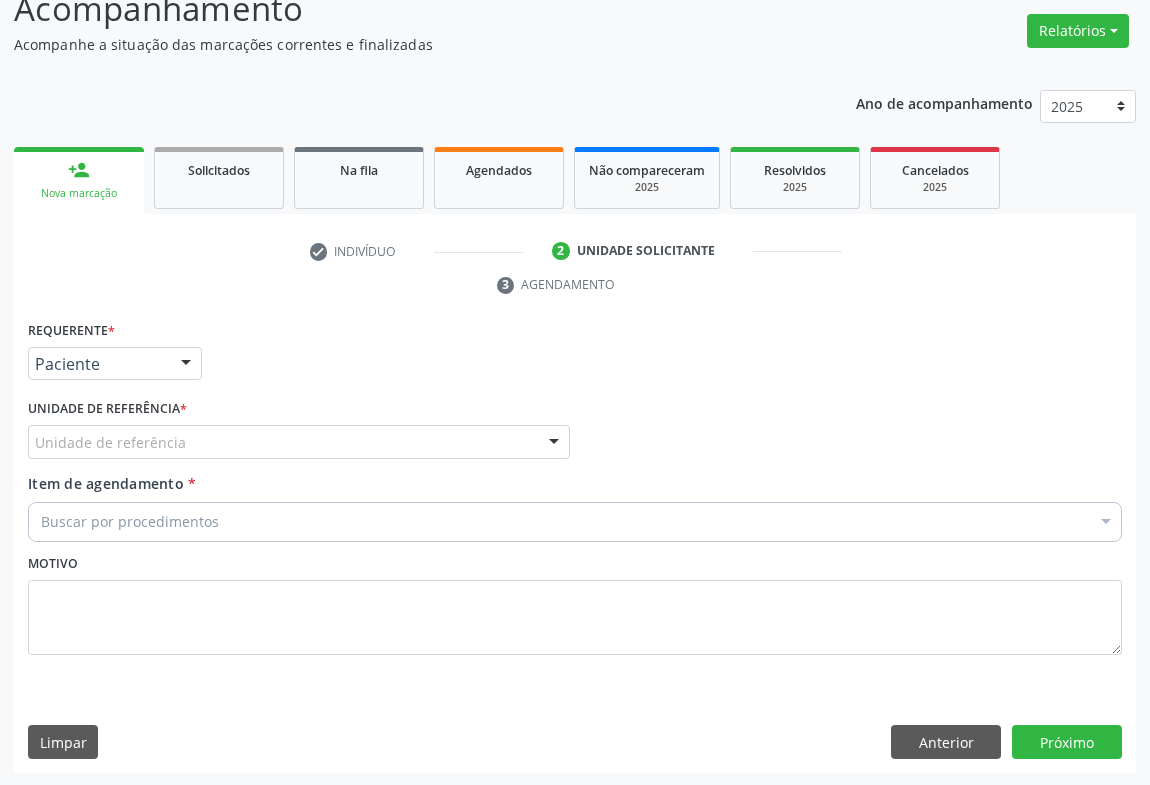 click on "Unidade de referência" at bounding box center (299, 442) 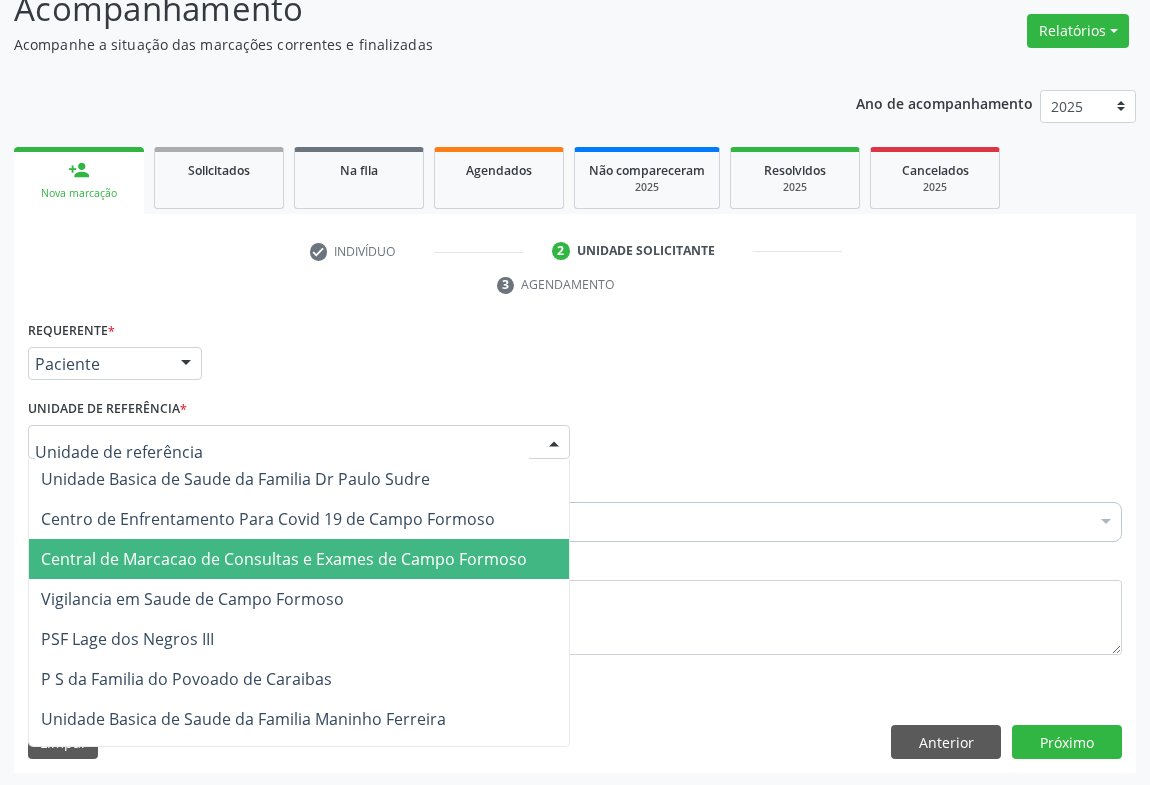 click on "Central de Marcacao de Consultas e Exames de Campo Formoso" at bounding box center (299, 559) 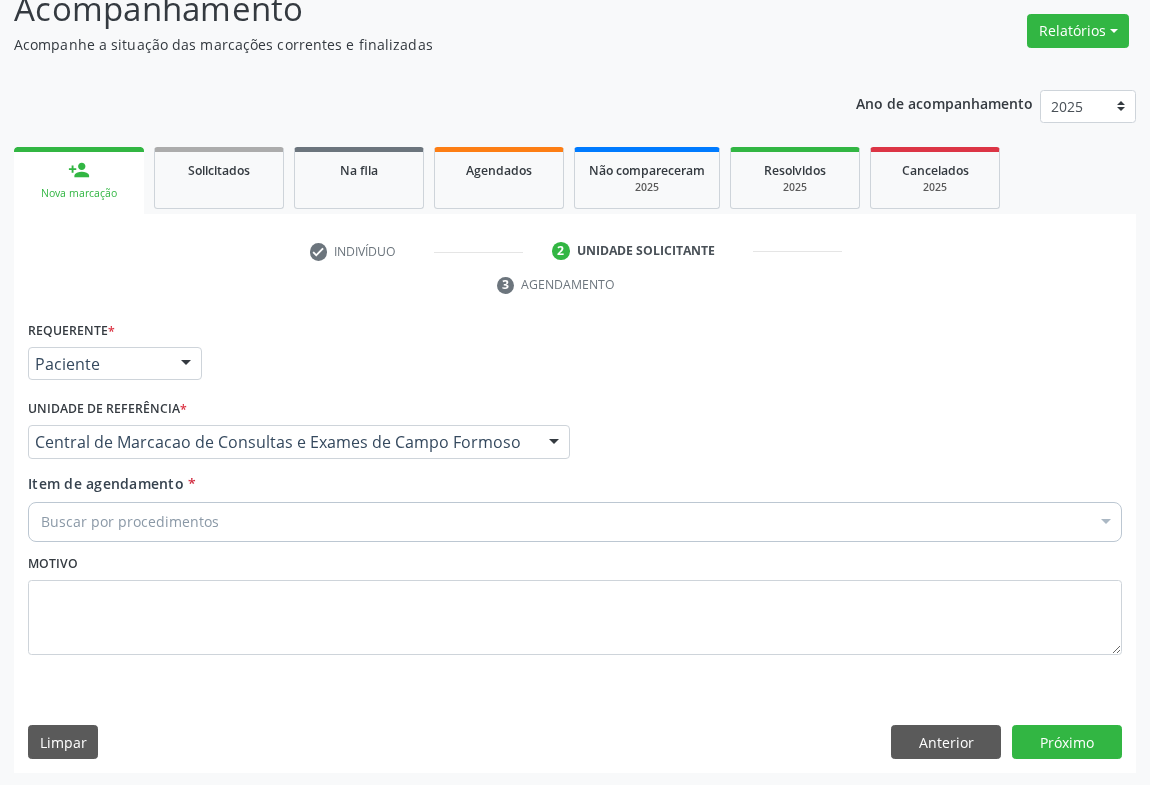 click on "Buscar por procedimentos" at bounding box center (575, 522) 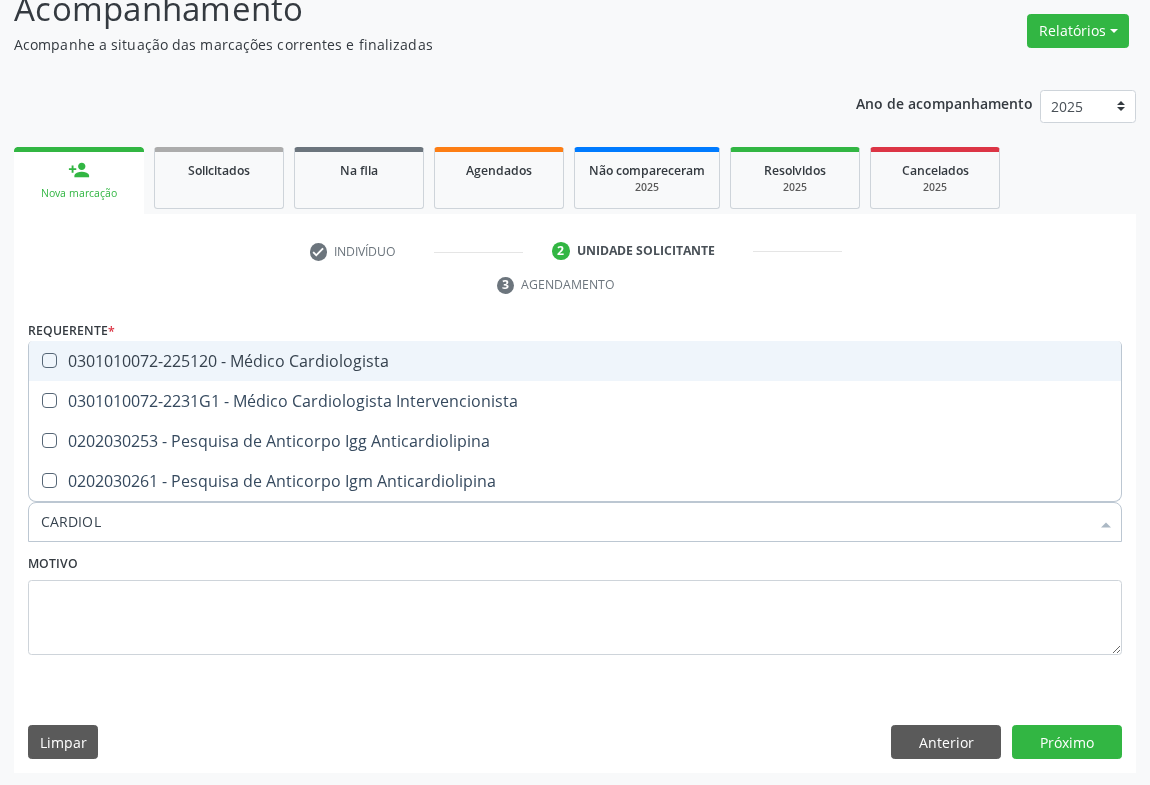 type on "CARDIOLO" 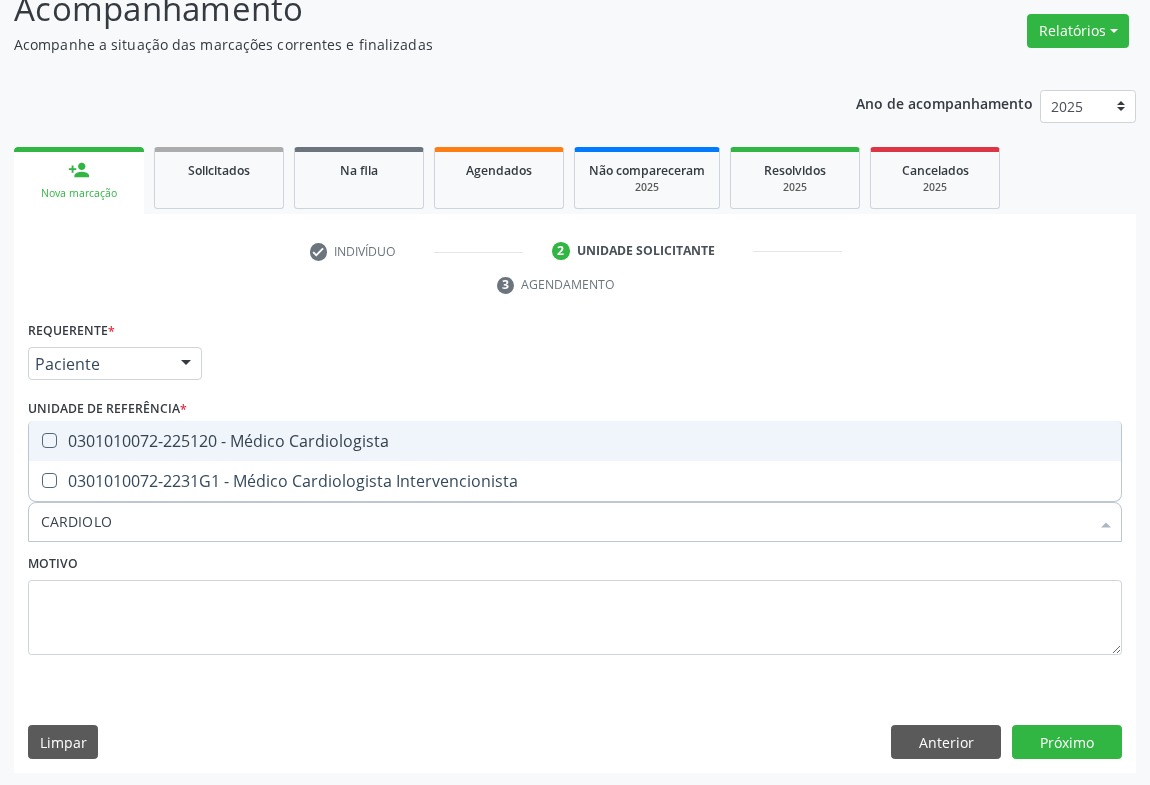 click on "0301010072-225120 - Médico Cardiologista" at bounding box center (575, 441) 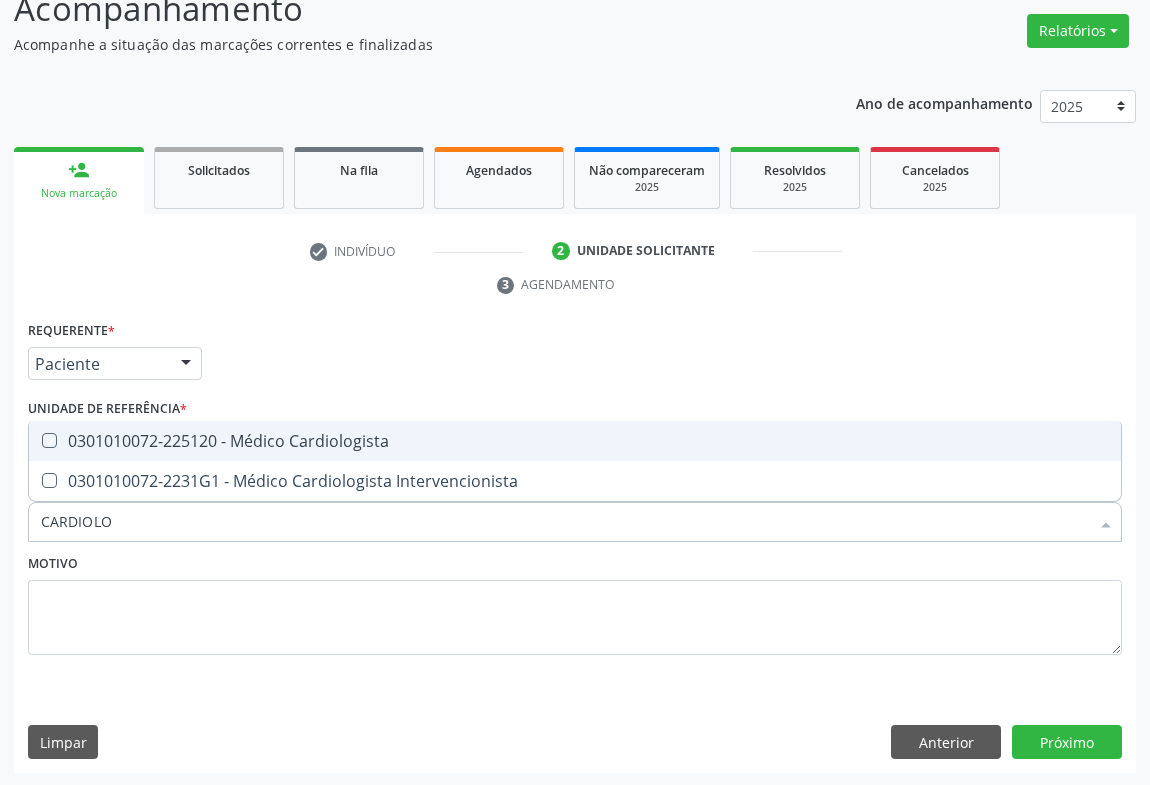 checkbox on "true" 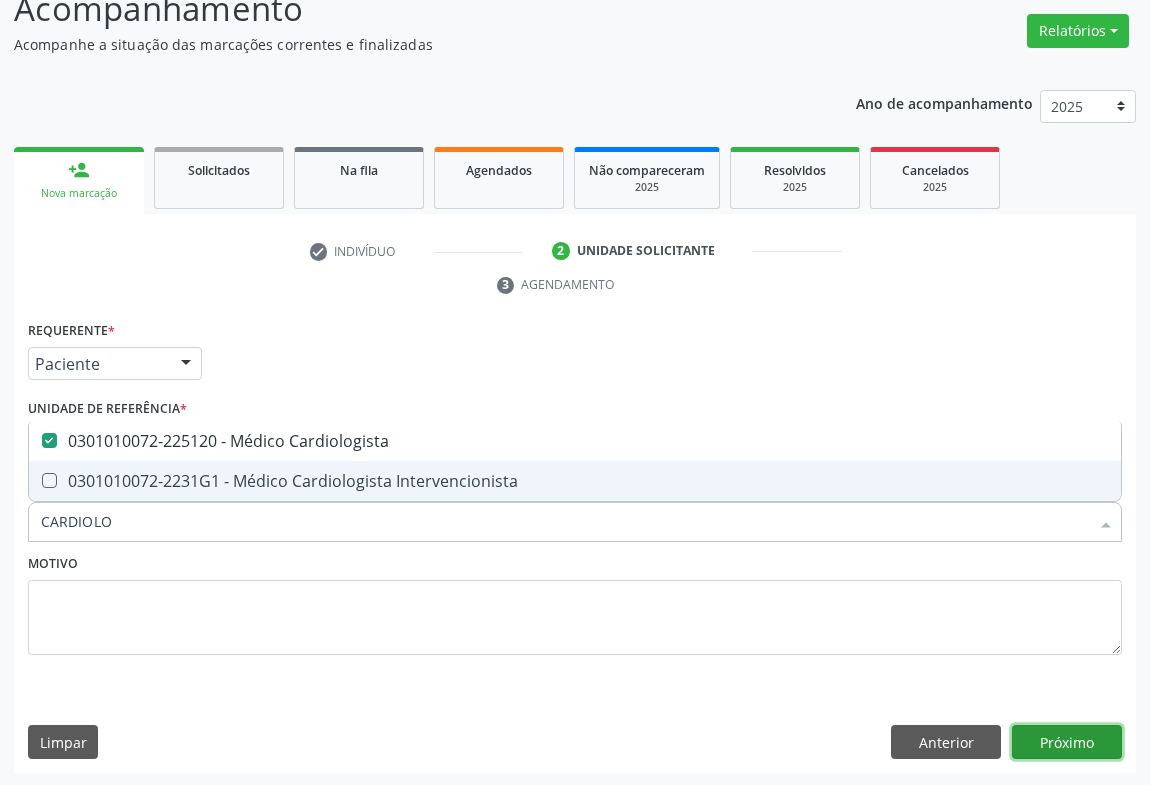 click on "Próximo" at bounding box center (1067, 742) 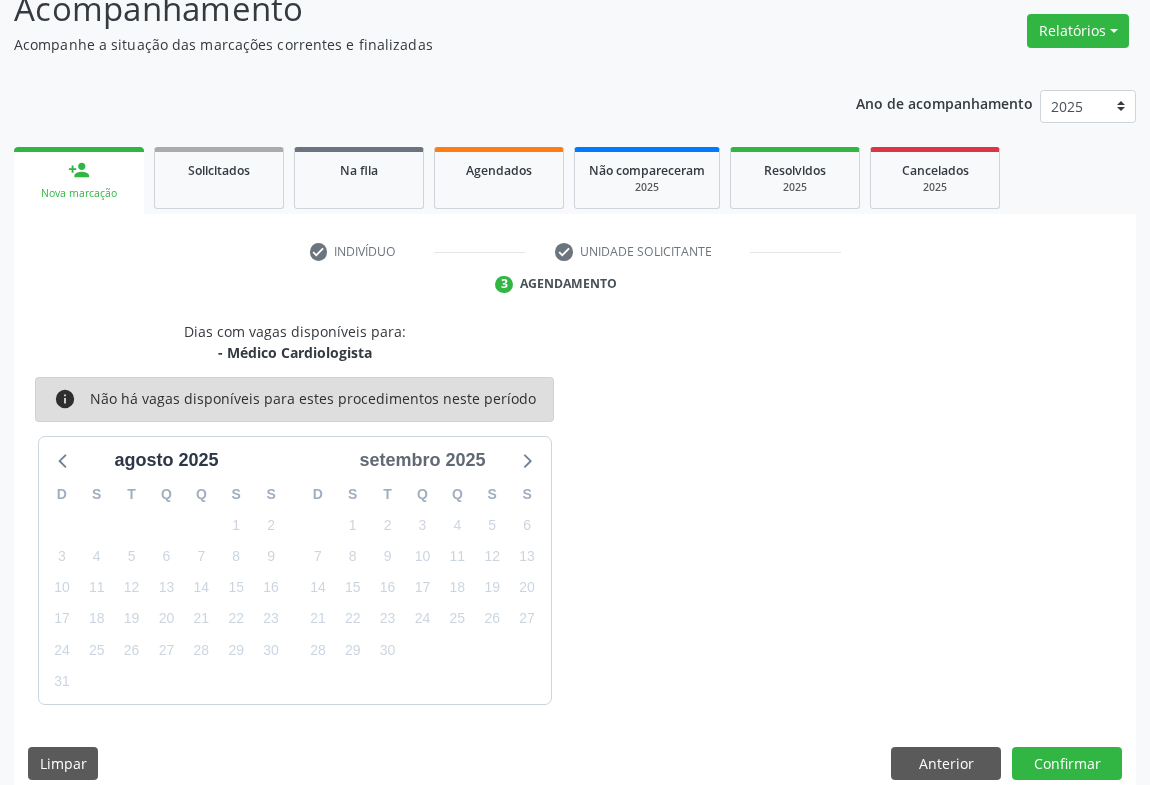 scroll, scrollTop: 174, scrollLeft: 0, axis: vertical 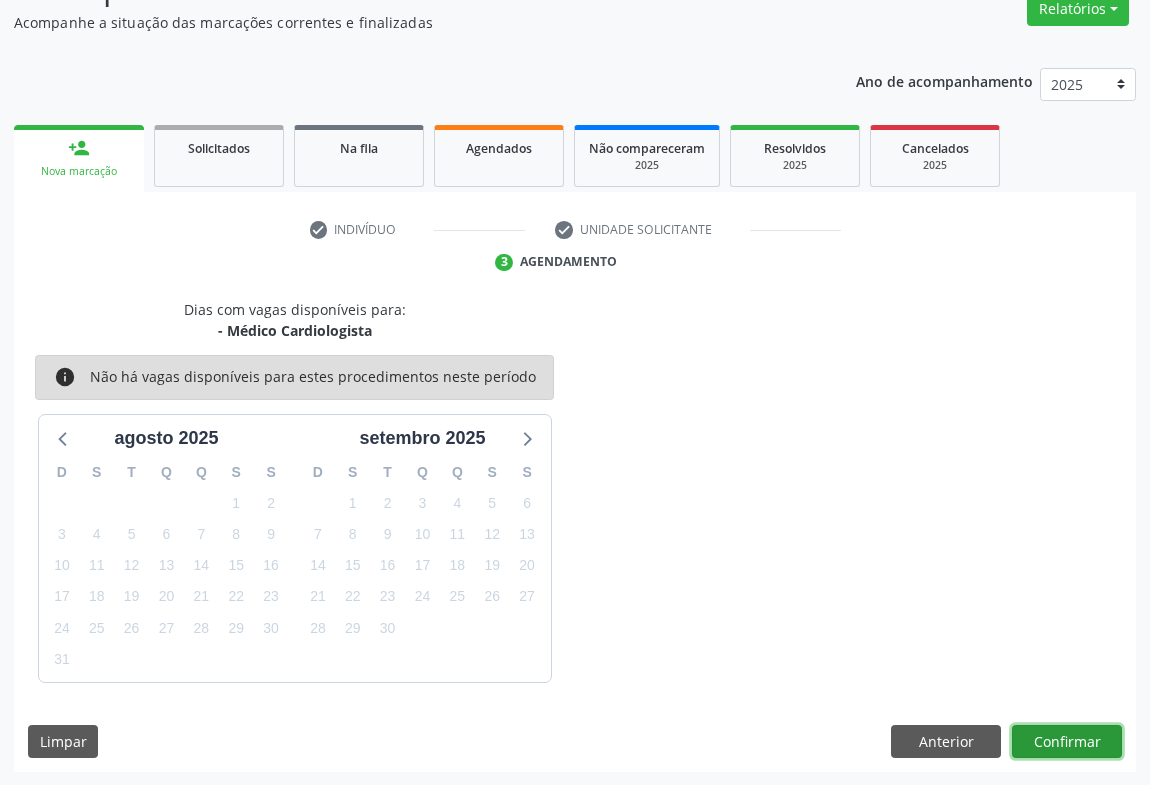 click on "Confirmar" at bounding box center [1067, 742] 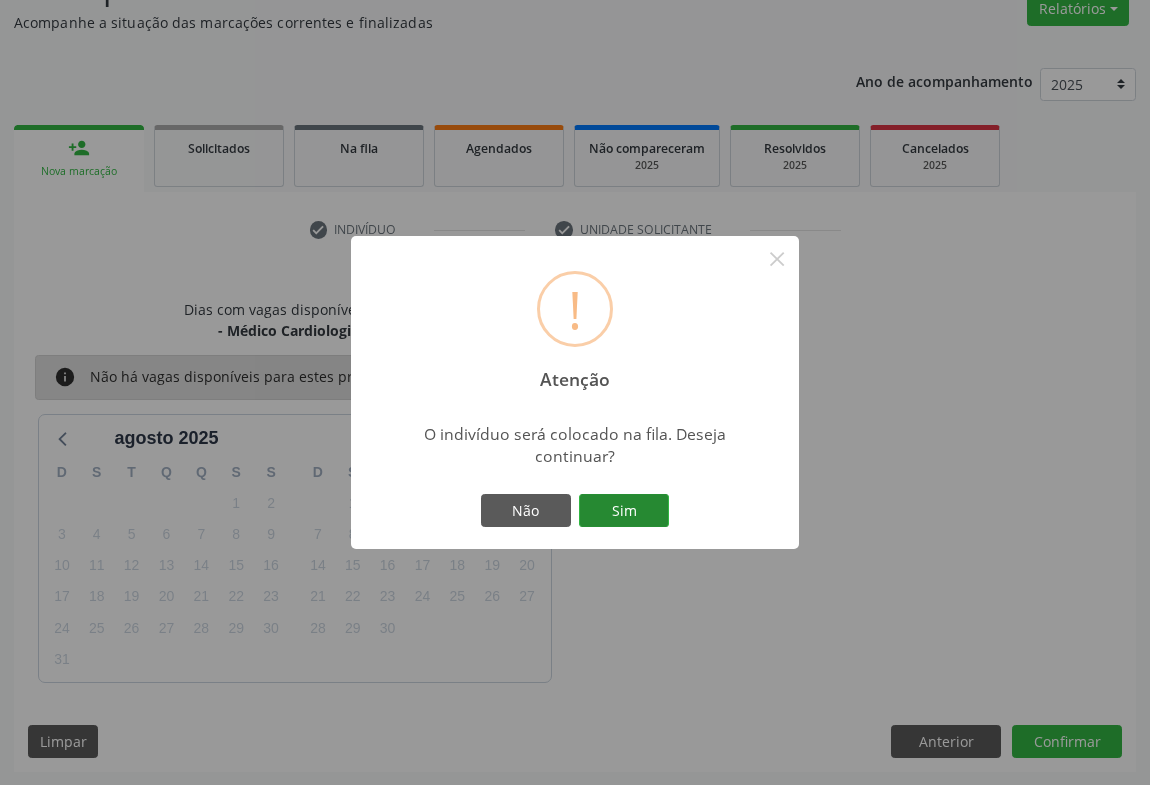 click on "Sim" at bounding box center [624, 511] 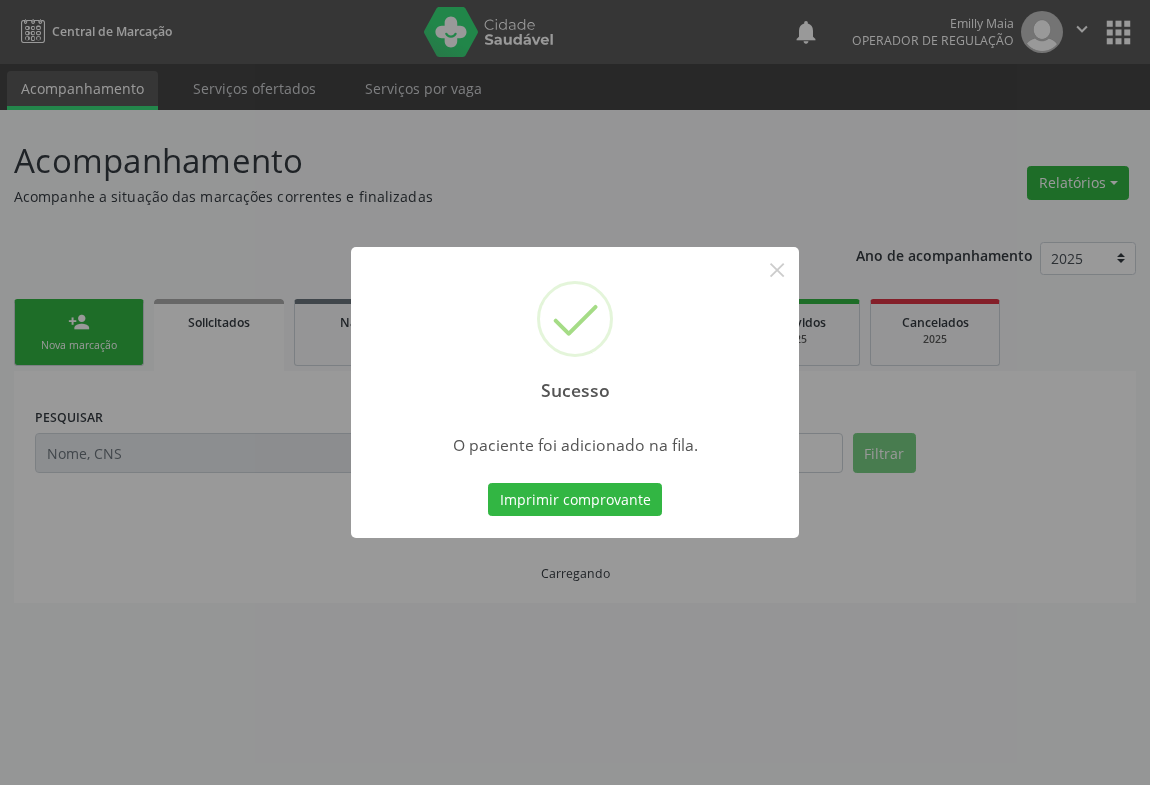scroll, scrollTop: 0, scrollLeft: 0, axis: both 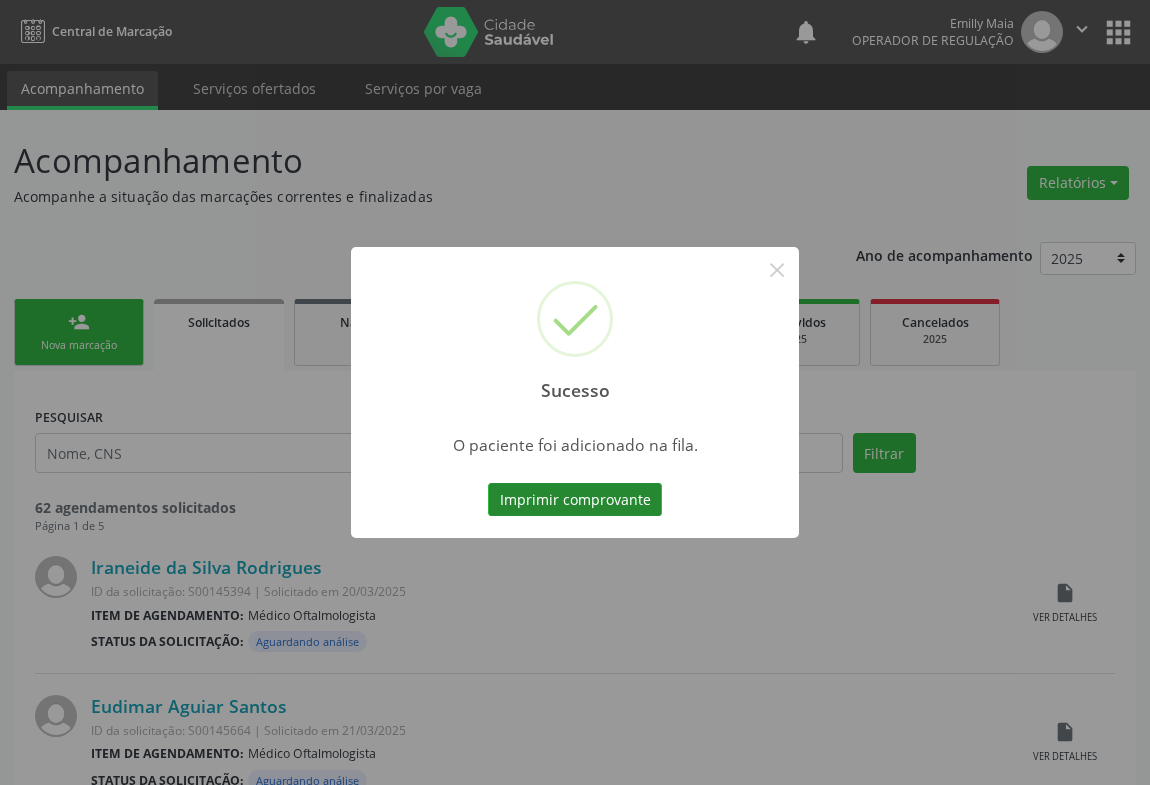 click on "Imprimir comprovante" at bounding box center (575, 500) 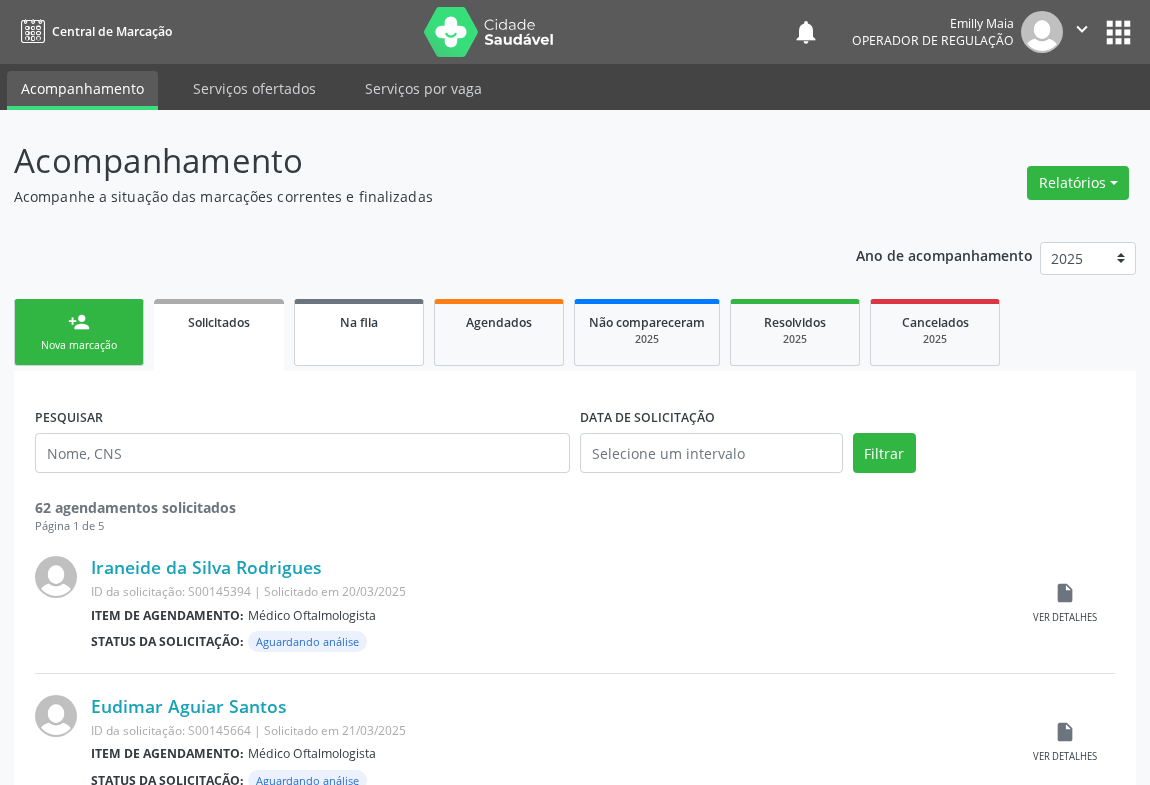 click on "Na fila" at bounding box center (359, 321) 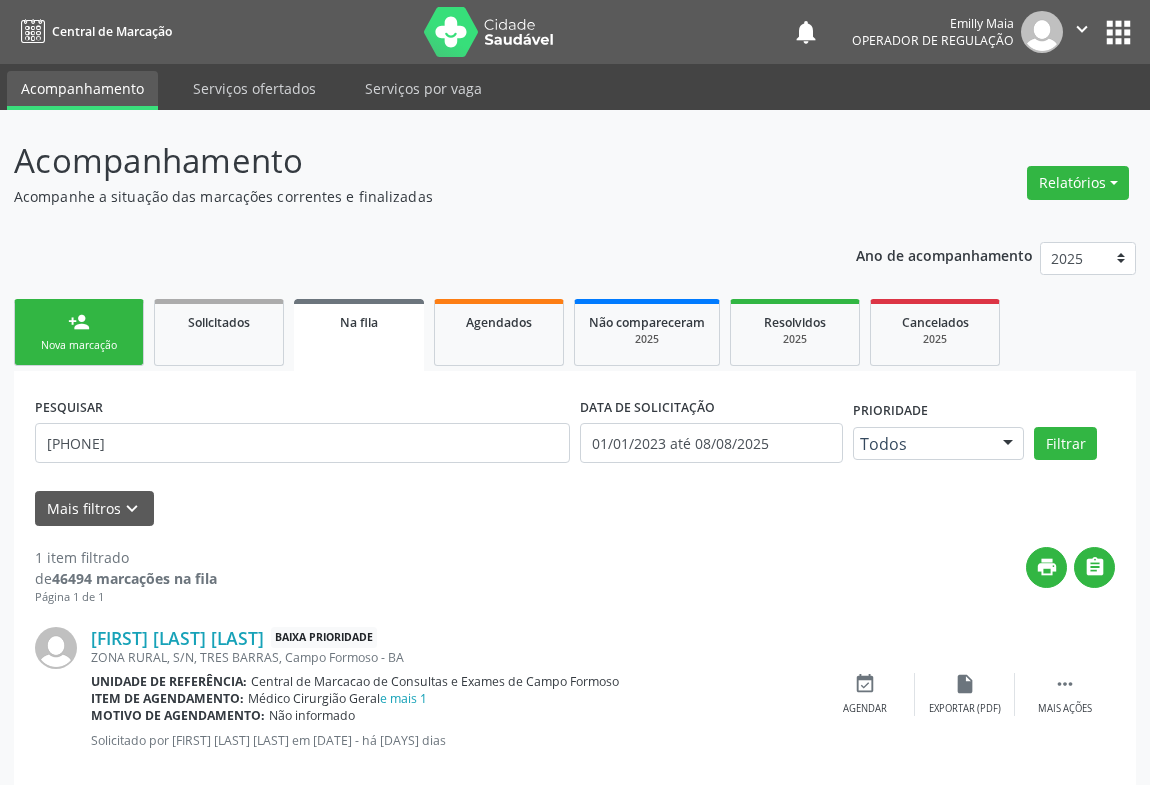 click on "PESQUISAR
[PHONE]" at bounding box center (302, 434) 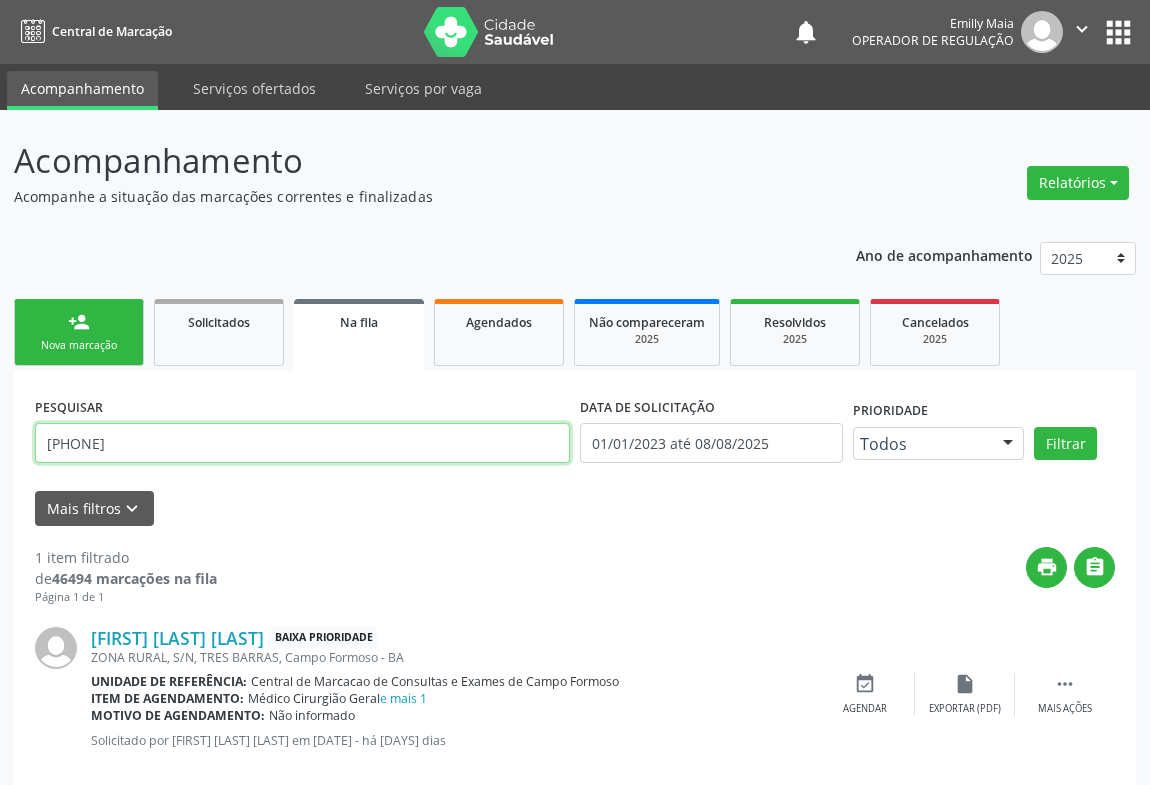 click on "[PHONE]" at bounding box center [302, 443] 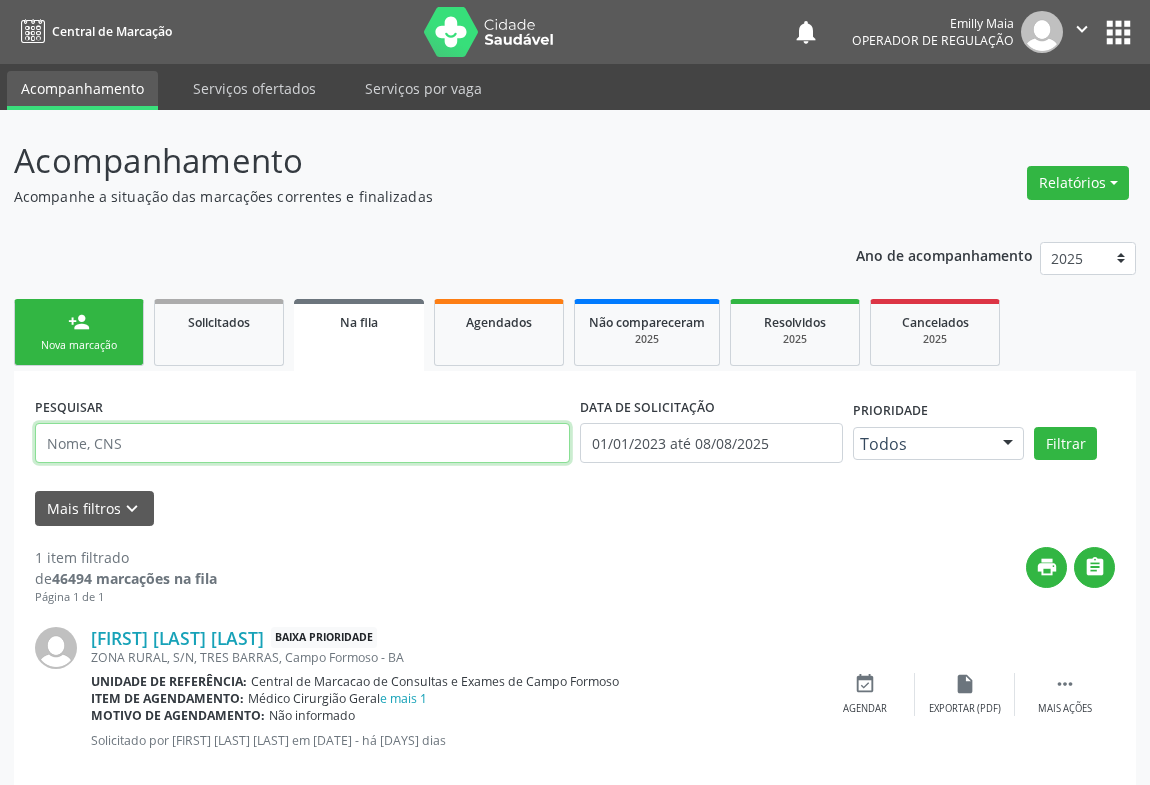 click at bounding box center [302, 443] 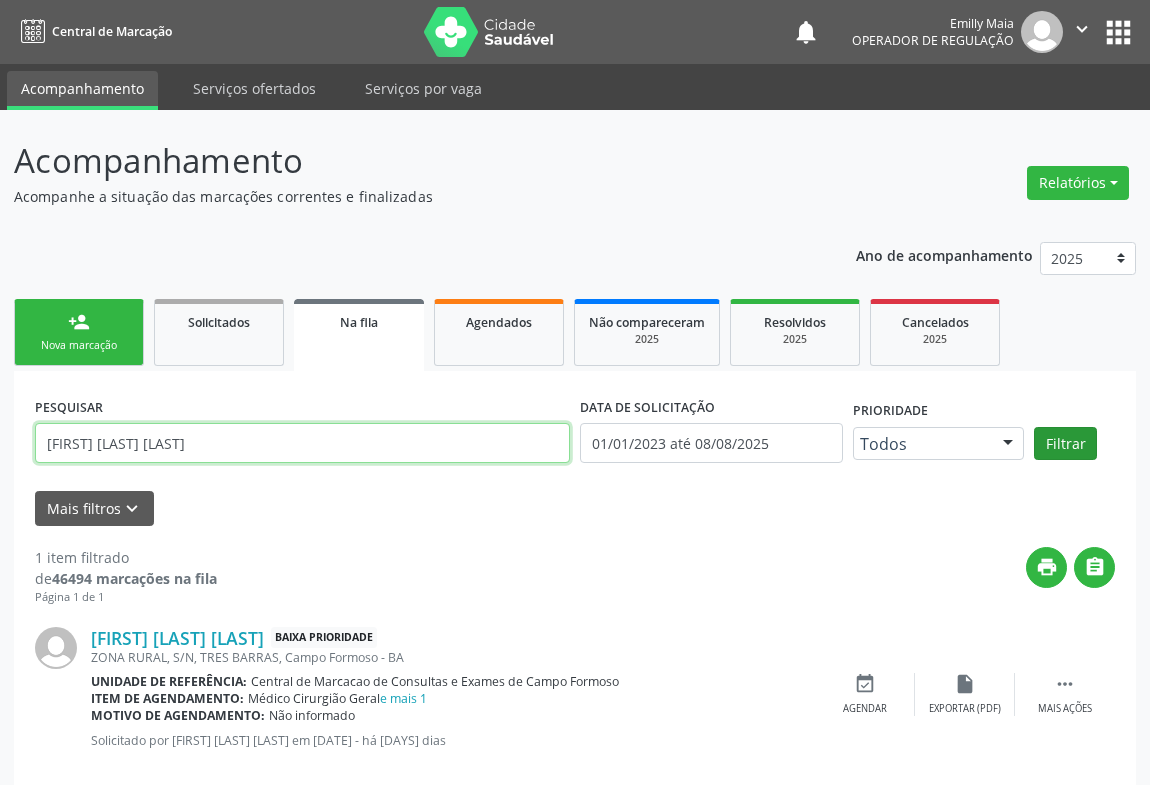 type on "[FIRST] [LAST] [LAST]" 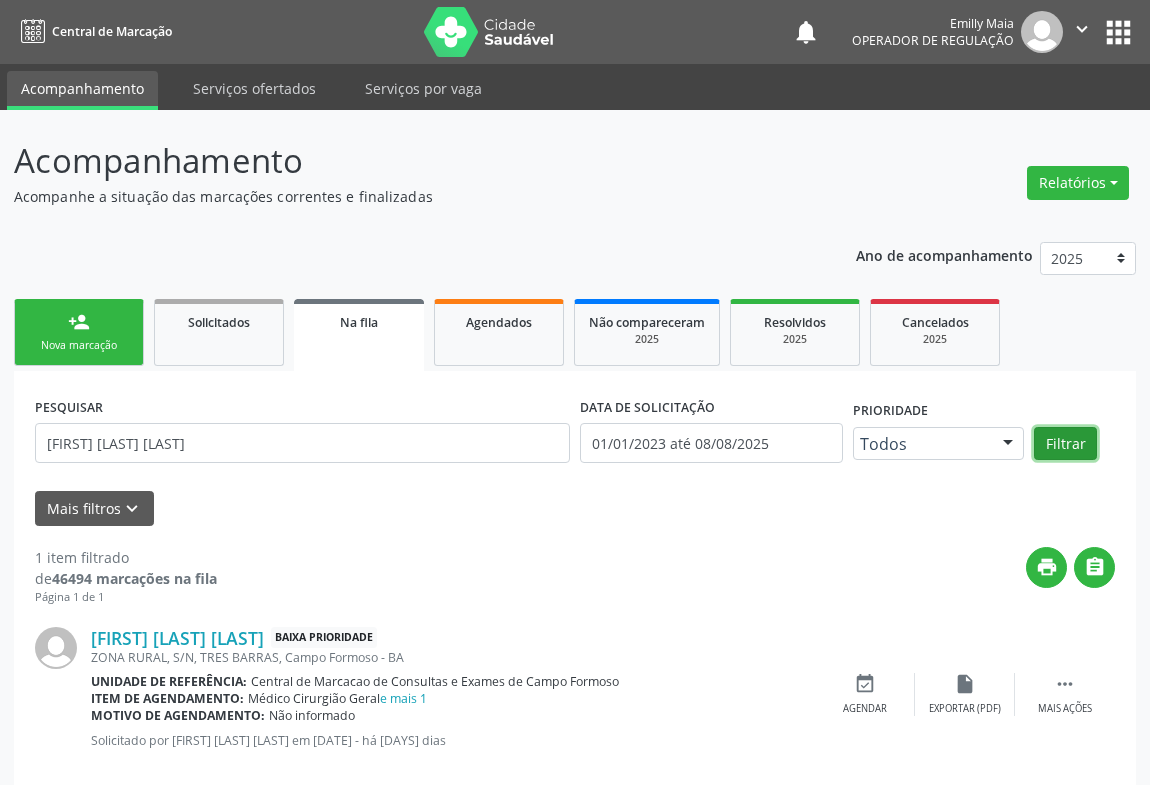 click on "Filtrar" at bounding box center [1065, 444] 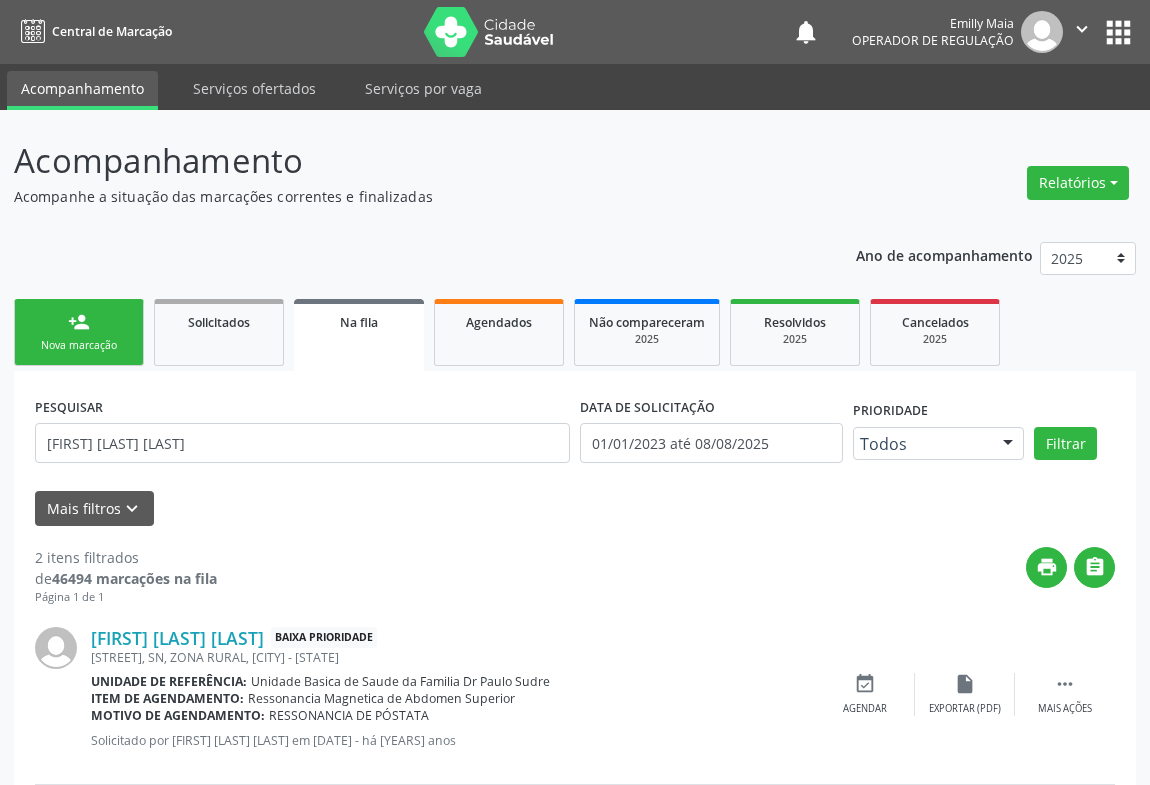 scroll, scrollTop: 211, scrollLeft: 0, axis: vertical 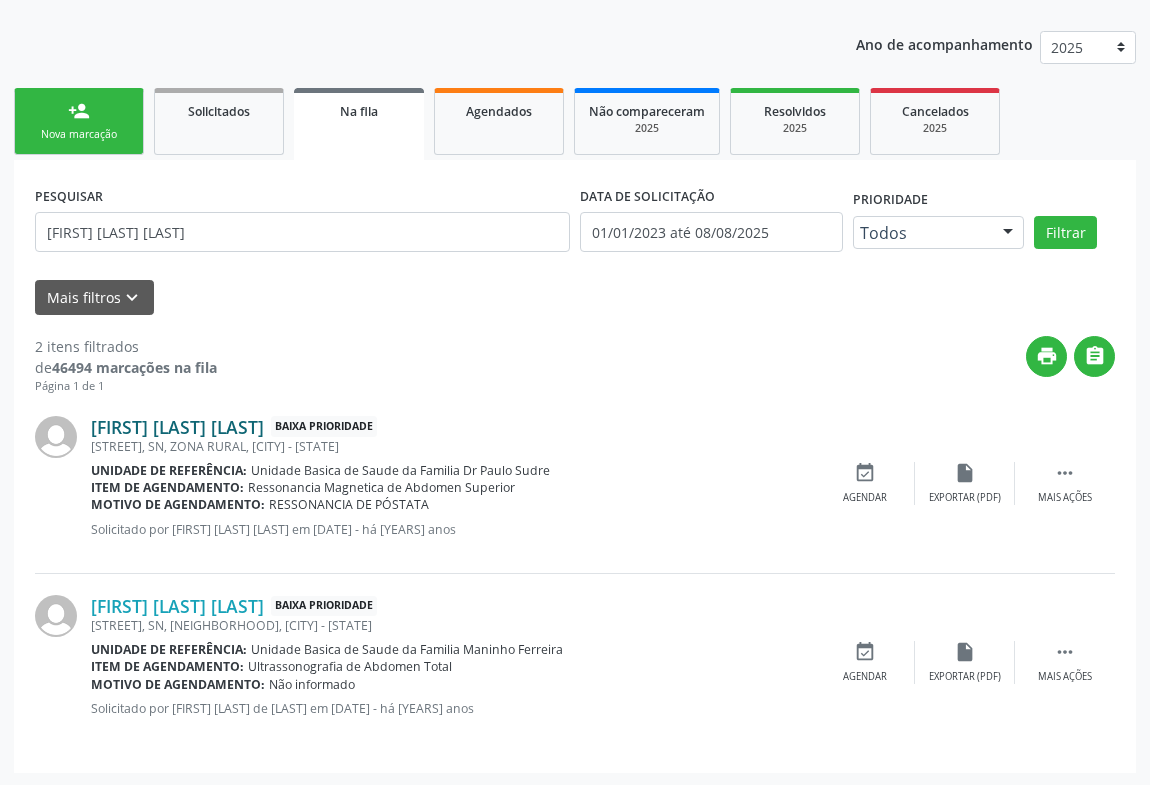 click on "[FIRST] [LAST] [LAST]" at bounding box center (177, 427) 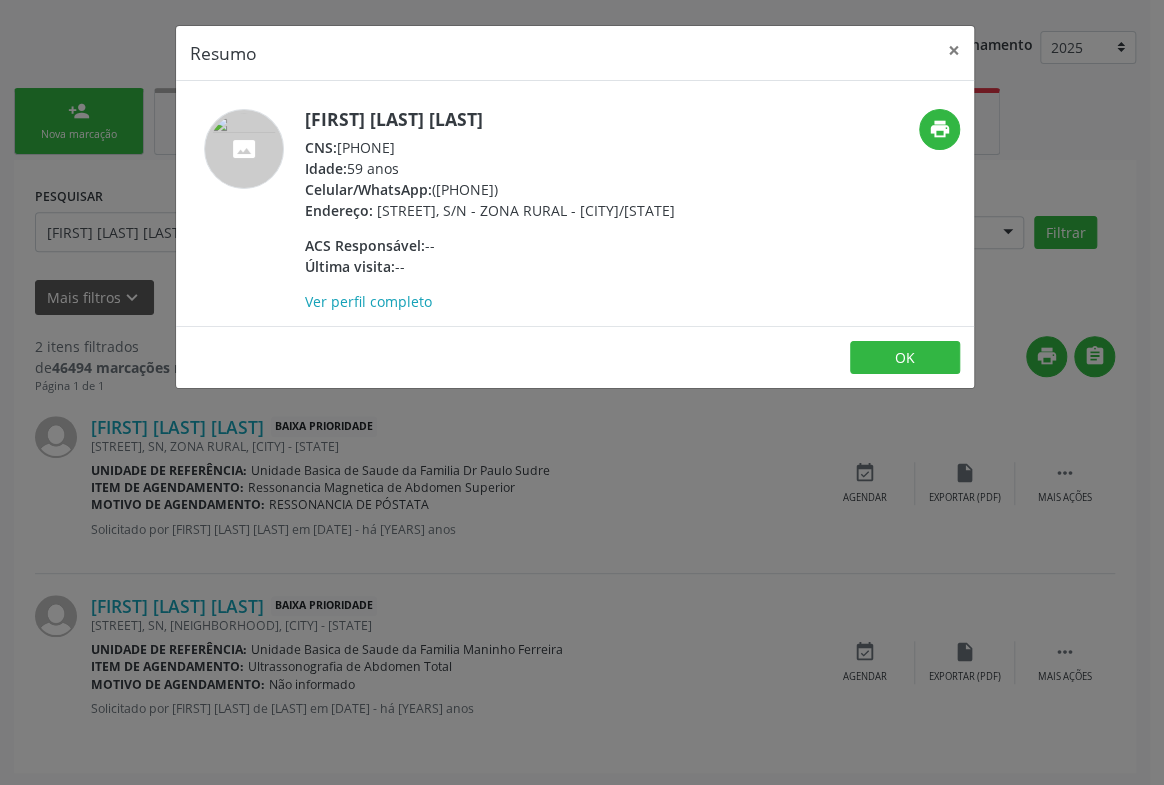 click on "Resumo ×
[FIRST] [LAST] [LAST]
CNS:
[PHONE]
Idade:
[AGE] anos
Celular/WhatsApp:
([PHONE])
Endereço:
[STREET],
S/N -
ZONA RURAL
-
[CITY]/[STATE]
ACS Responsável:
--
Última visita:
--
Ver perfil completo
print   OK" at bounding box center [582, 392] 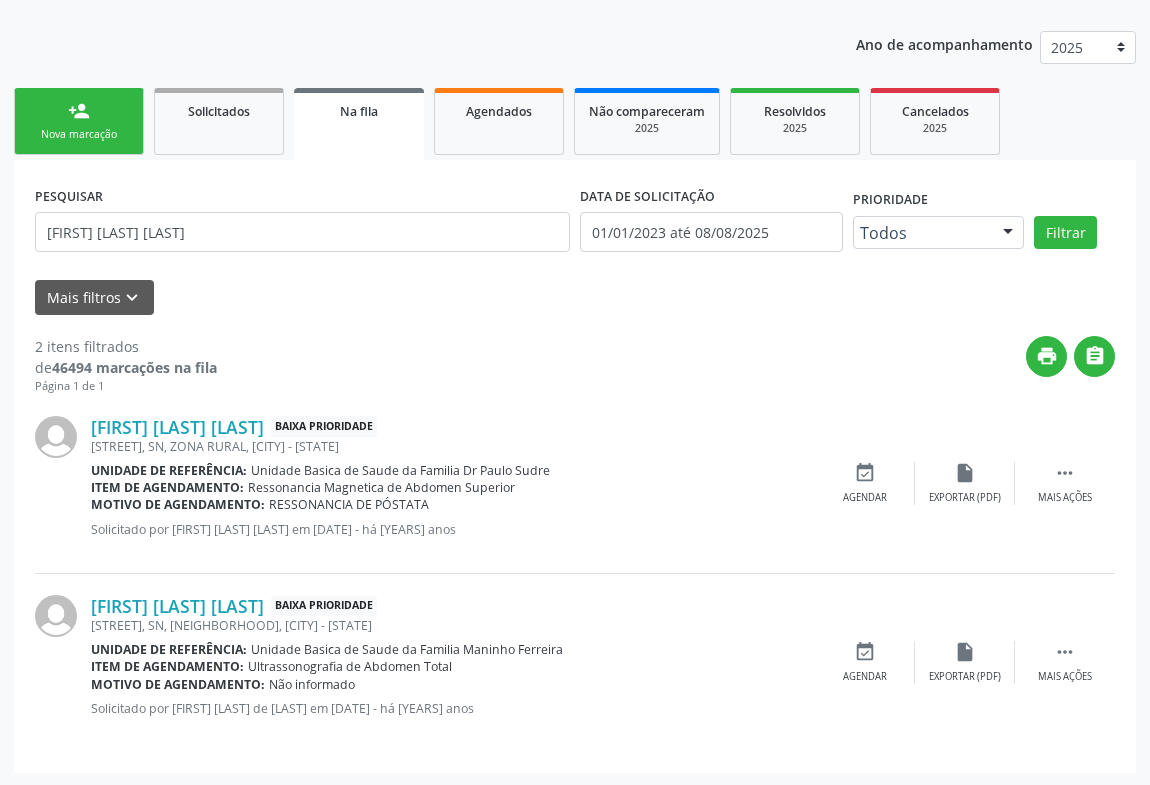 scroll, scrollTop: 30, scrollLeft: 0, axis: vertical 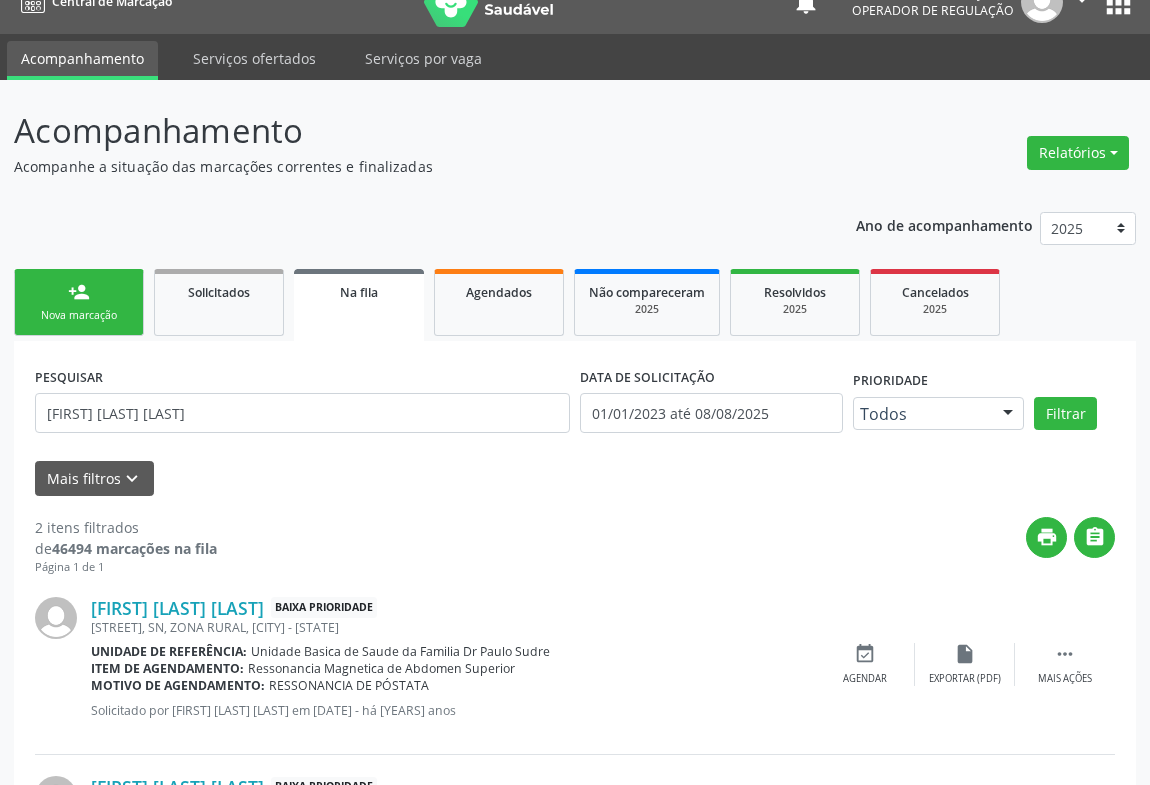 click on "person_add" at bounding box center (79, 292) 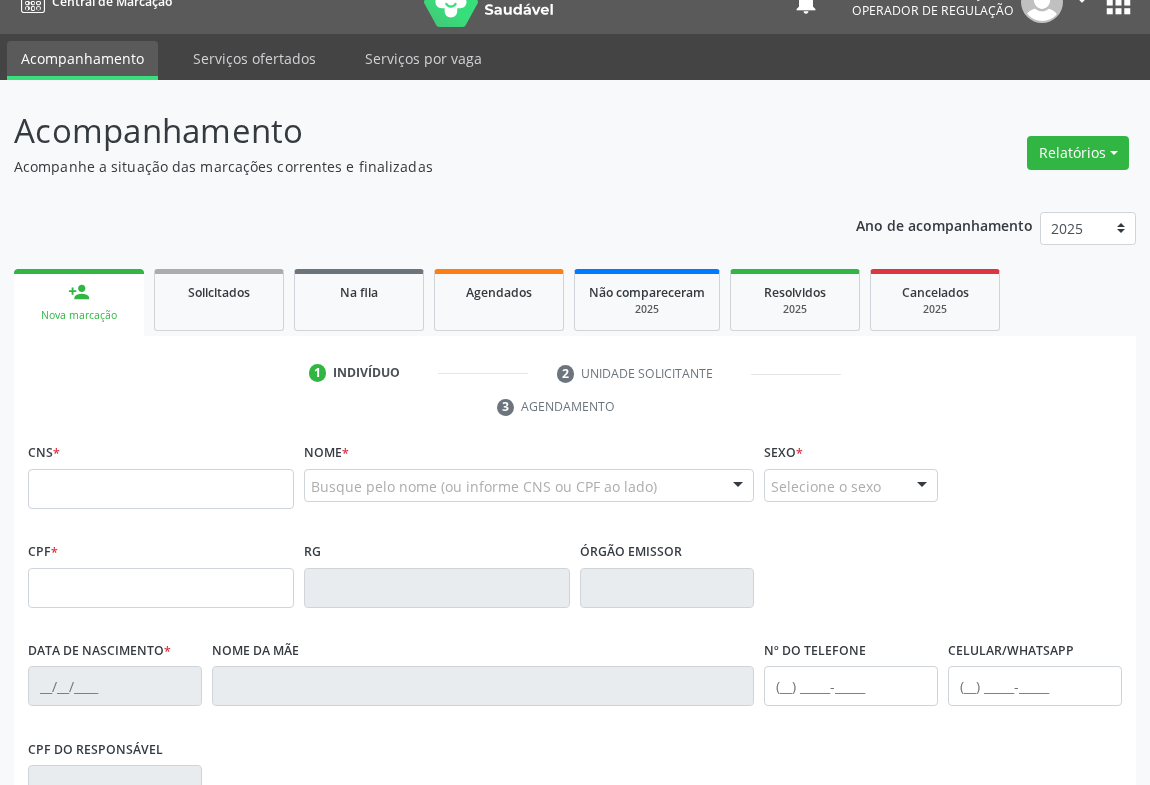 click on "Nova marcação" at bounding box center [79, 315] 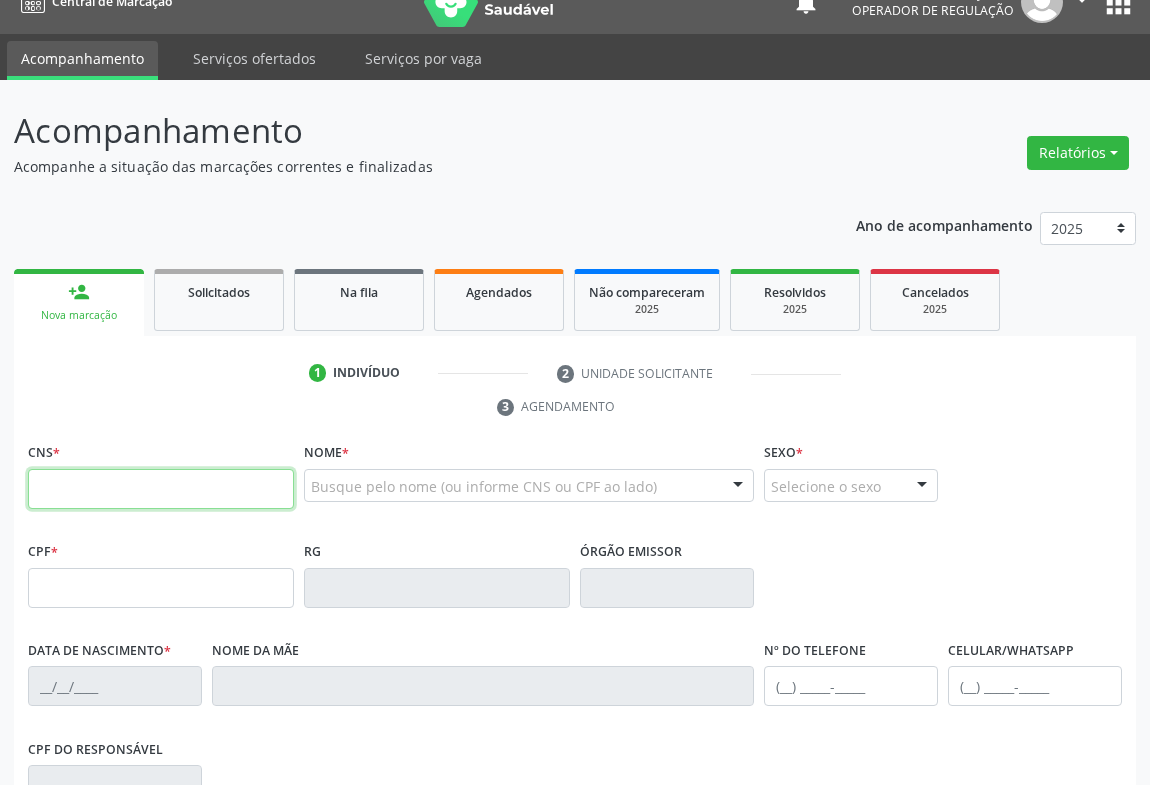 click at bounding box center (161, 489) 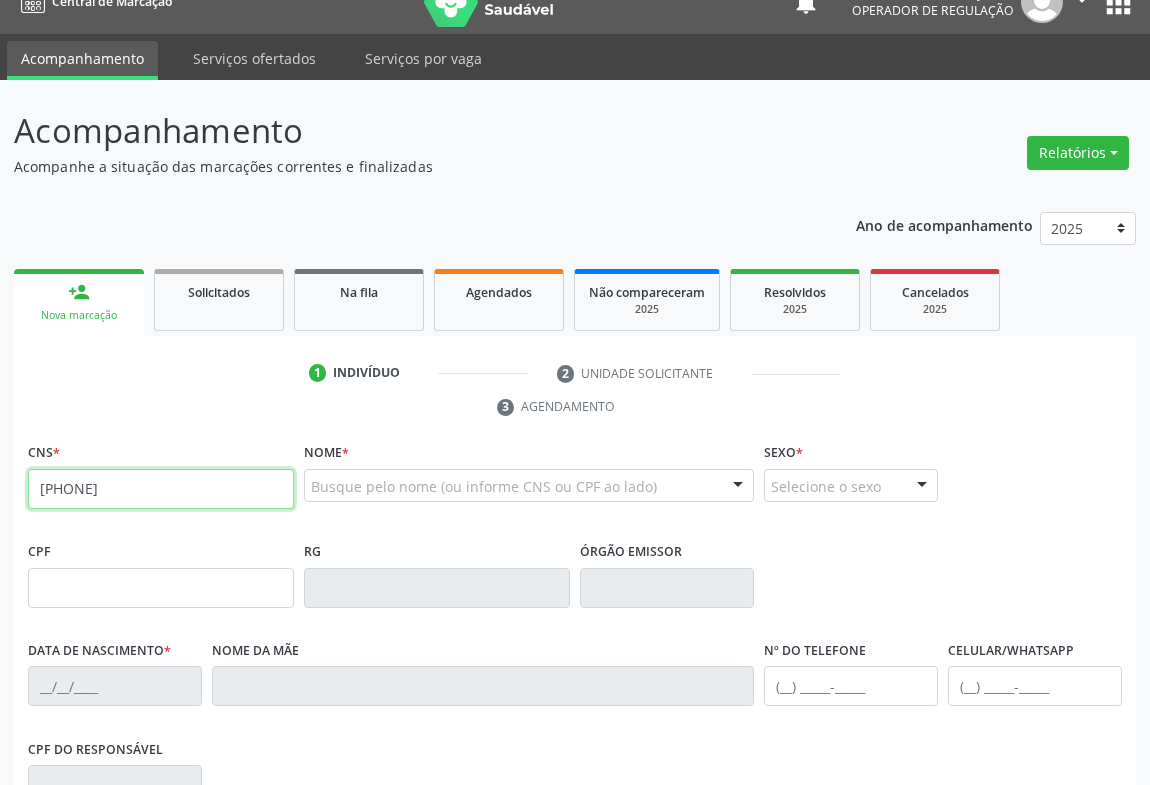 type on "[PHONE]" 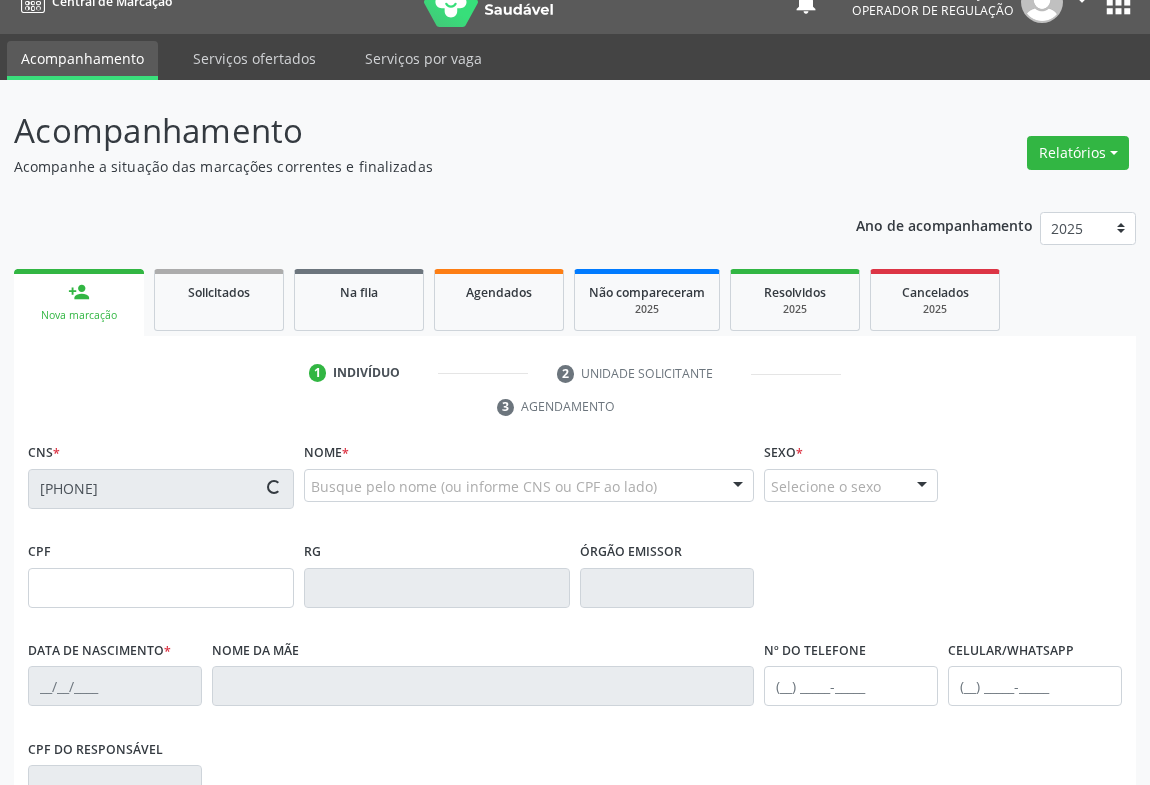 scroll, scrollTop: 302, scrollLeft: 0, axis: vertical 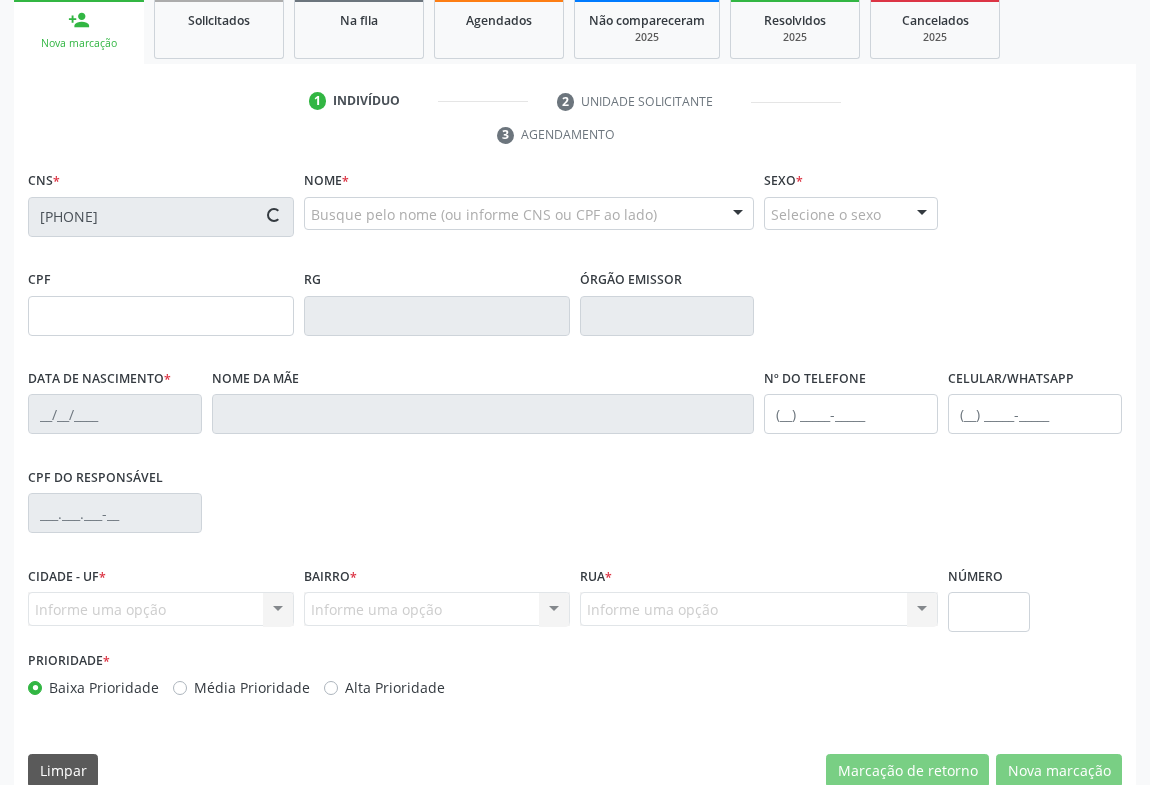 type on "[PHONE]" 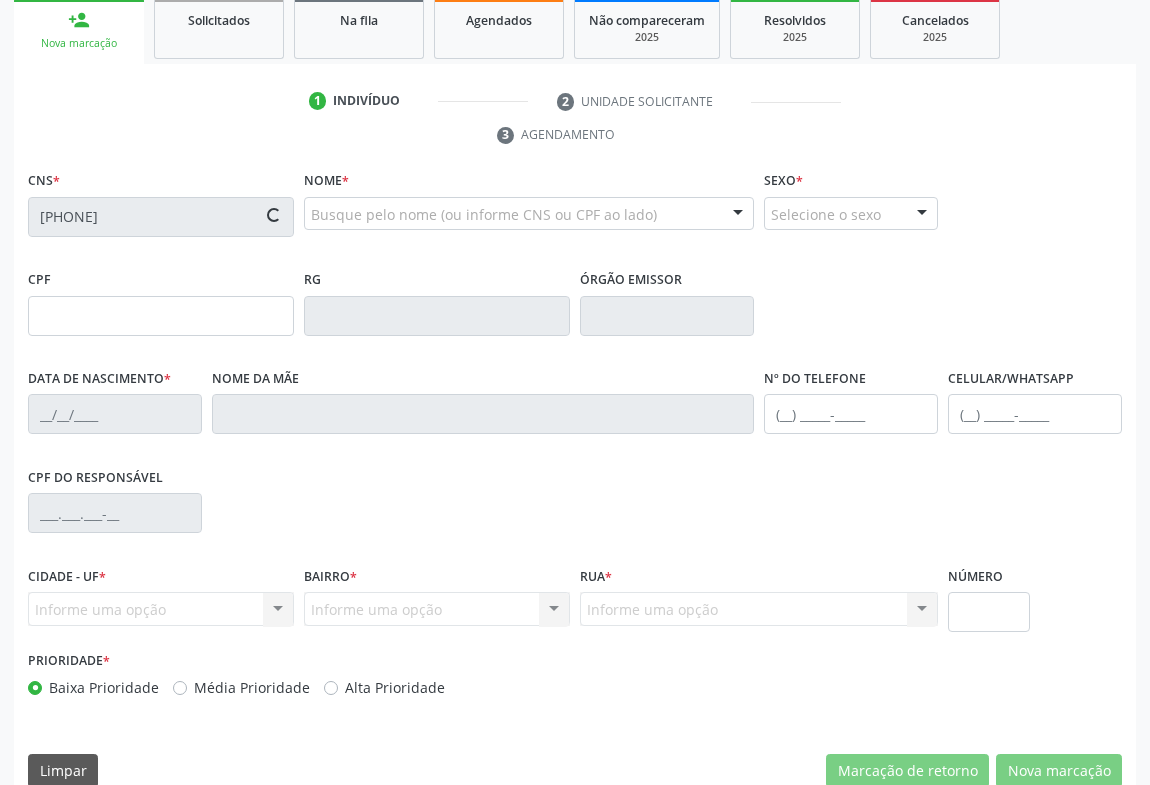 type on "[DATE]" 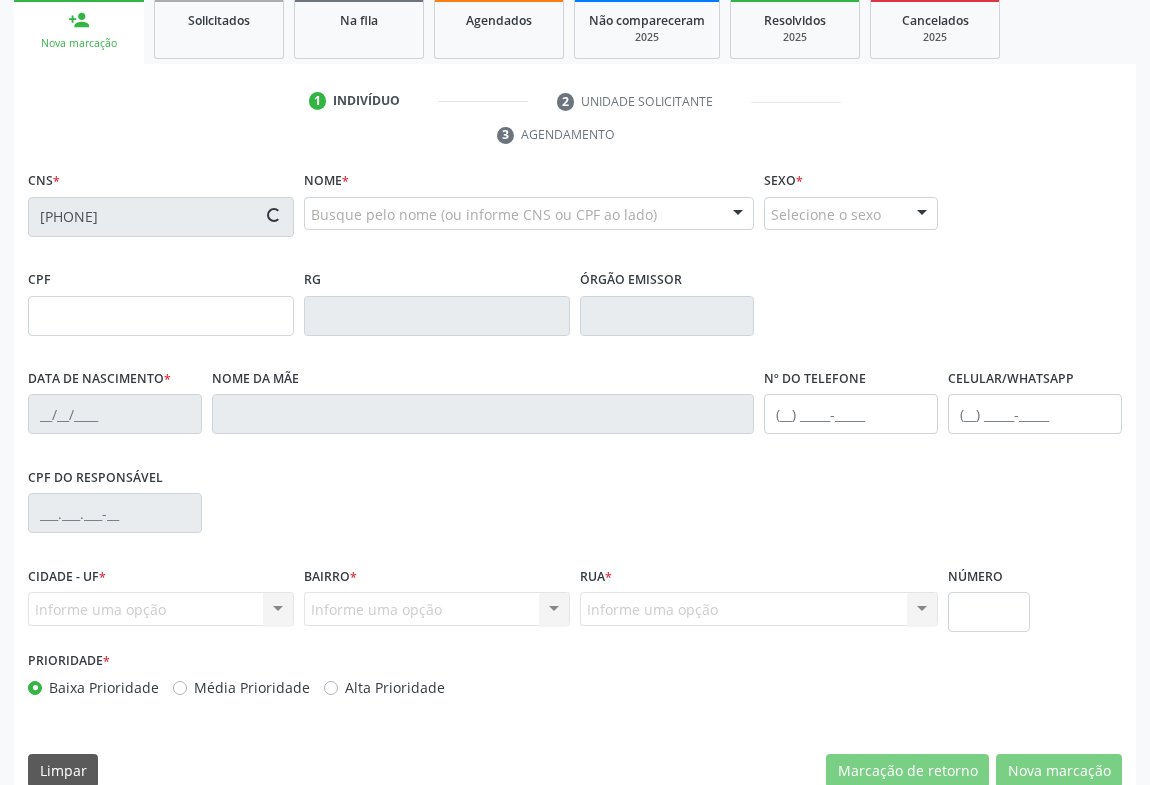 type on "([PHONE])" 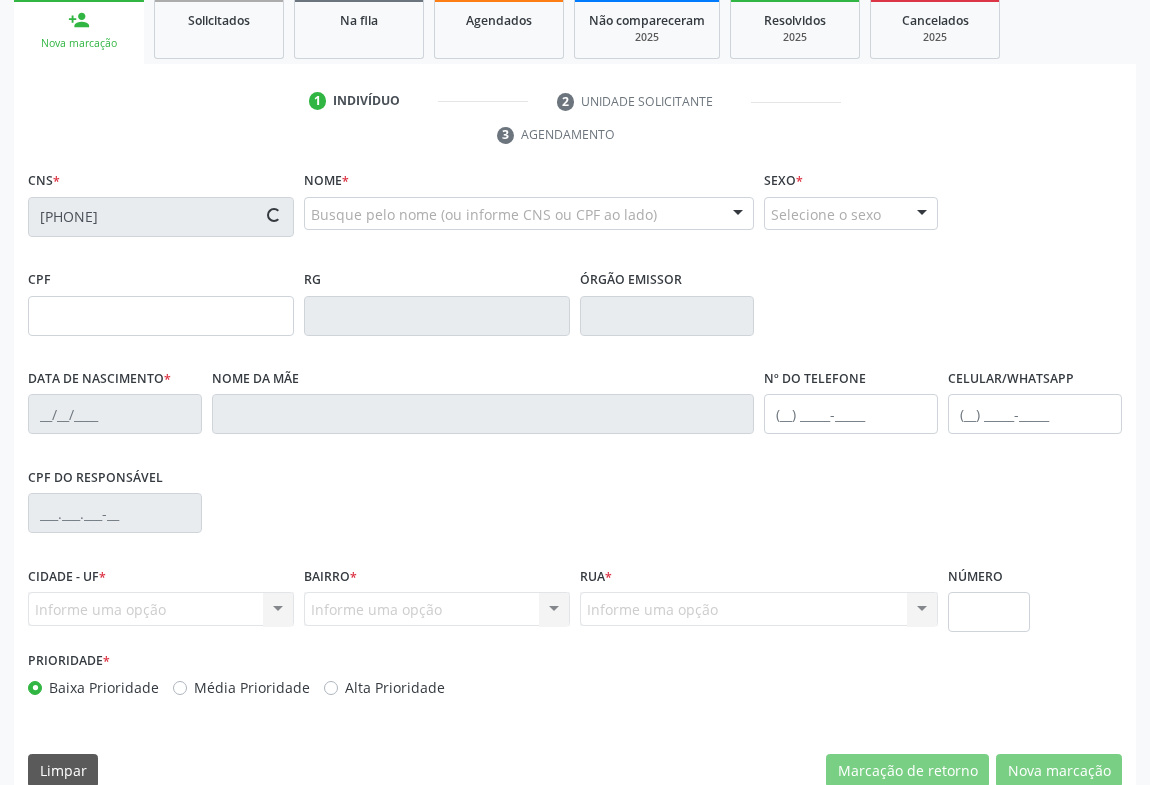 type on "([PHONE])" 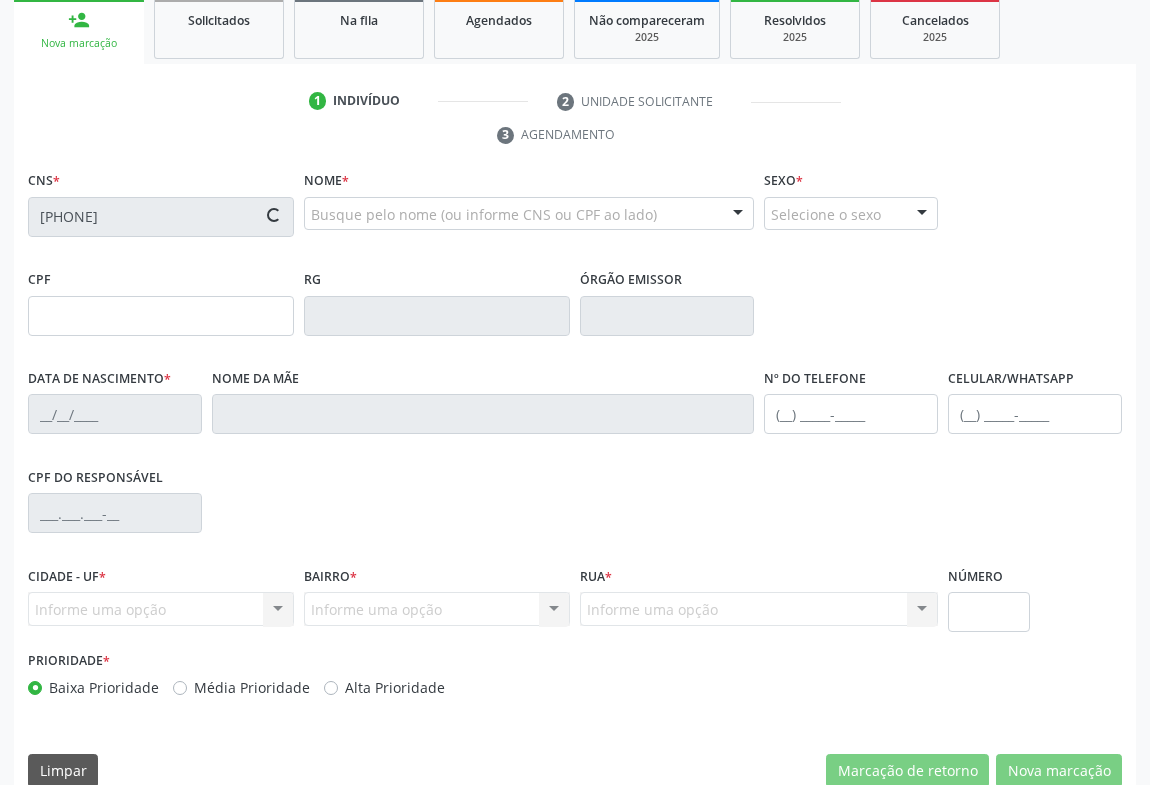 type on "[CPF]" 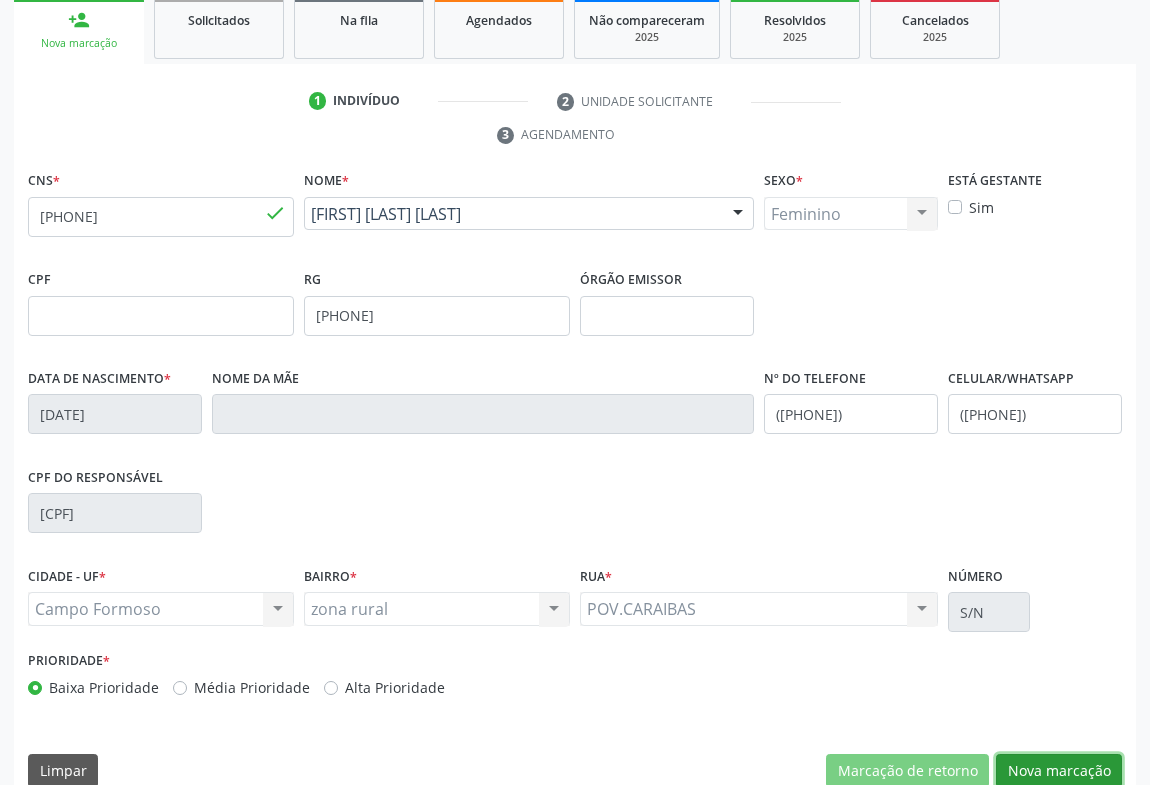 click on "Nova marcação" at bounding box center (1059, 771) 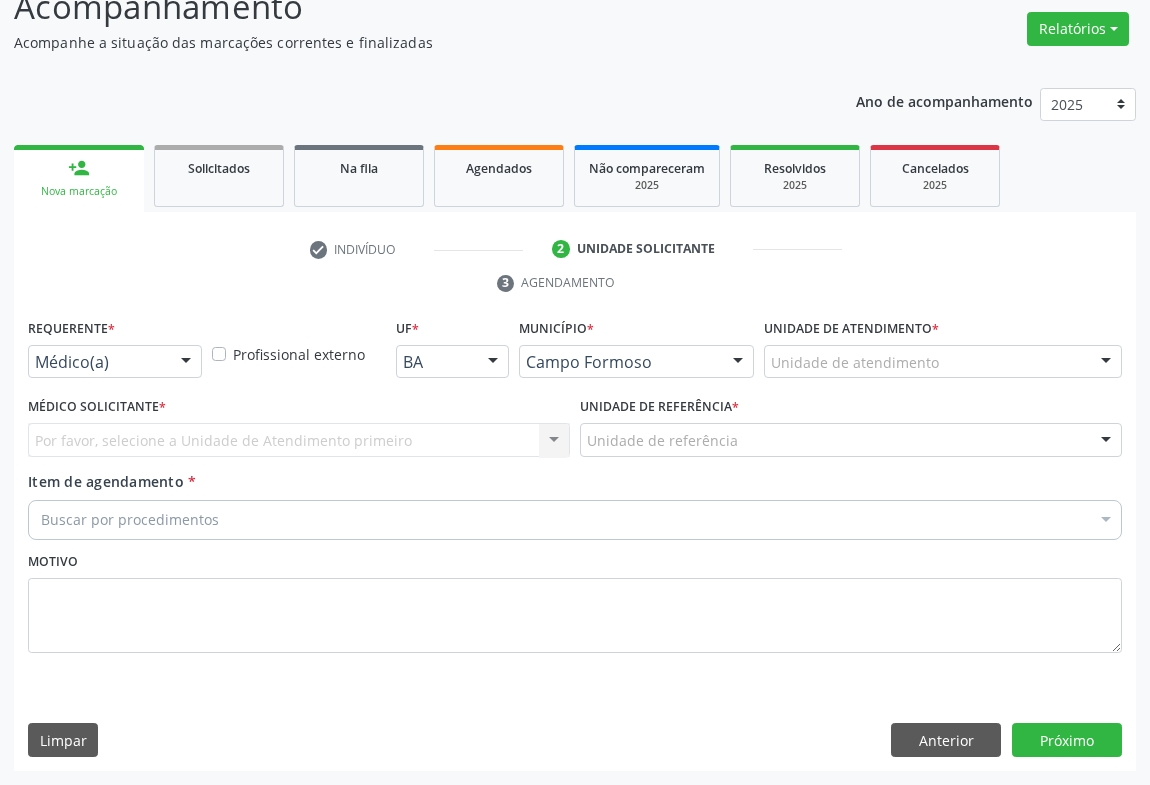 scroll, scrollTop: 152, scrollLeft: 0, axis: vertical 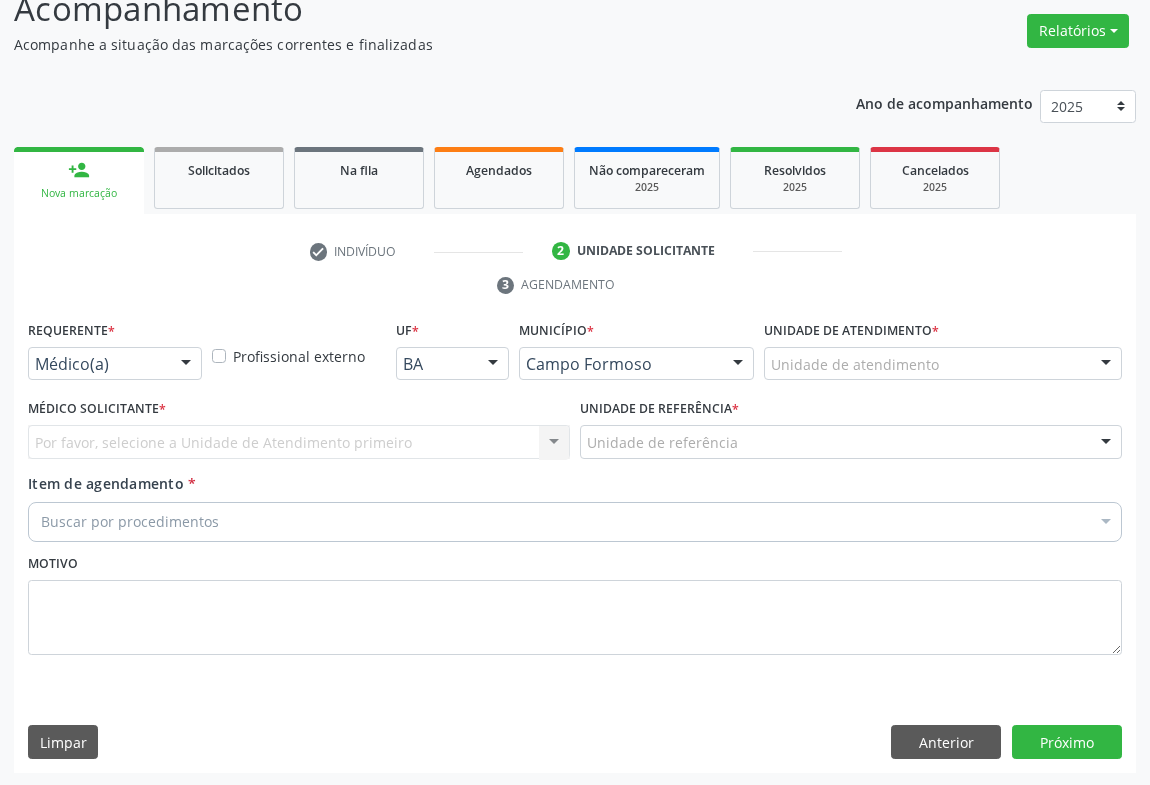 click on "Requerente
*
Médico(a)         Médico(a)   Enfermeiro(a)   Paciente
Nenhum resultado encontrado para: "   "
Não há nenhuma opção para ser exibida." at bounding box center [115, 355] 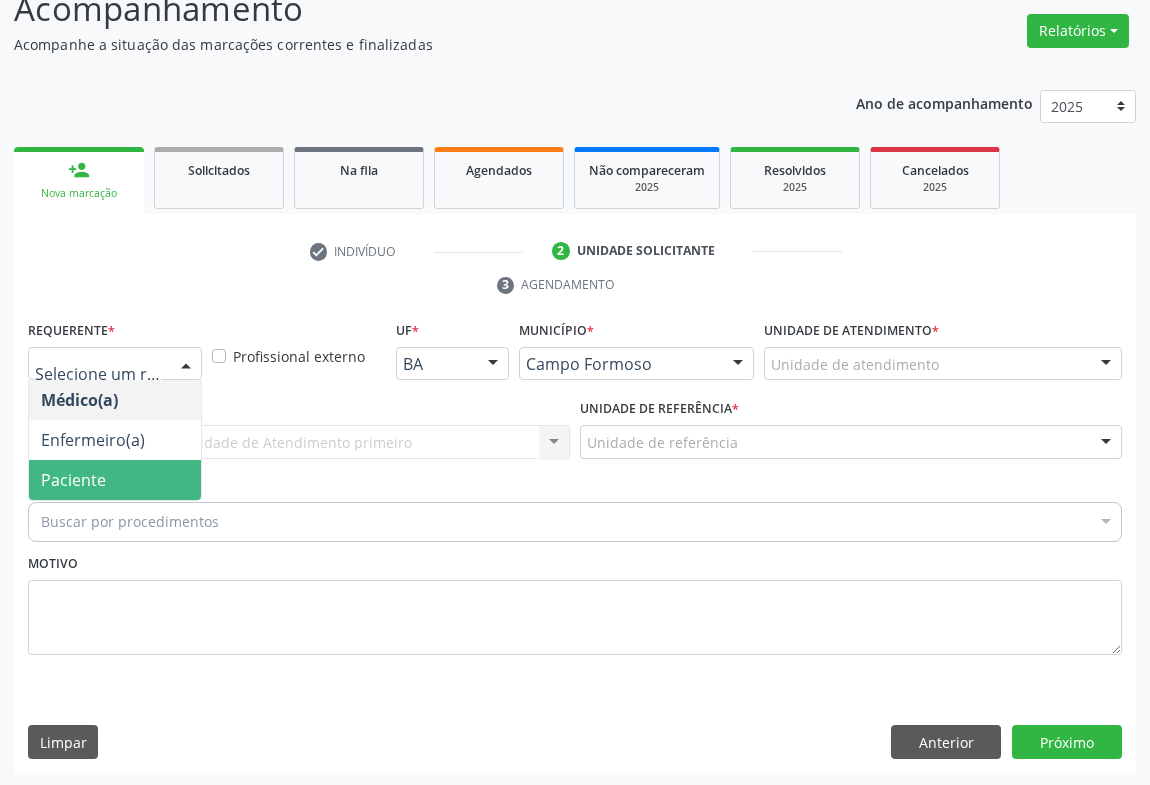 click on "Paciente" at bounding box center [115, 480] 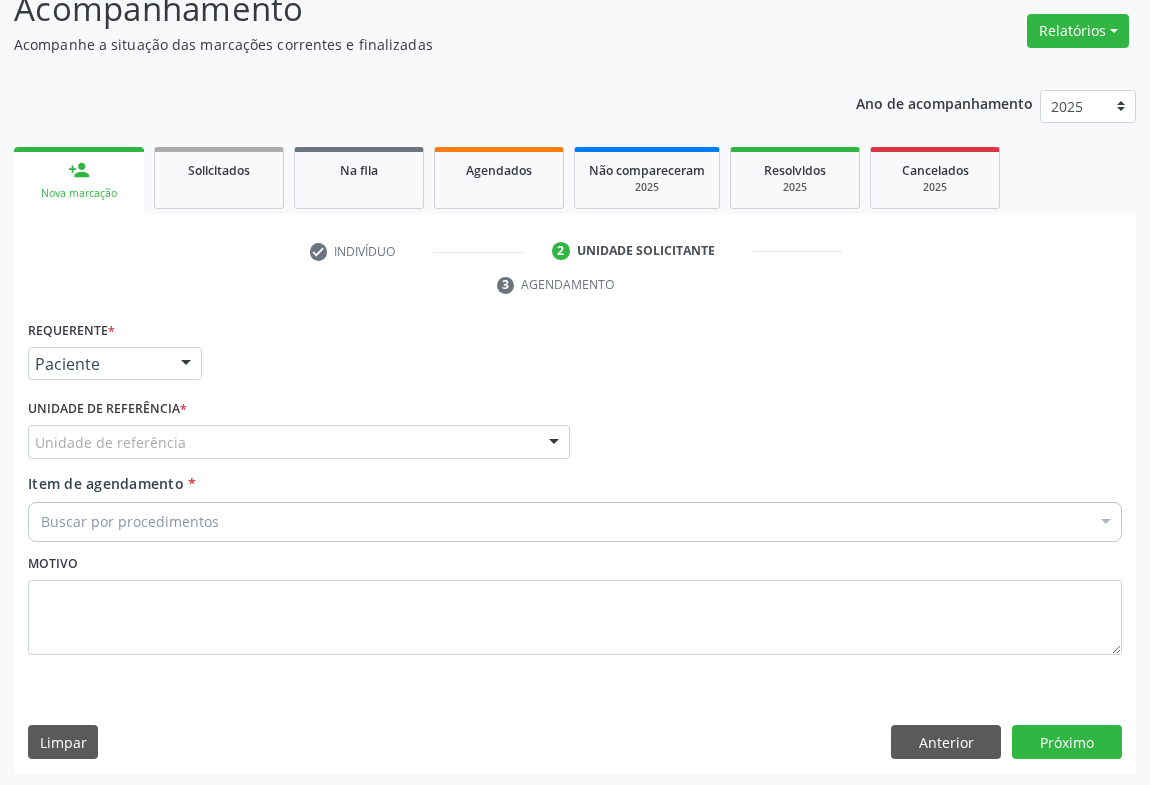 click on "Unidade de referência" at bounding box center [299, 442] 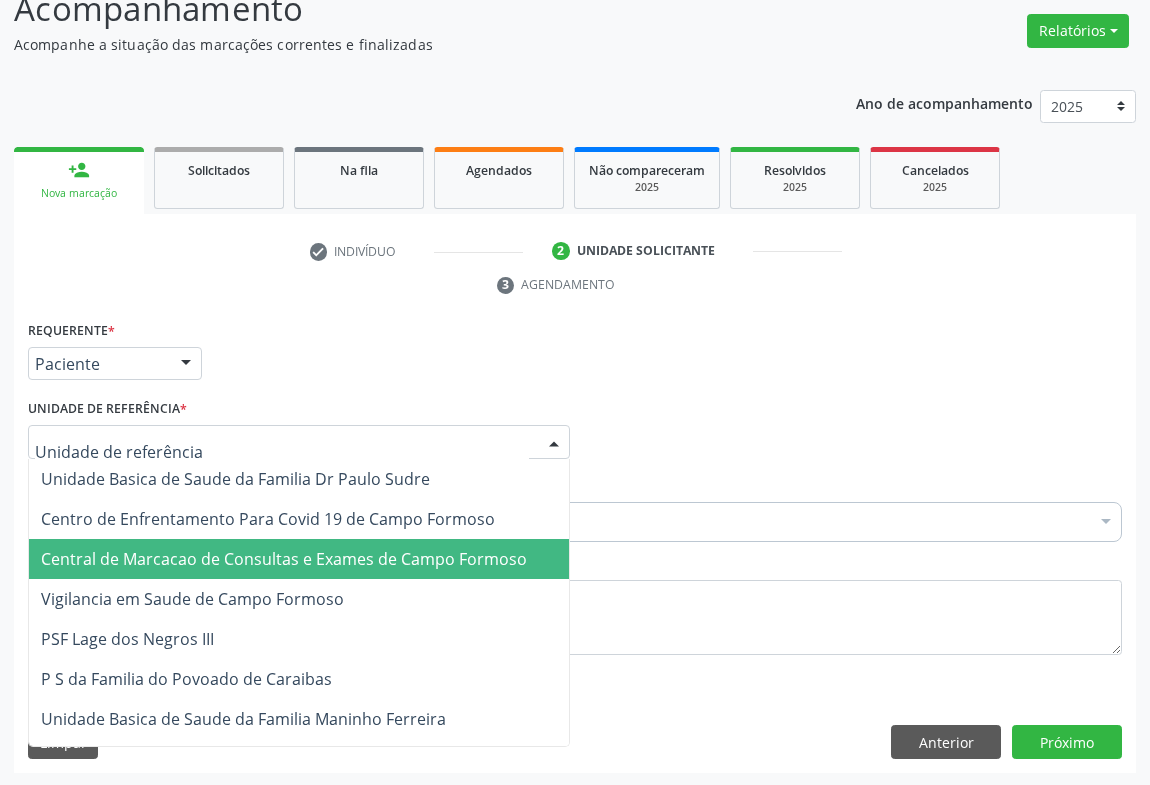 click on "Central de Marcacao de Consultas e Exames de Campo Formoso" at bounding box center (299, 559) 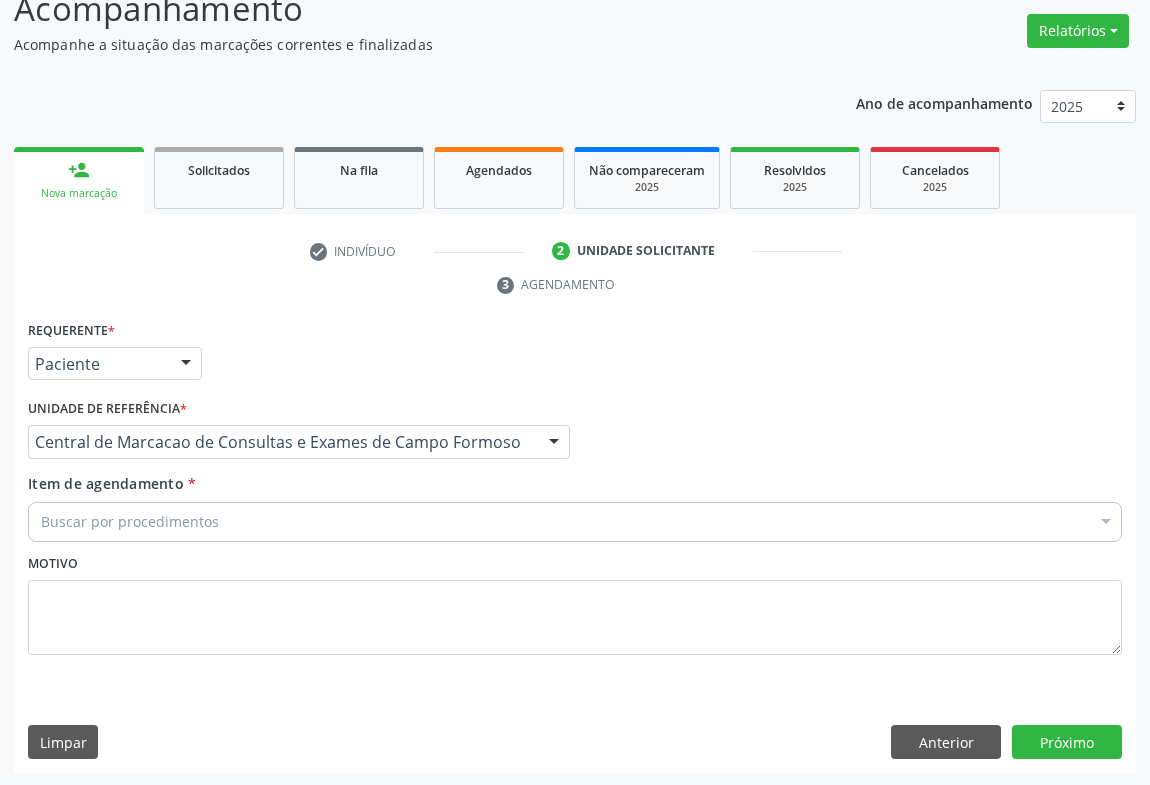 click on "Buscar por procedimentos" at bounding box center (575, 522) 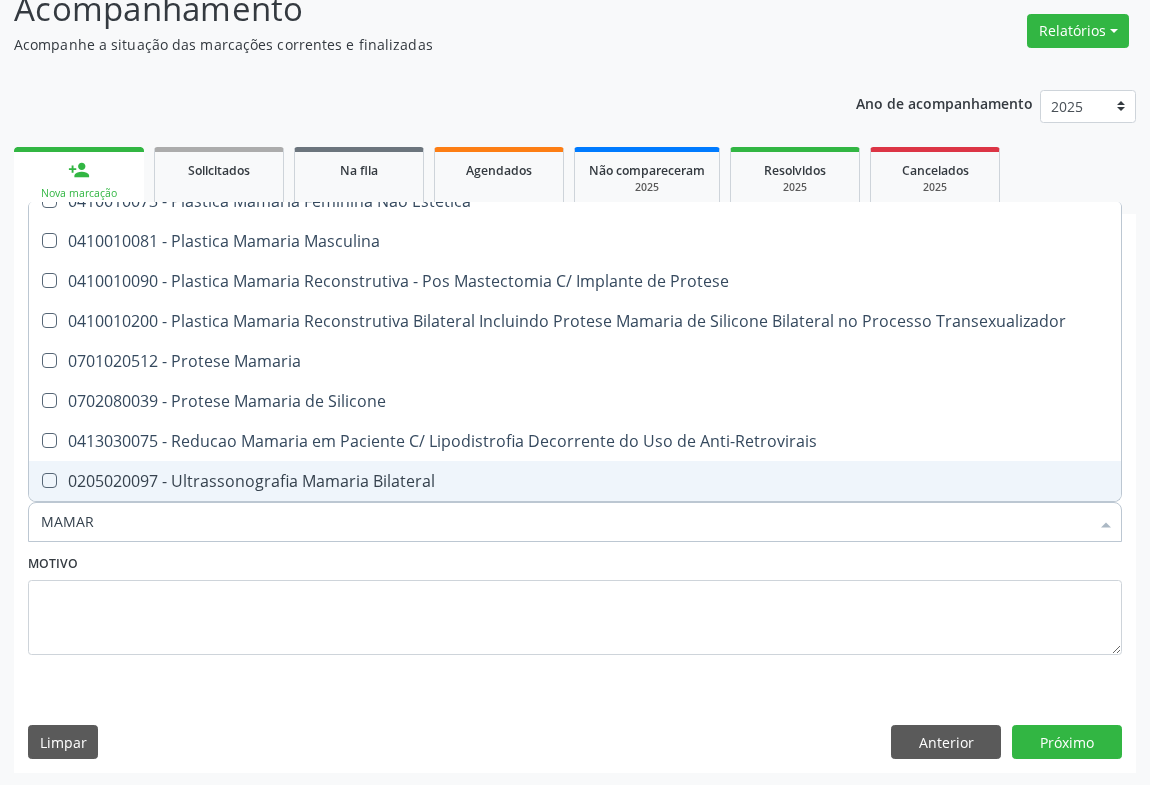 scroll, scrollTop: 100, scrollLeft: 0, axis: vertical 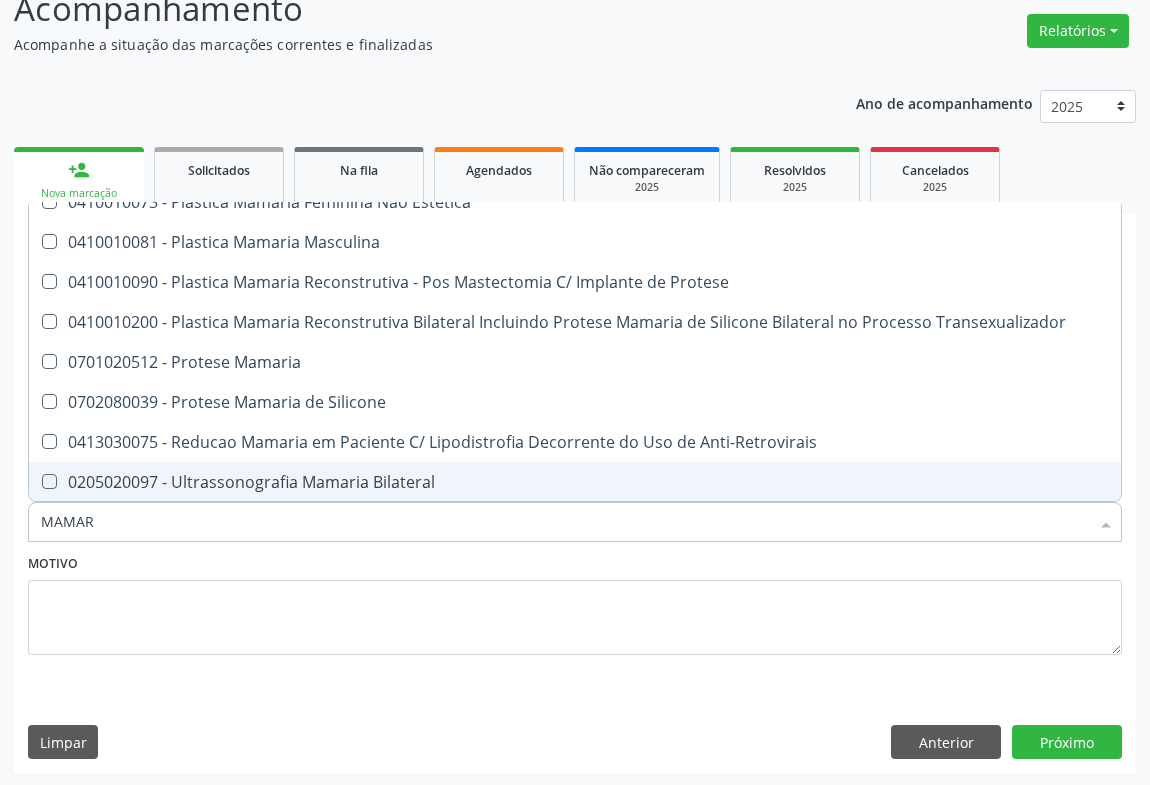 type on "MAMARI" 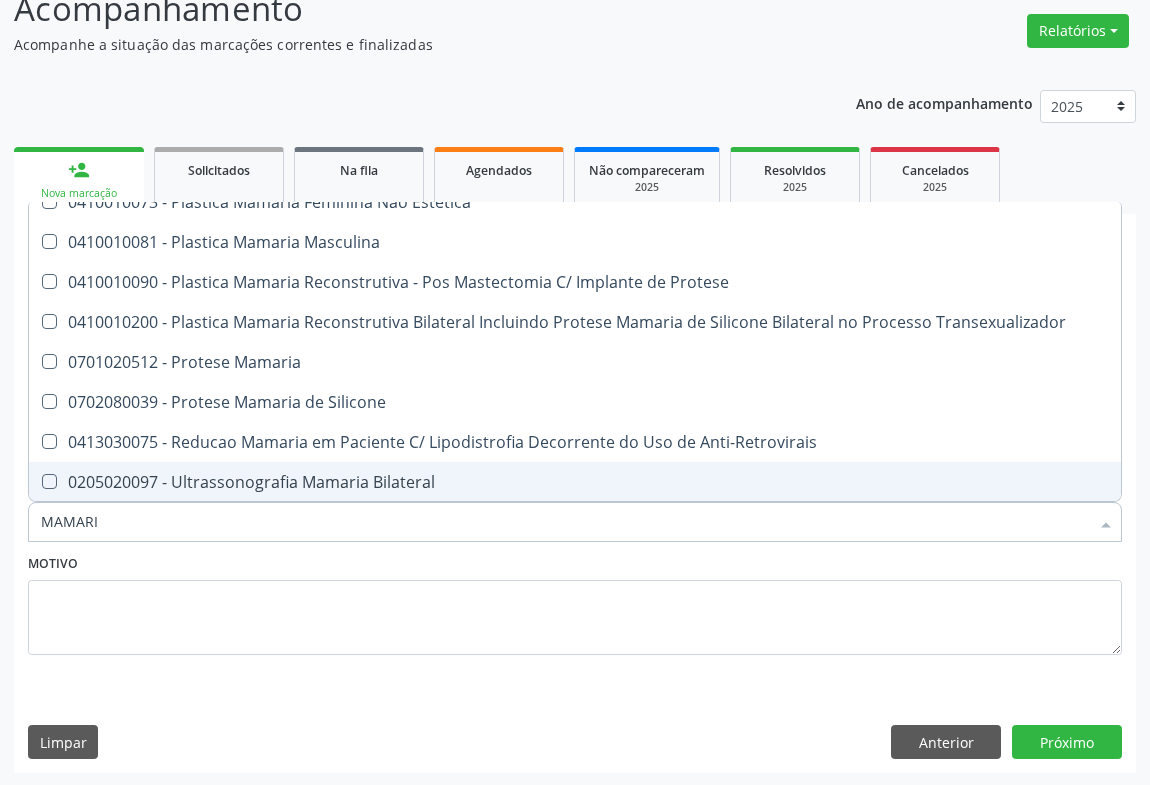 click on "0205020097 - Ultrassonografia Mamaria Bilateral" at bounding box center [575, 482] 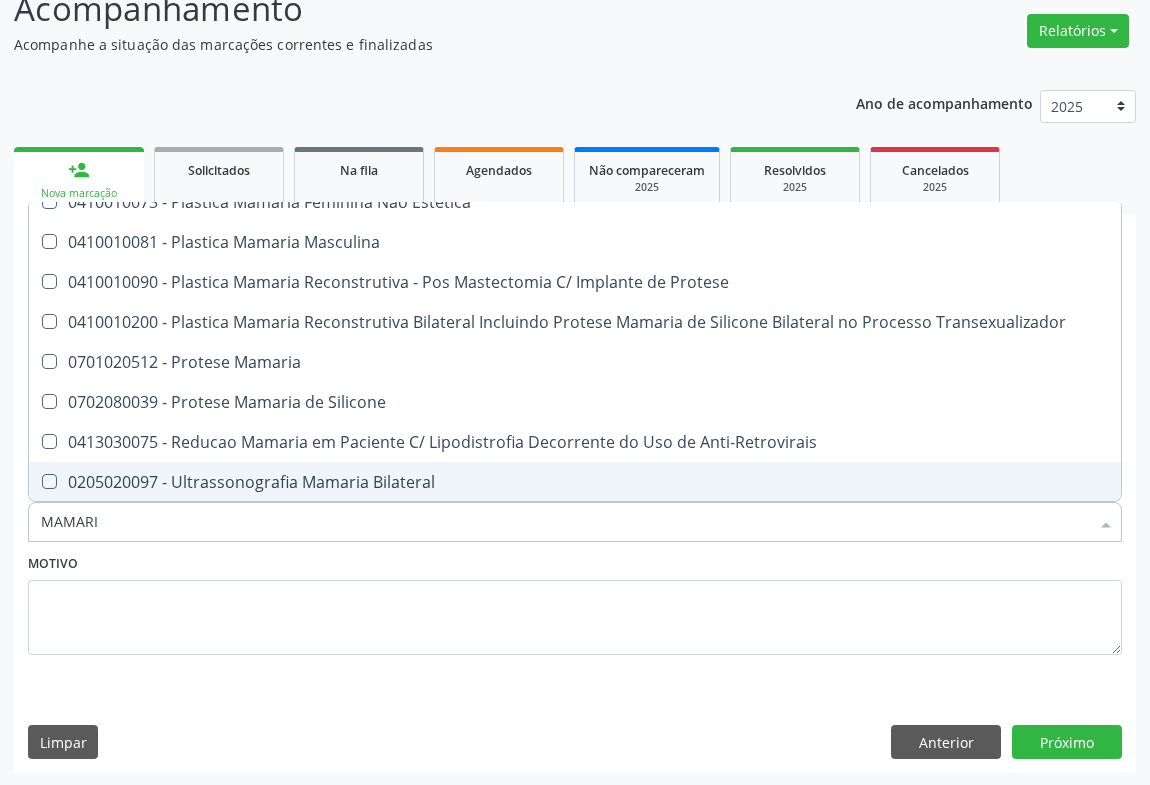 checkbox on "true" 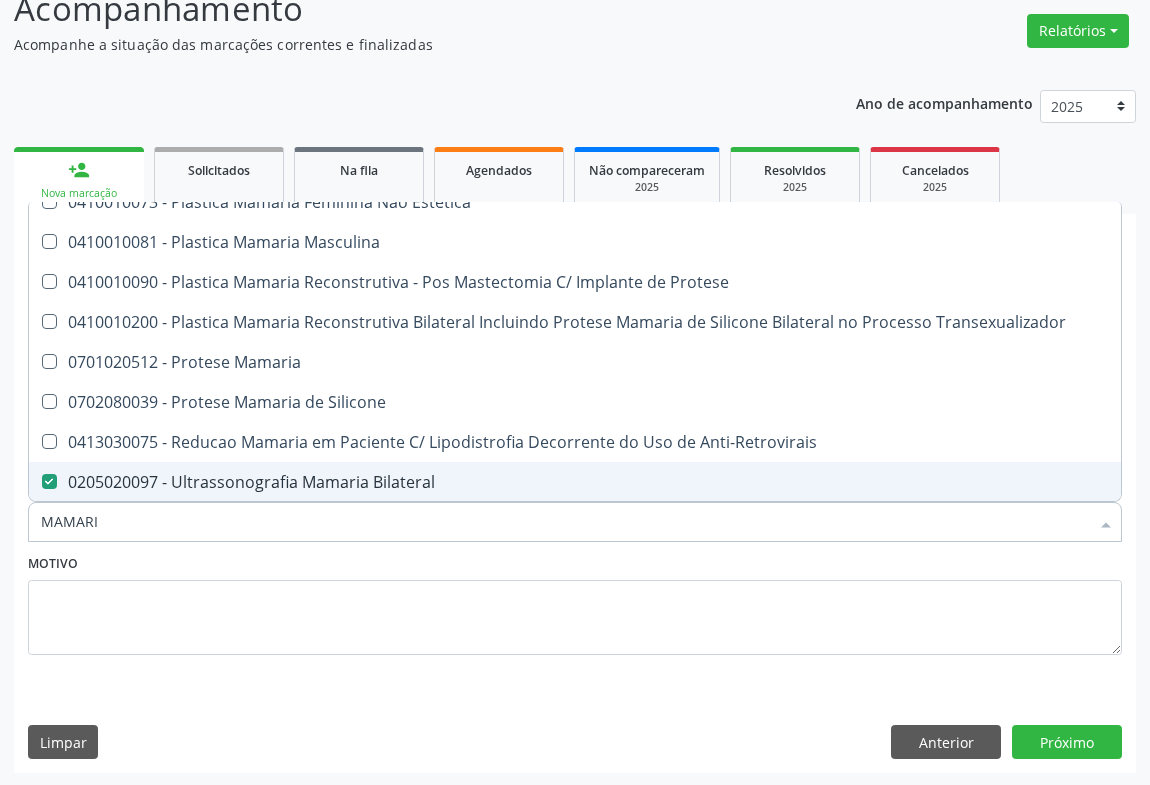 click on "MAMARI" at bounding box center [565, 522] 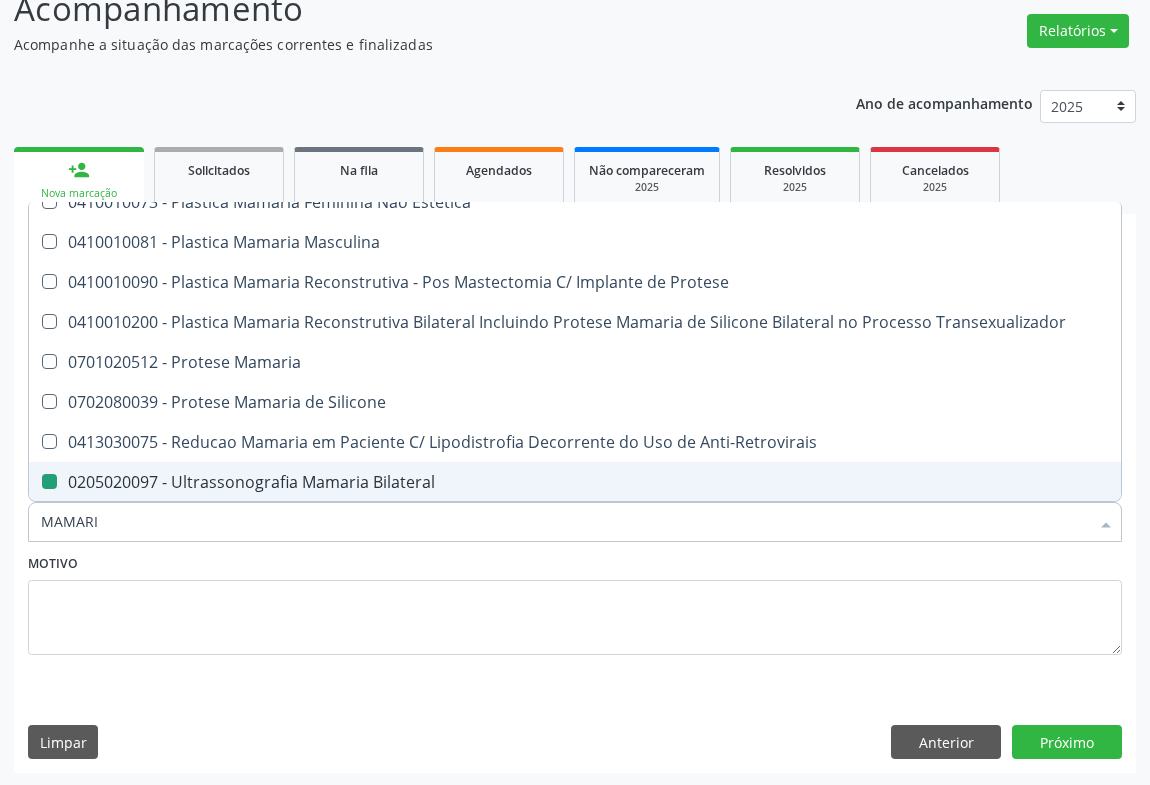 type on "A" 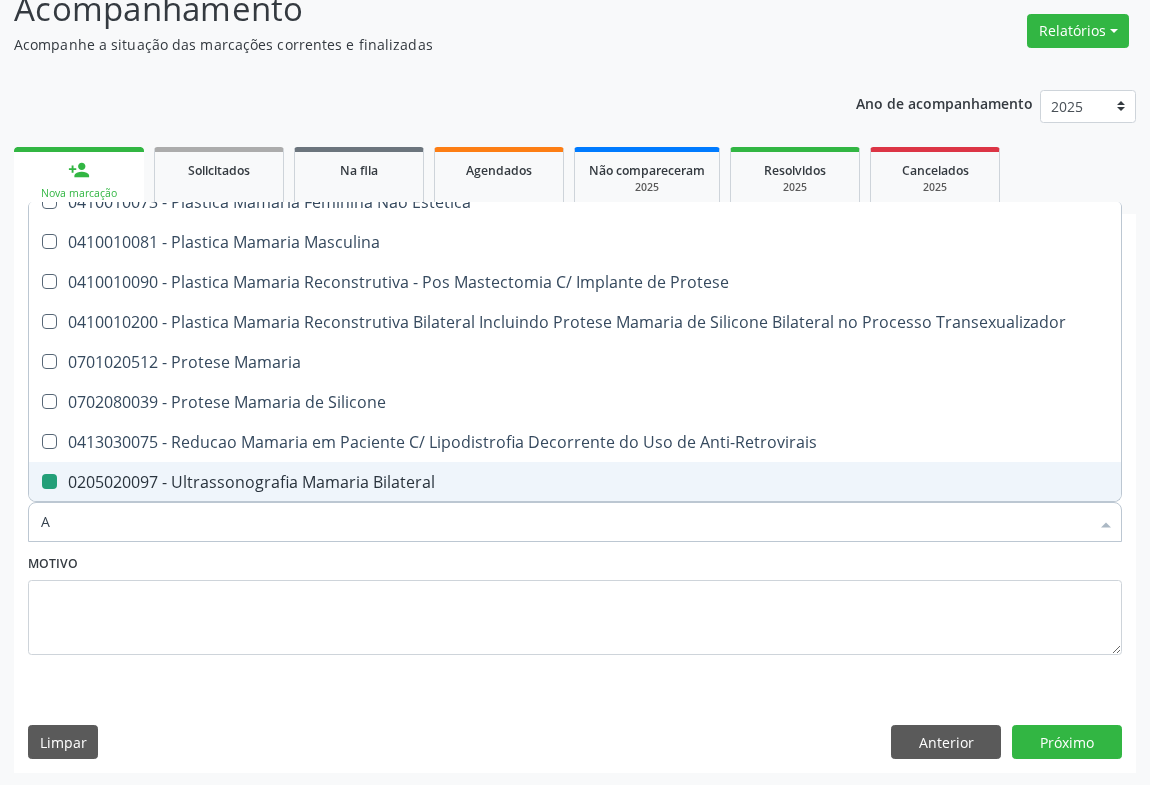 checkbox on "false" 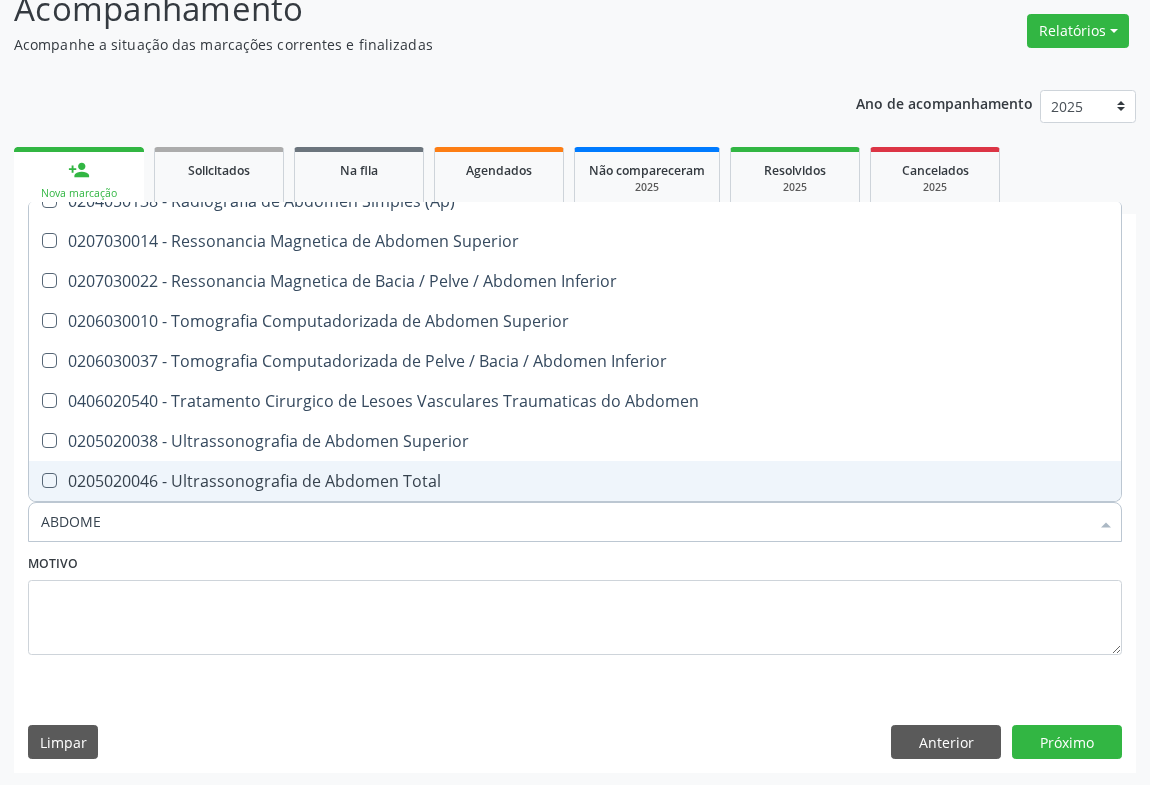 scroll, scrollTop: 100, scrollLeft: 0, axis: vertical 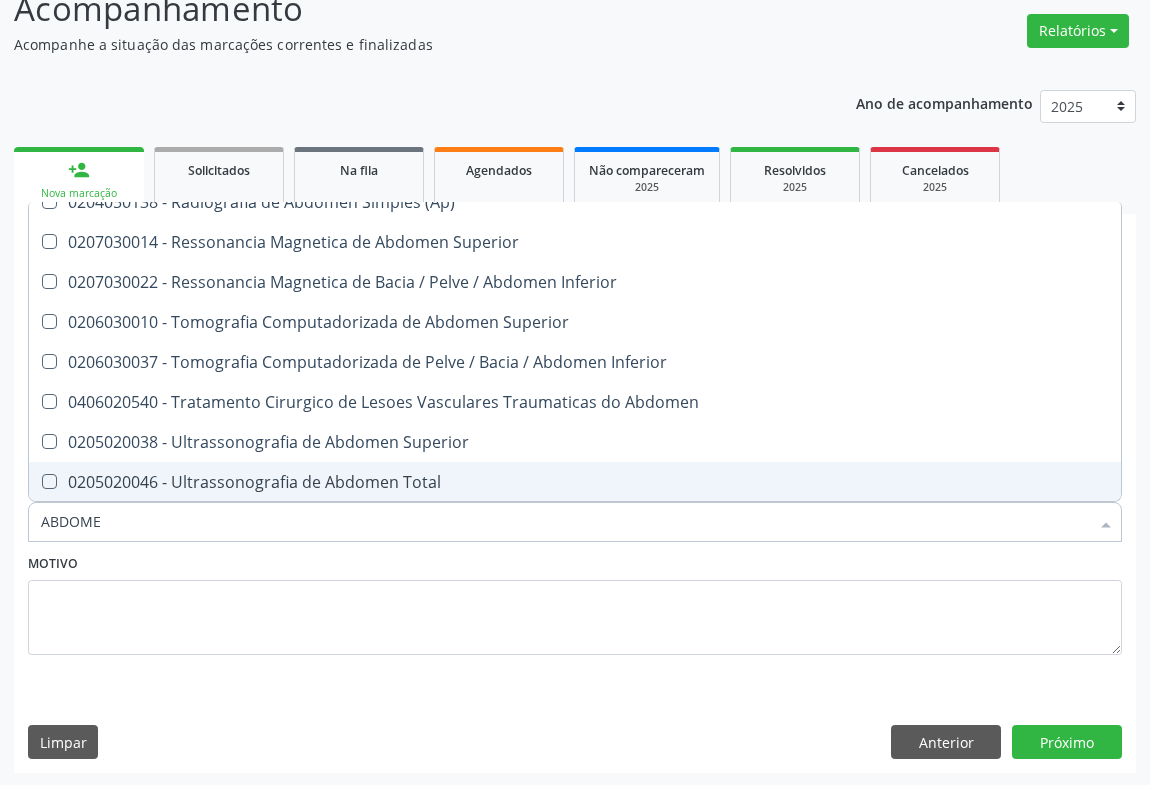 type on "ABDOMEN" 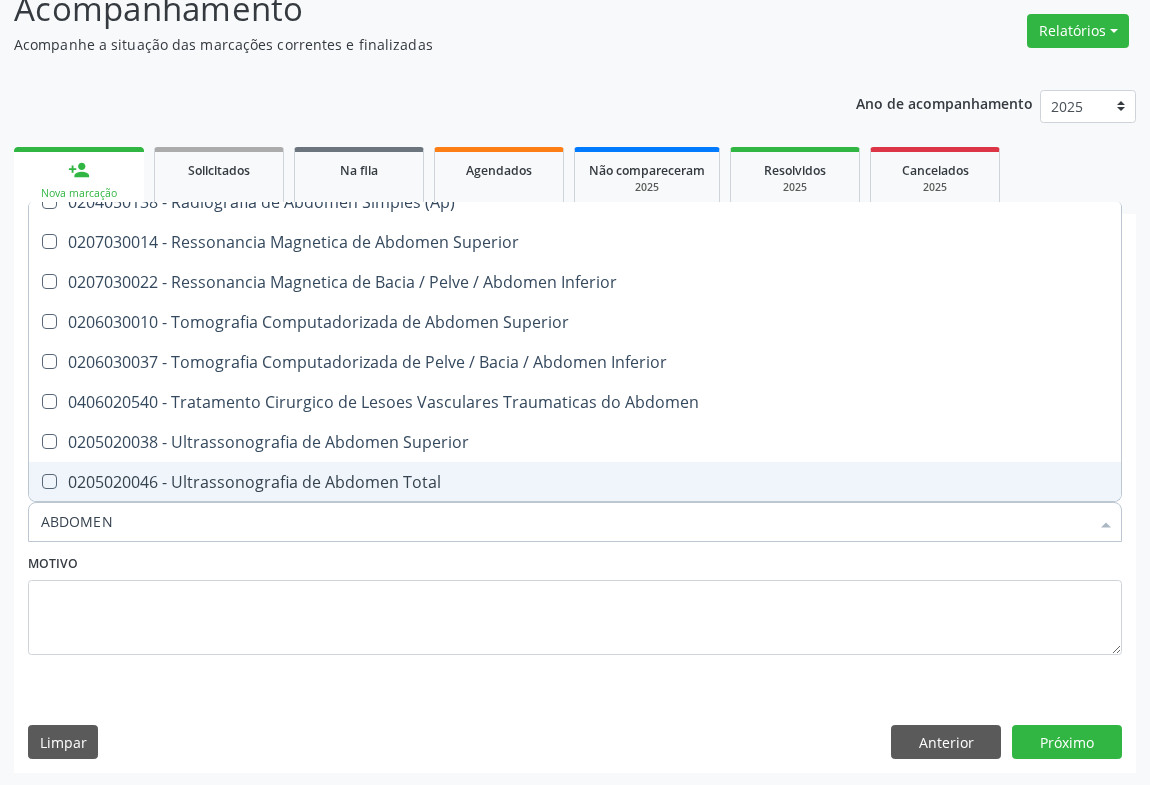 click on "0205020046 - Ultrassonografia de Abdomen Total" at bounding box center (575, 482) 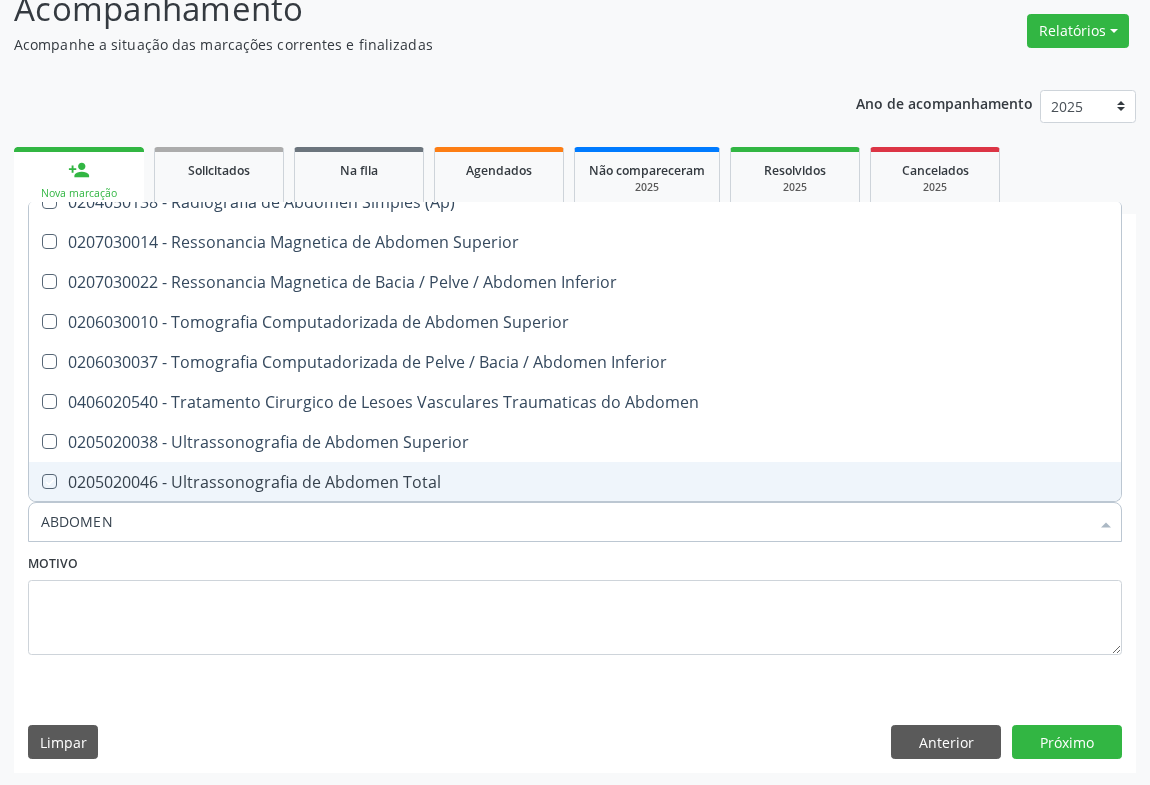 checkbox on "true" 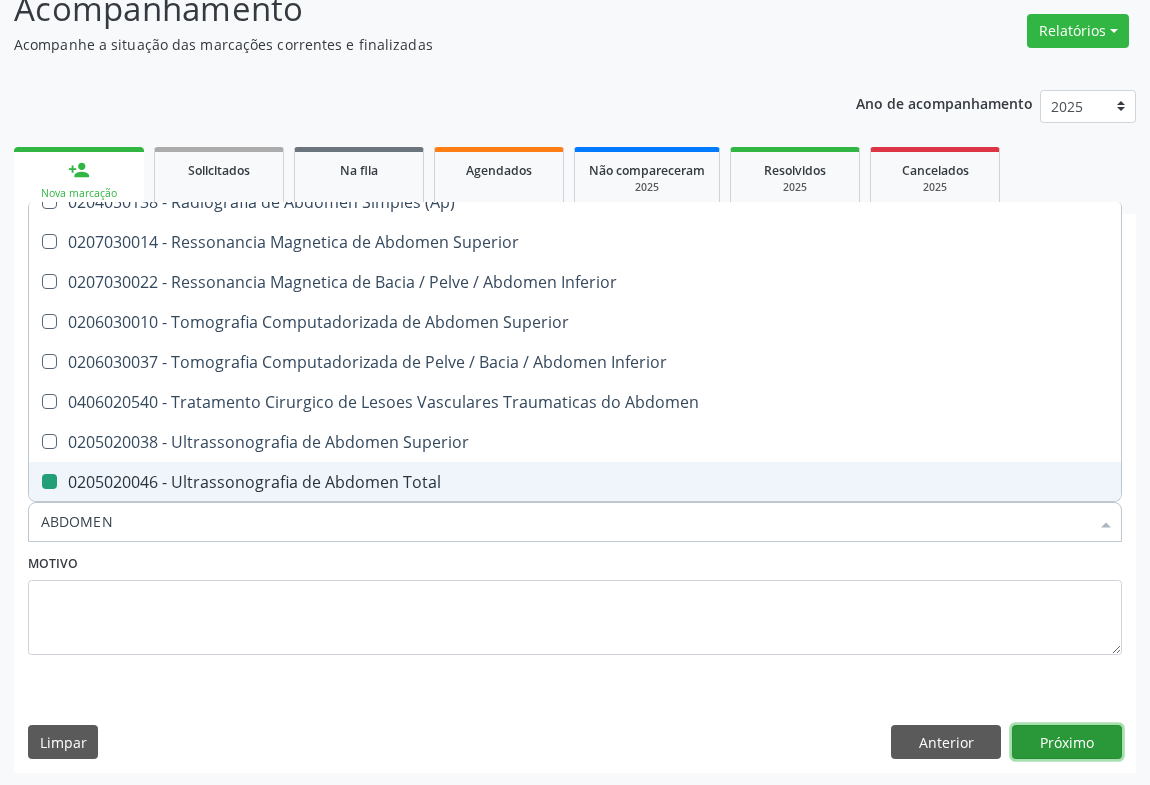 click on "Próximo" at bounding box center (1067, 742) 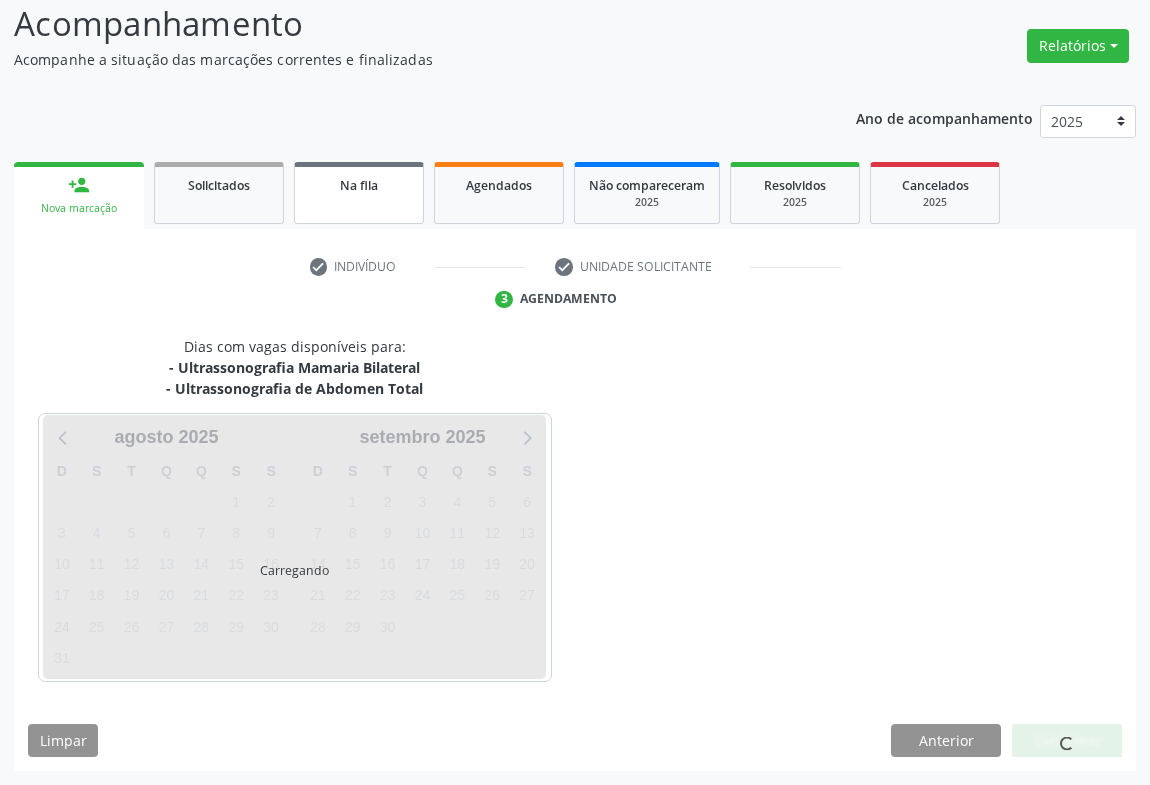 scroll, scrollTop: 137, scrollLeft: 0, axis: vertical 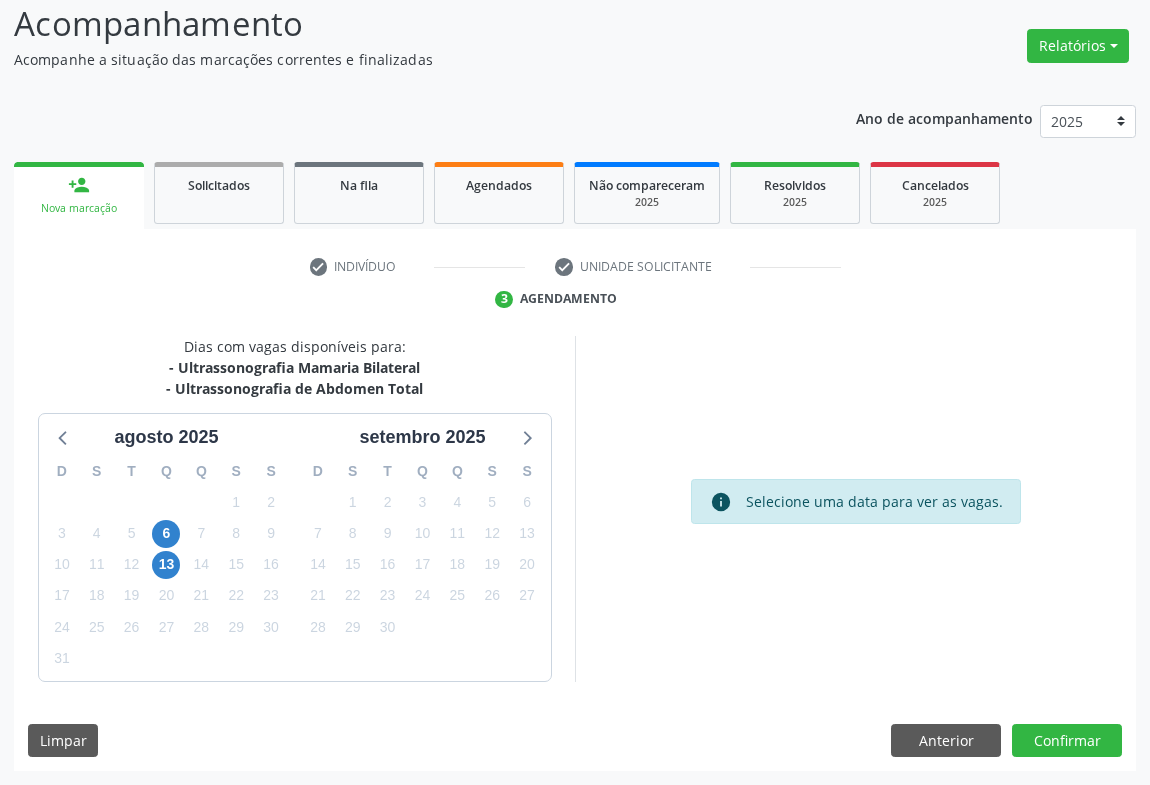 click on "Dias com vagas disponíveis para:
- Ultrassonografia Mamaria Bilateral
- Ultrassonografia de Abdomen Total
[MONTH] [YEAR] D S T Q Q S S 27 28 29 30 31 1 2 3 4 5 6 7 8 9 10 11 12 13 14 15 16 17 18 19 20 21 22 23 24 25 26 27 28 29 30 31 1 2 3 4 5 6 [MONTH] [YEAR] D S T Q Q S S 31 1 2 3 4 5 6 7 8 9 10 11 12 13 14 15 16 17 18 19 20 21 22 23 24 25 26 27 28 29 30 1 2 3 4 5 6 7 8 9 10 11
info
Selecione uma data para ver as vagas.
Limpar
Anterior
Confirmar" at bounding box center (575, 554) 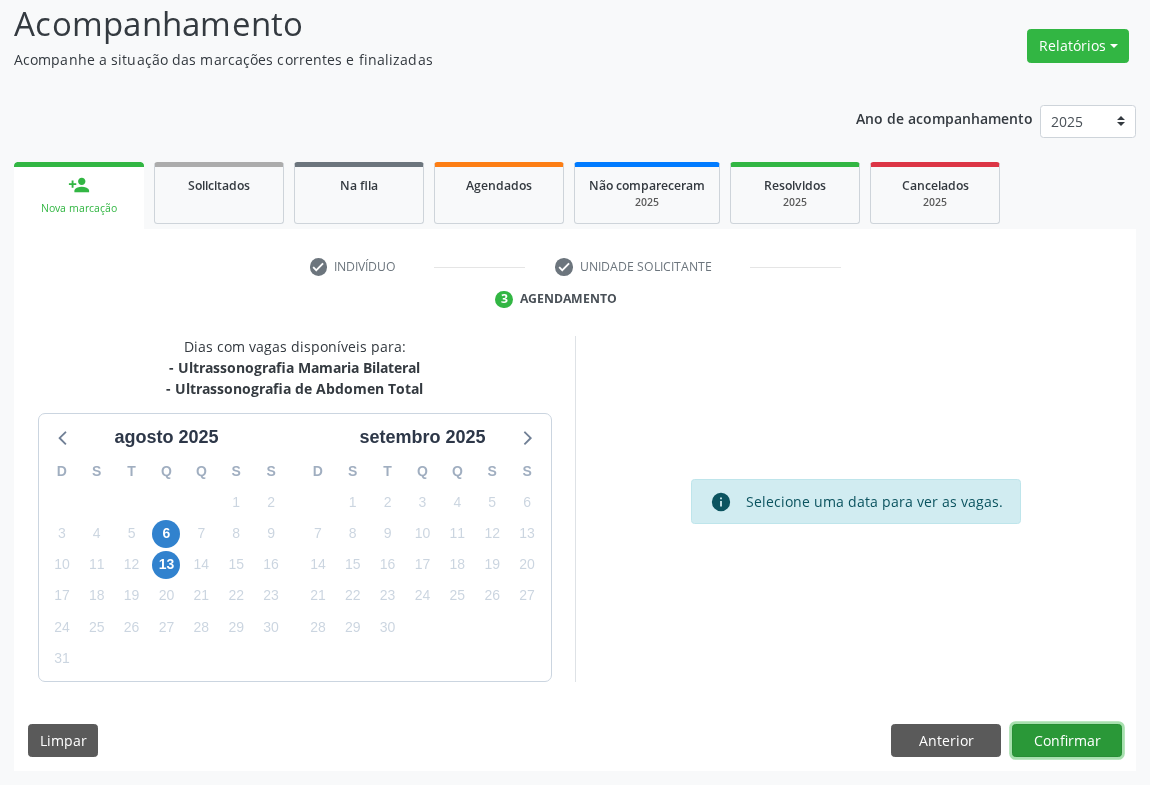 click on "Confirmar" at bounding box center [1067, 741] 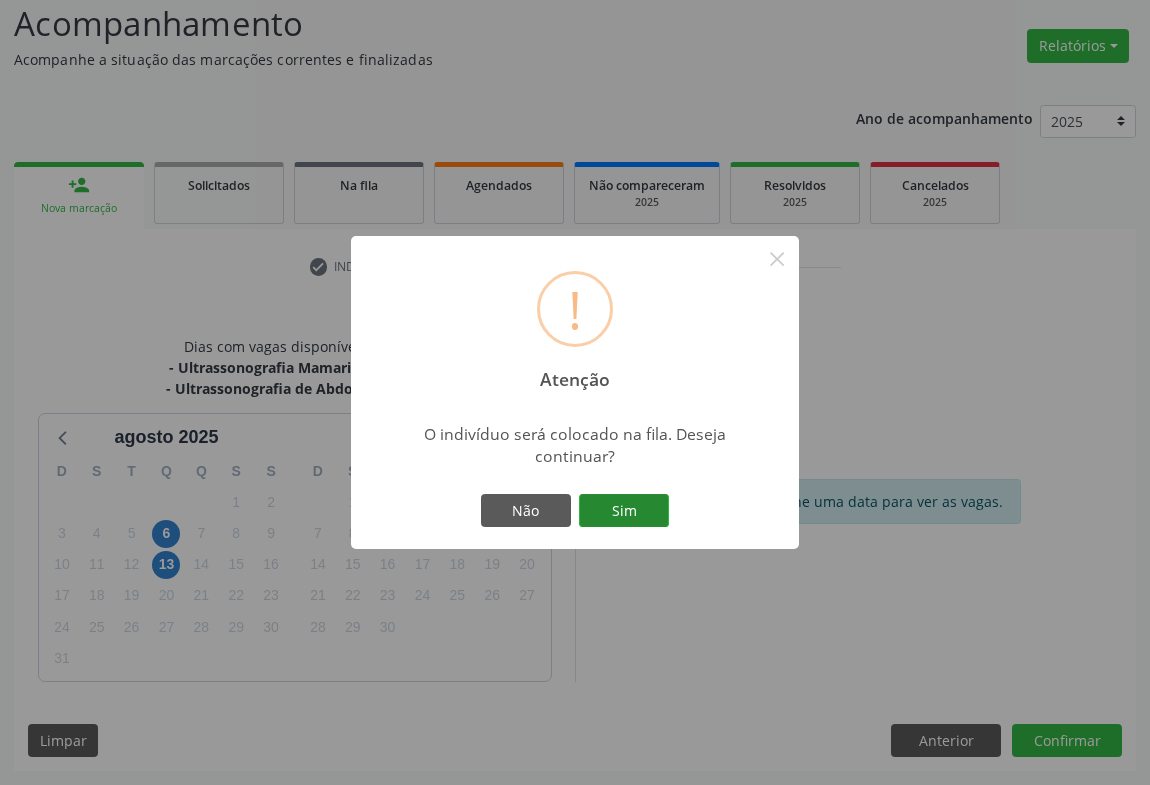 drag, startPoint x: 630, startPoint y: 507, endPoint x: 638, endPoint y: 493, distance: 16.124516 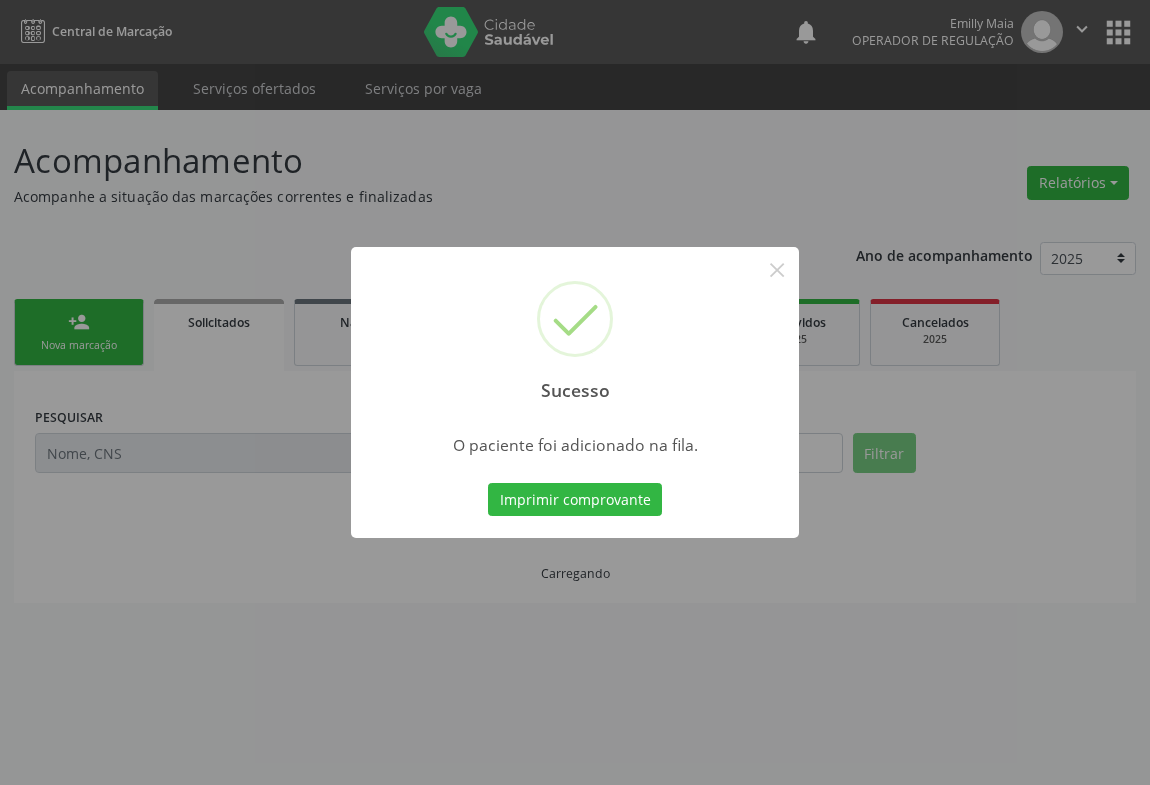 scroll, scrollTop: 0, scrollLeft: 0, axis: both 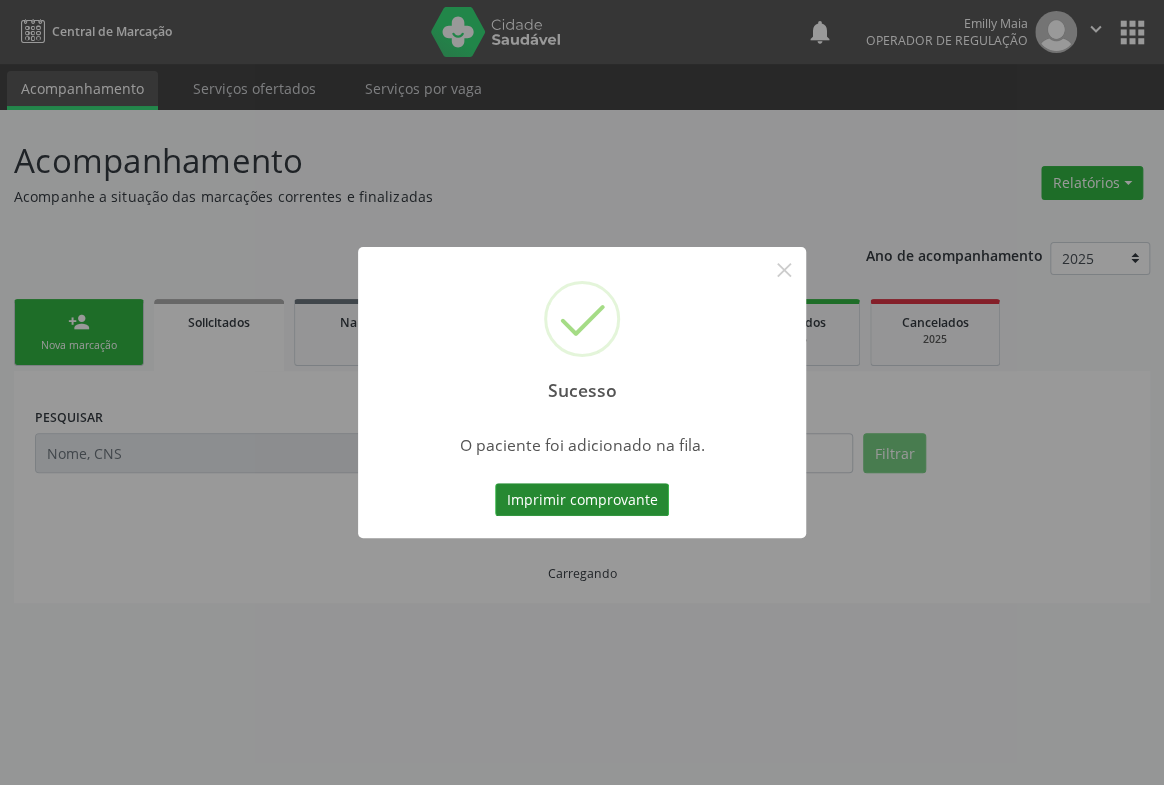 click on "Imprimir comprovante" at bounding box center [582, 500] 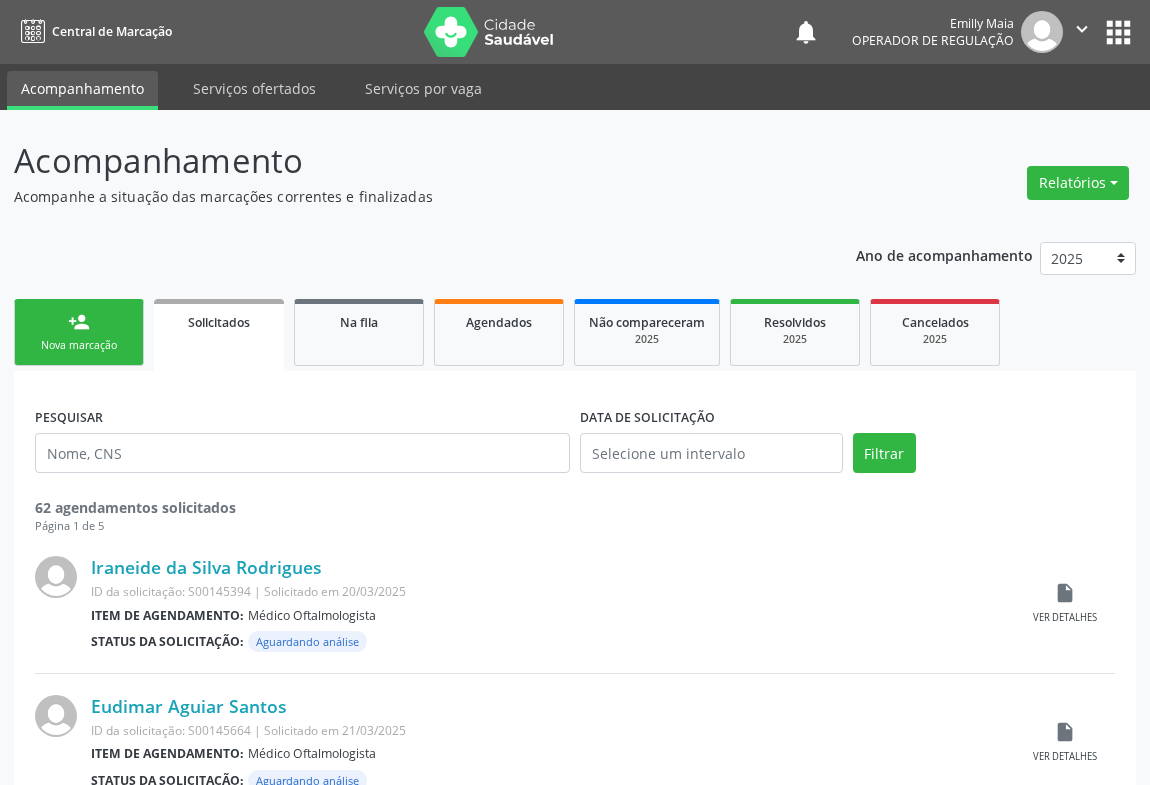 click on "Nova marcação" at bounding box center (79, 345) 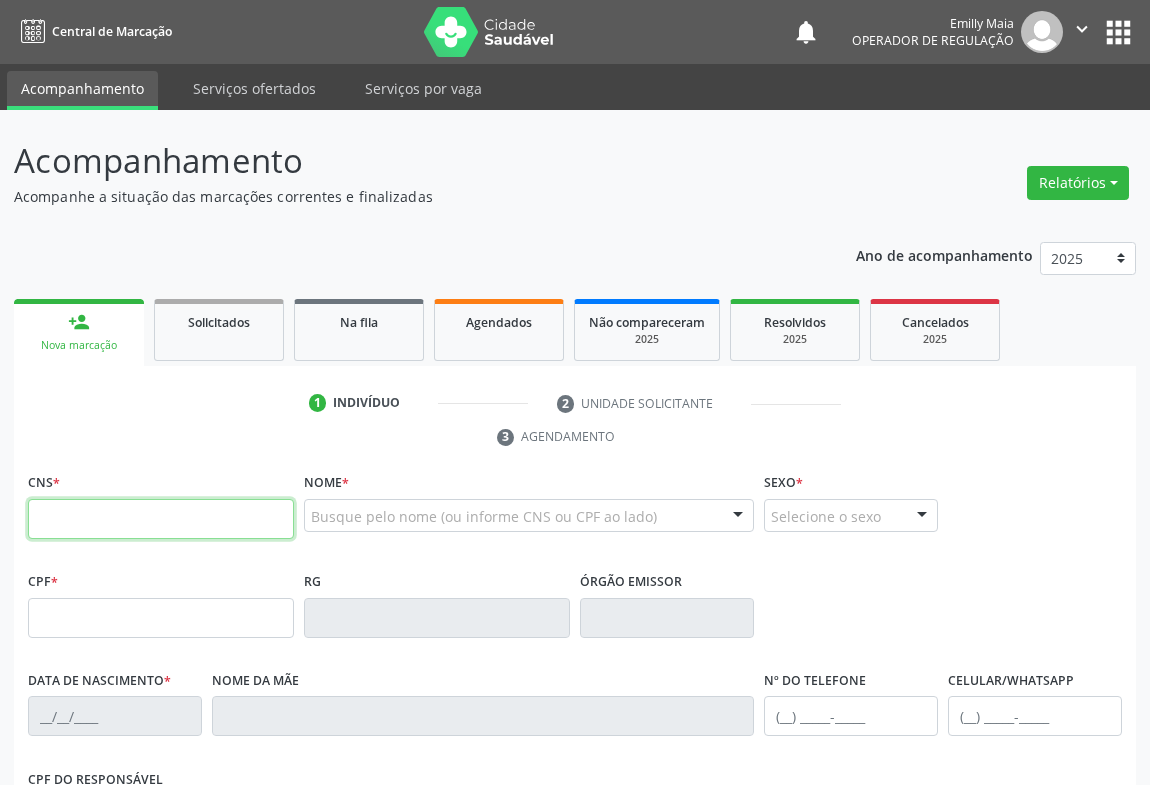 click at bounding box center [161, 519] 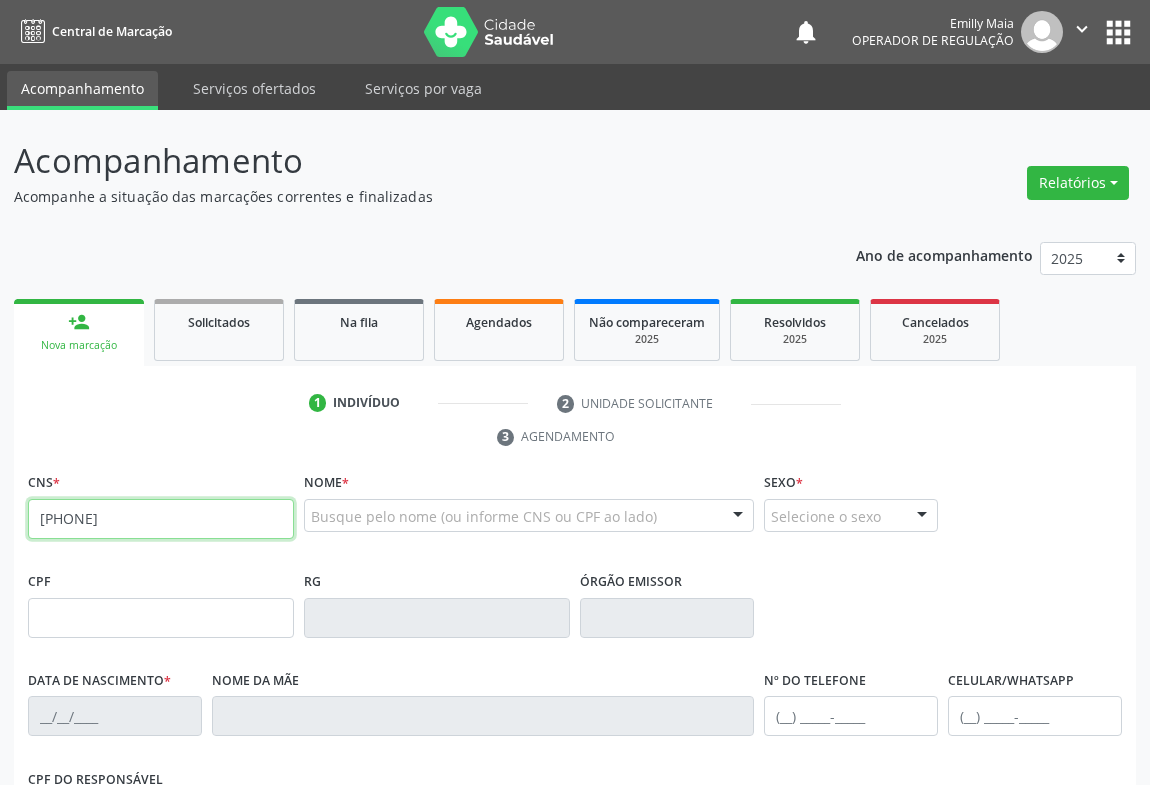 type on "[PHONE]" 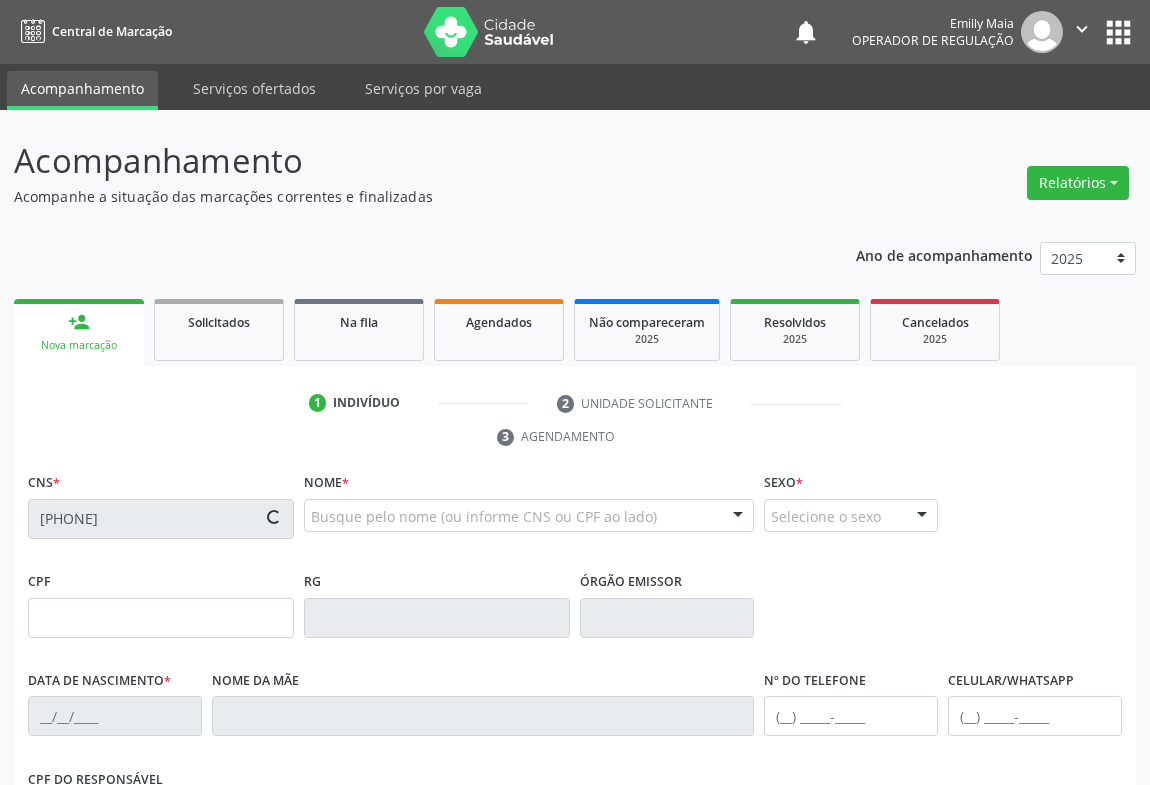 scroll, scrollTop: 331, scrollLeft: 0, axis: vertical 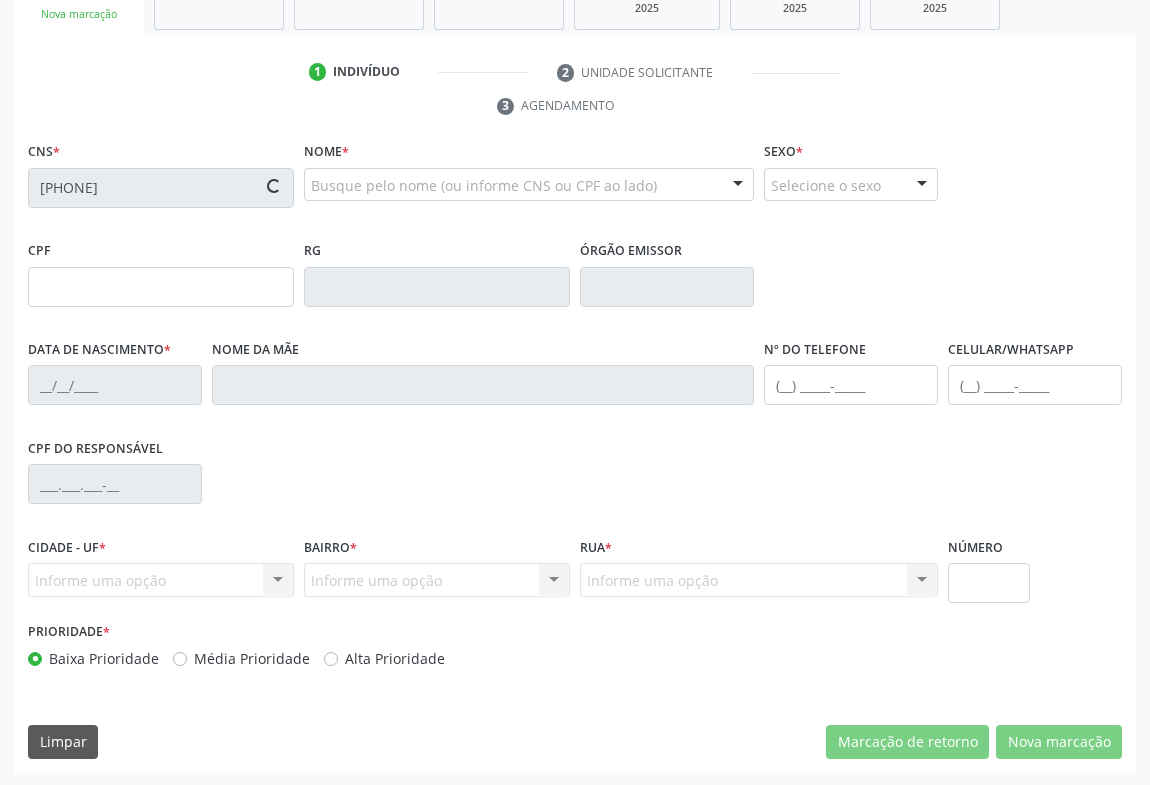 type on "[CPF]" 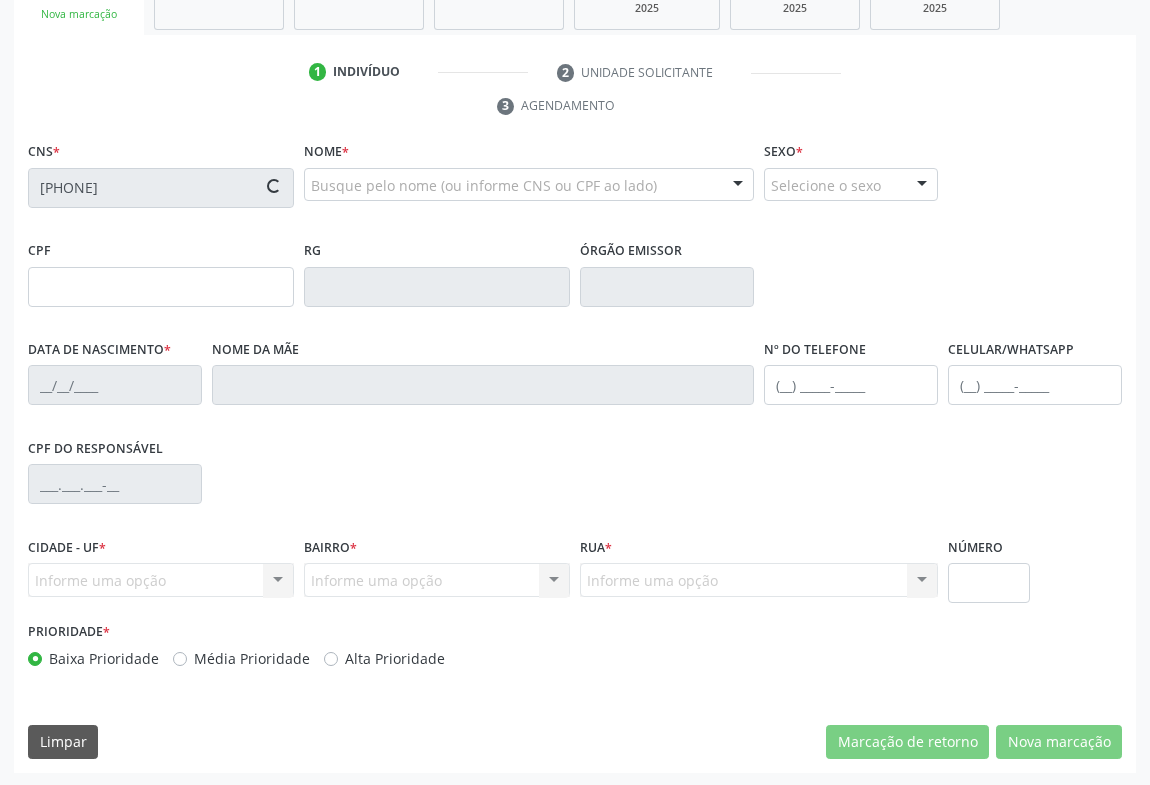 type on "[DATE]" 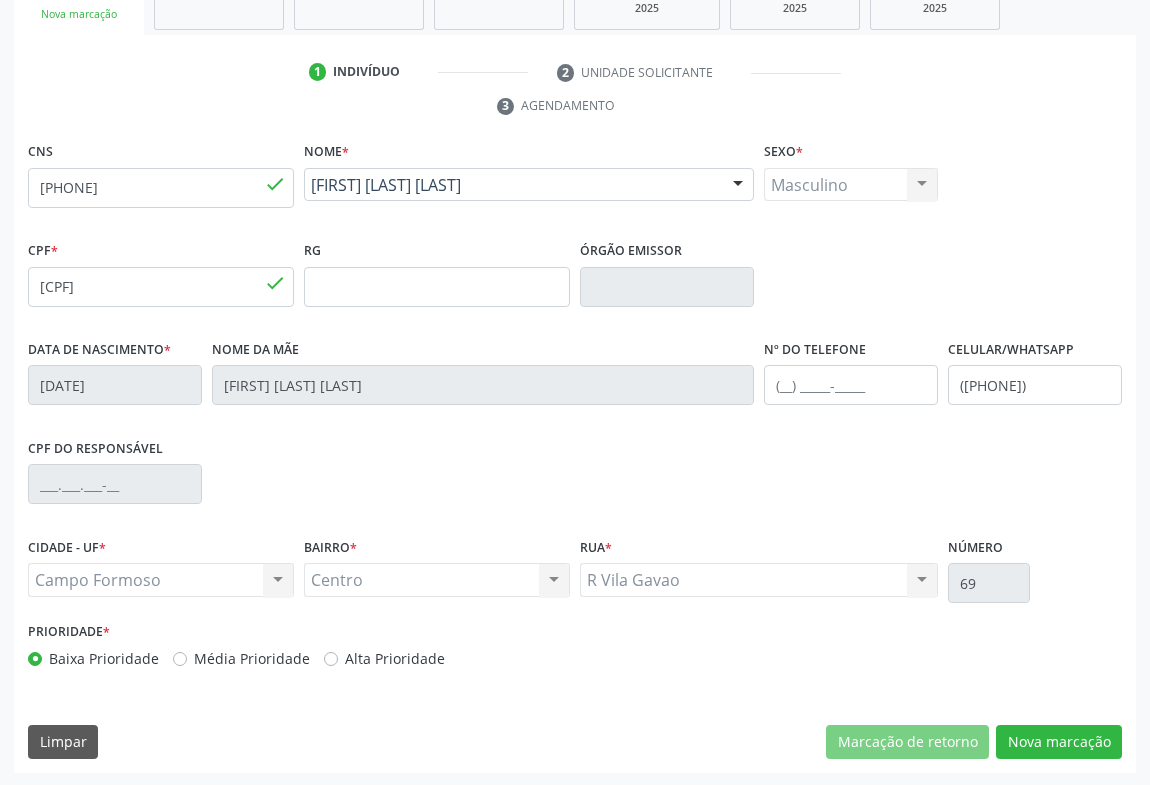 click on "CNS
[PHONE]       done
Nome
*
[FIRST] [LAST] [LAST]
[FIRST] [LAST] [LAST]
CNS:
[PHONE]
CPF:
[CPF]
Nascimento:
[DATE]
Nenhum resultado encontrado para: "   "
Digite o nome
Sexo
*
Masculino         Masculino   Feminino
Nenhum resultado encontrado para: "   "
Não há nenhuma opção para ser exibida.
CPF
*
[CPF]       done
RG
Órgão emissor
Data de nascimento
*
[DATE]
Nome da mãe
[FIRST] [LAST] [LAST]
Nº do Telefone
Celular/WhatsApp
([PHONE])
CPF do responsável
CIDADE - UF
*
[CITY]         [CITY]" at bounding box center (575, 455) 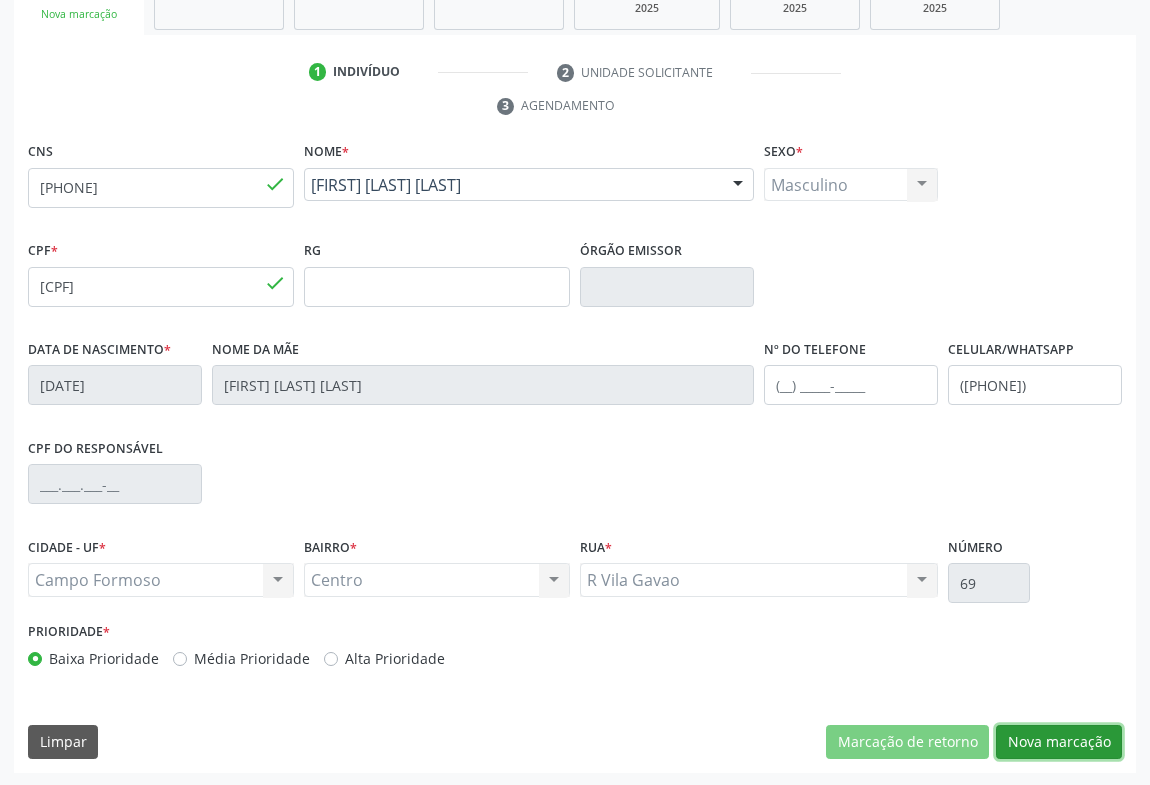 click on "Nova marcação" at bounding box center [1059, 742] 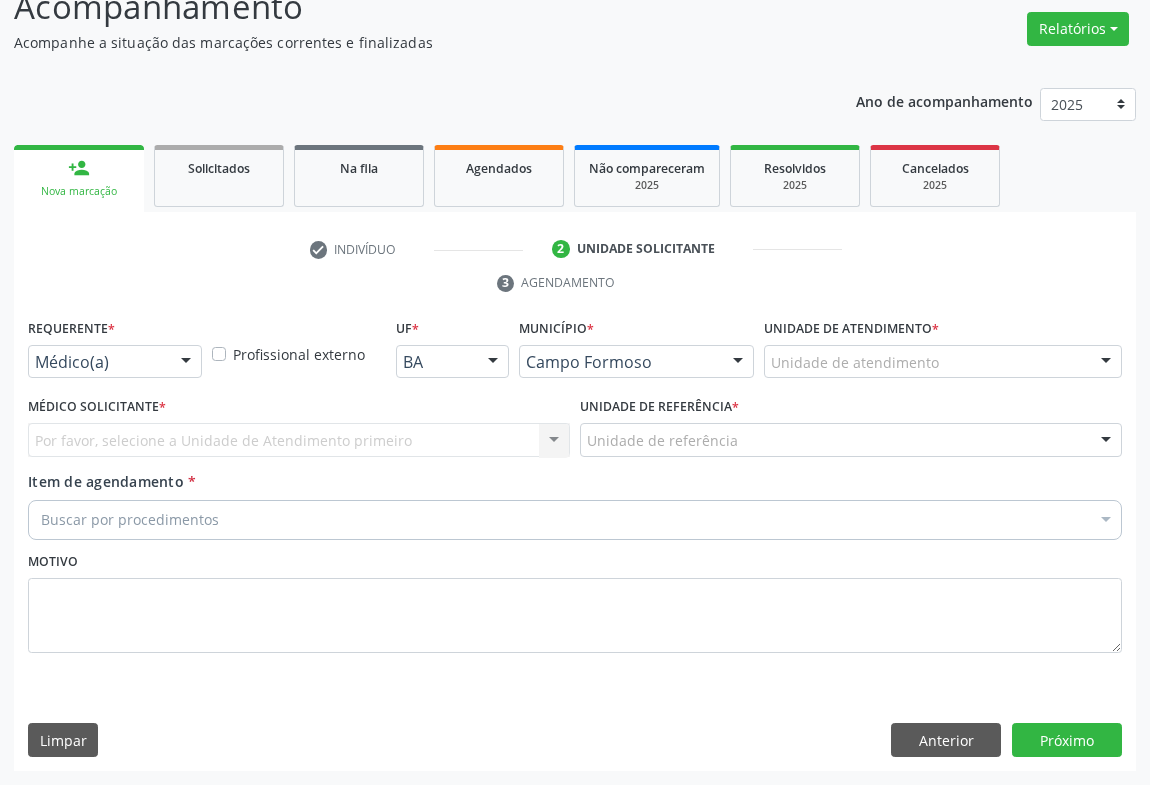 scroll, scrollTop: 152, scrollLeft: 0, axis: vertical 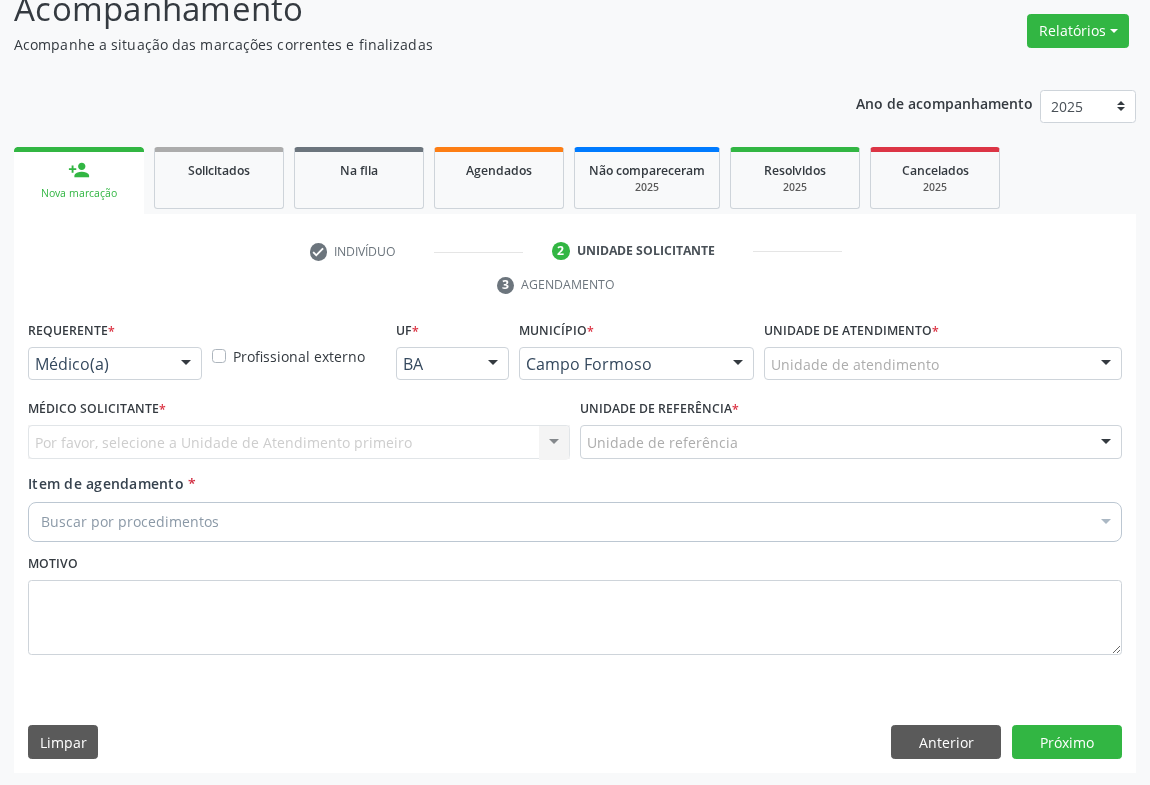 click on "Requerente
*
Médico(a)         Médico(a)   Enfermeiro(a)   Paciente
Nenhum resultado encontrado para: "   "
Não há nenhuma opção para ser exibida." at bounding box center (115, 348) 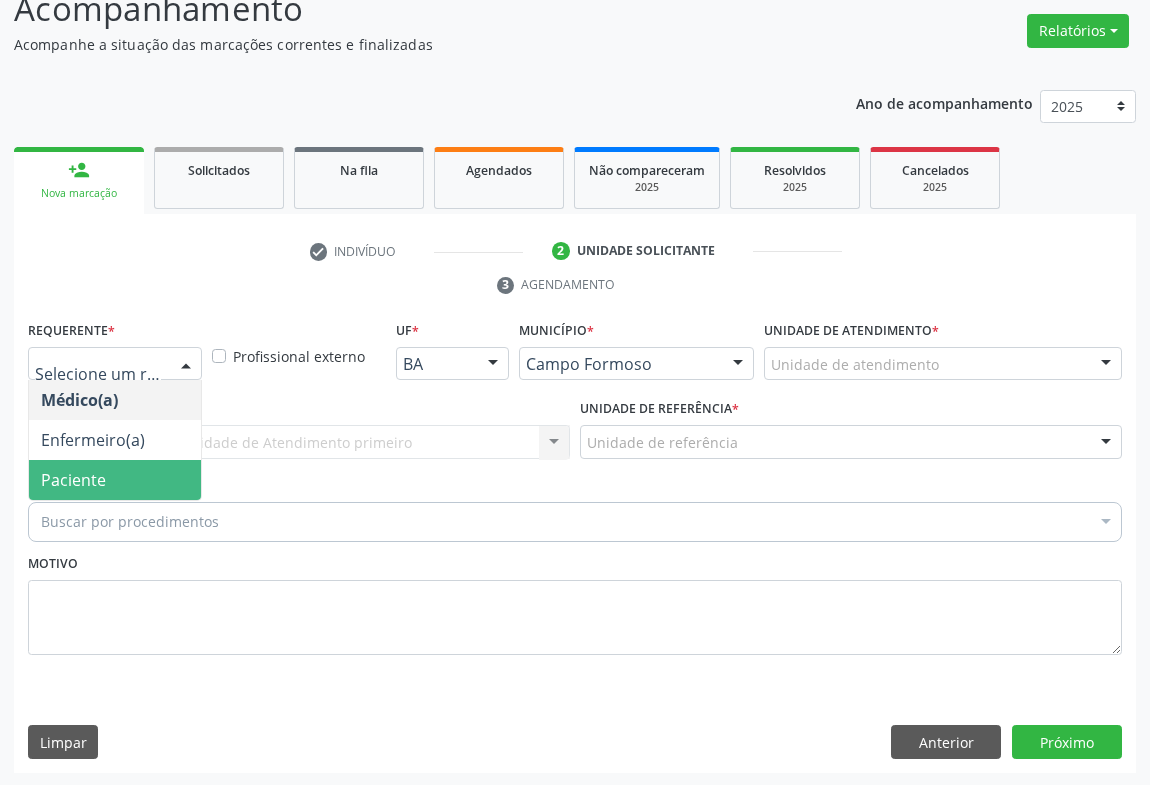 click on "Paciente" at bounding box center [115, 480] 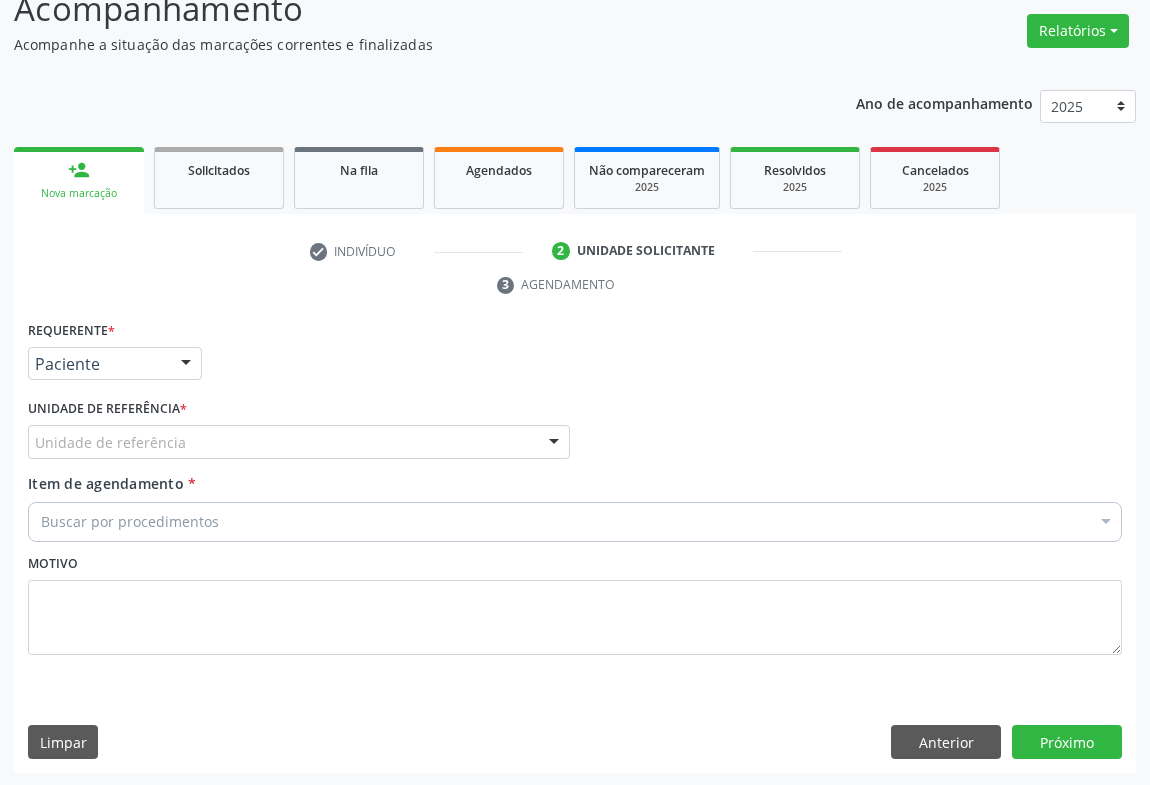 click on "Unidade de referência" at bounding box center [299, 442] 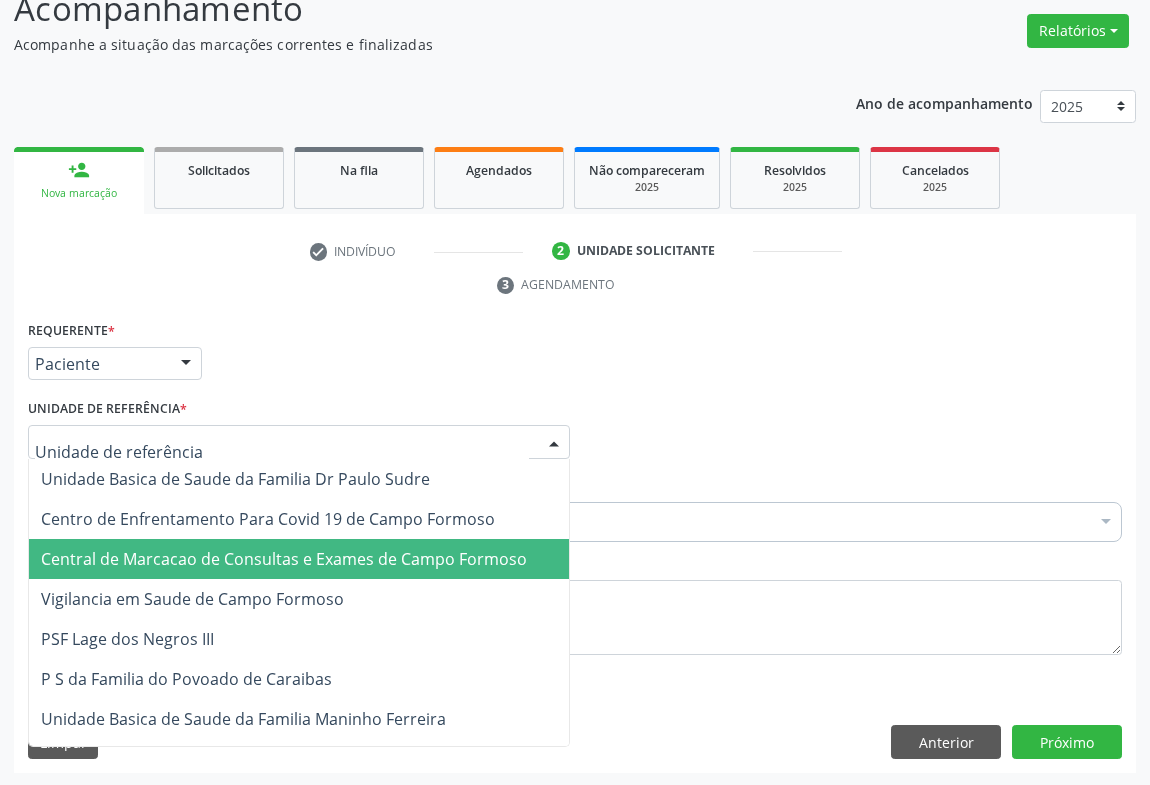 click on "Central de Marcacao de Consultas e Exames de Campo Formoso" at bounding box center [299, 559] 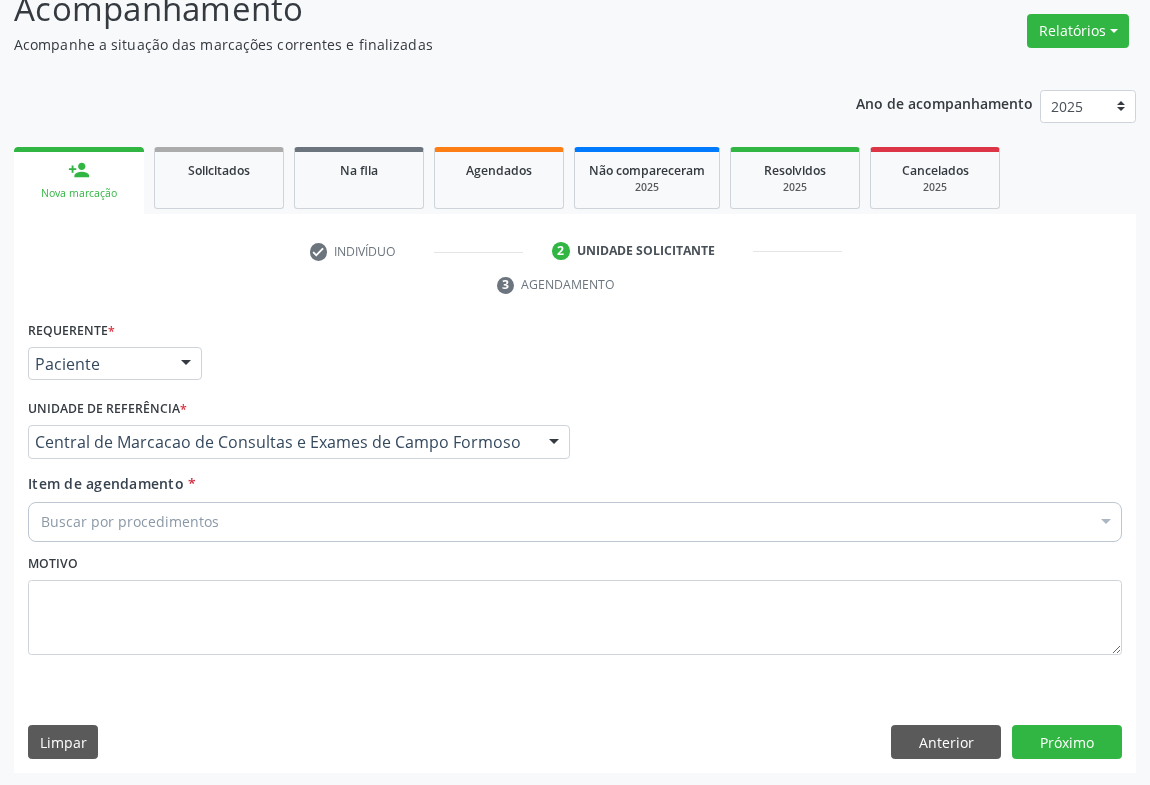 click on "Buscar por procedimentos" at bounding box center (575, 522) 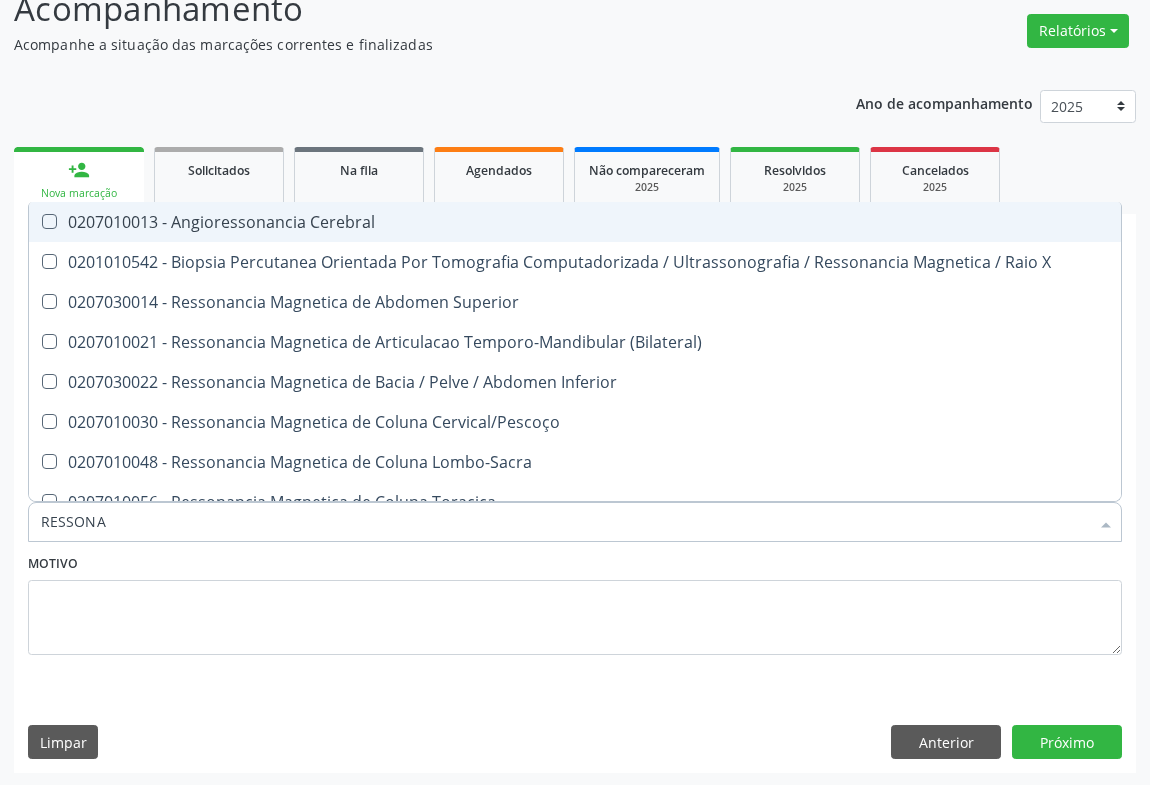 type on "RESSONAN" 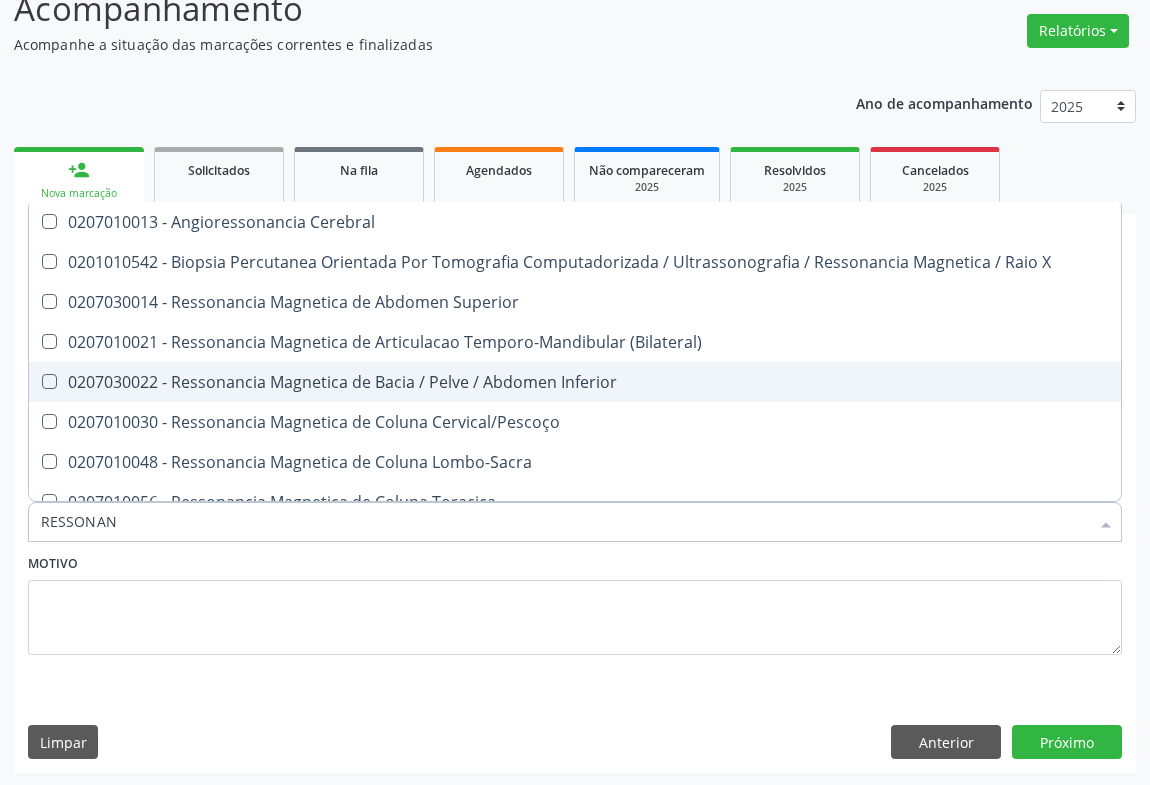 click on "0207030022 - Ressonancia Magnetica de Bacia / Pelve / Abdomen Inferior" at bounding box center [575, 382] 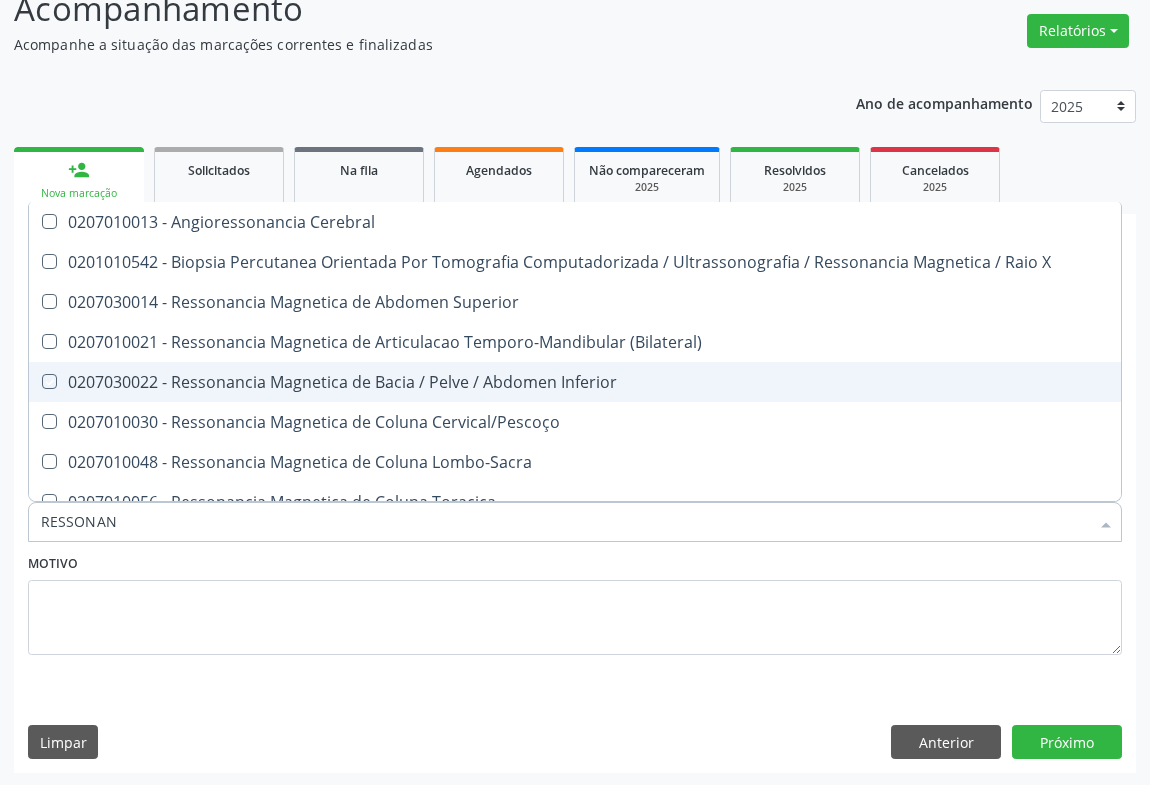 checkbox on "true" 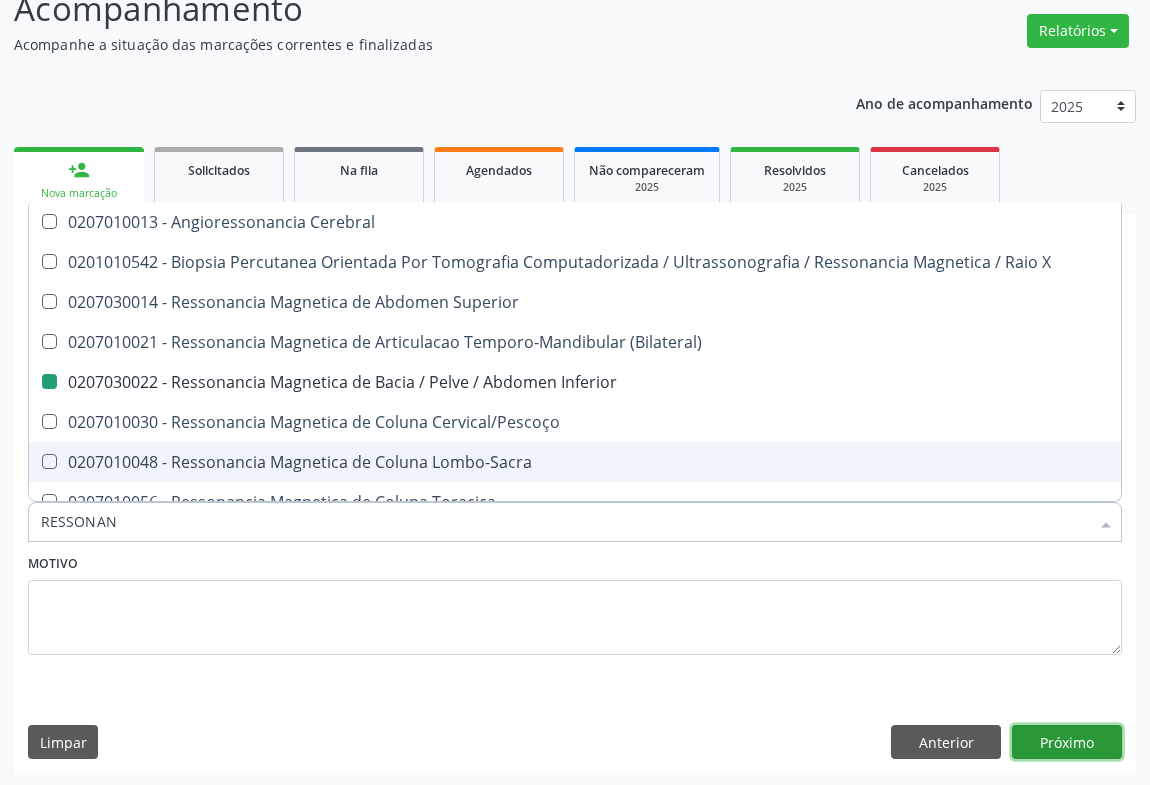 click on "Próximo" at bounding box center (1067, 742) 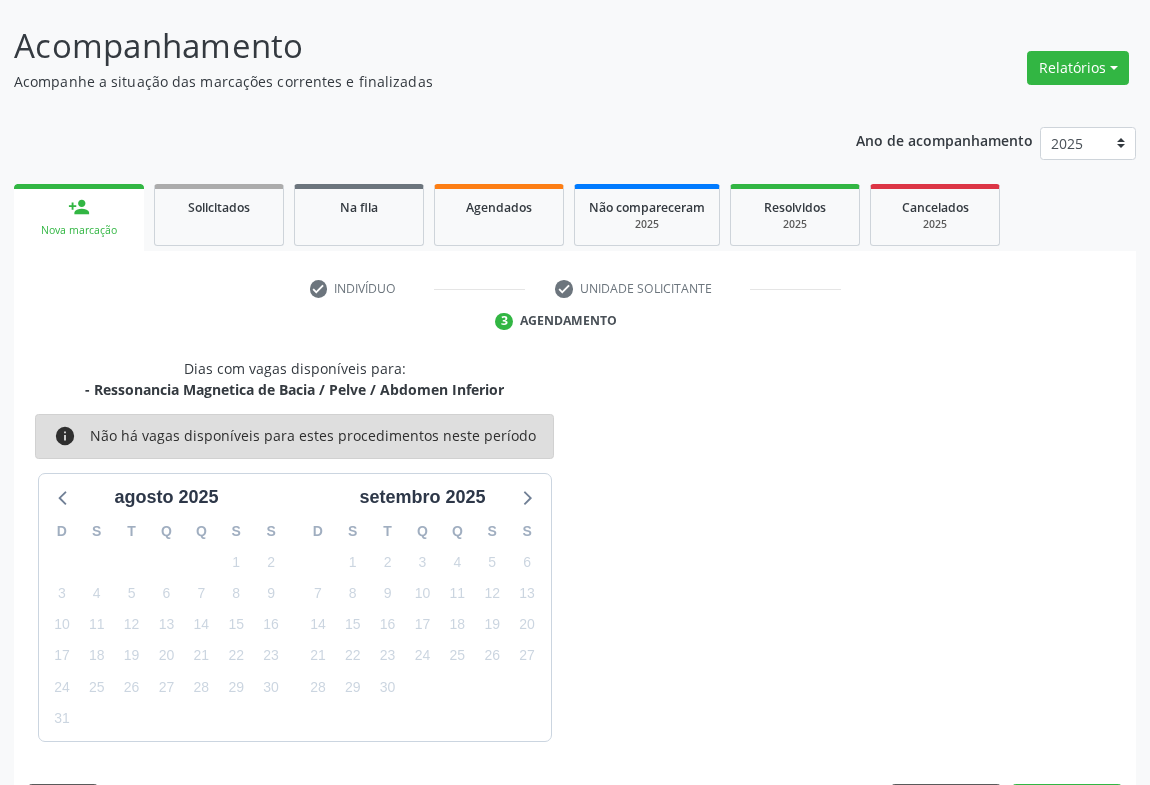 scroll, scrollTop: 152, scrollLeft: 0, axis: vertical 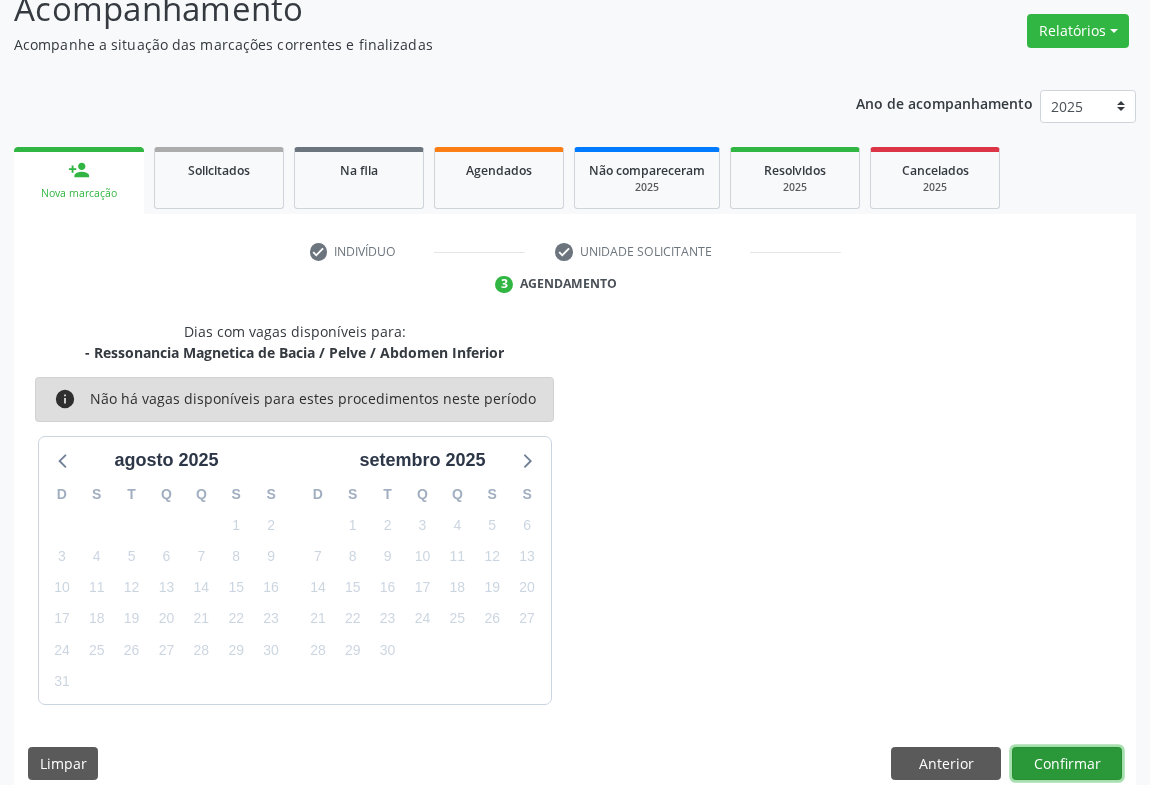 click on "Confirmar" at bounding box center [1067, 764] 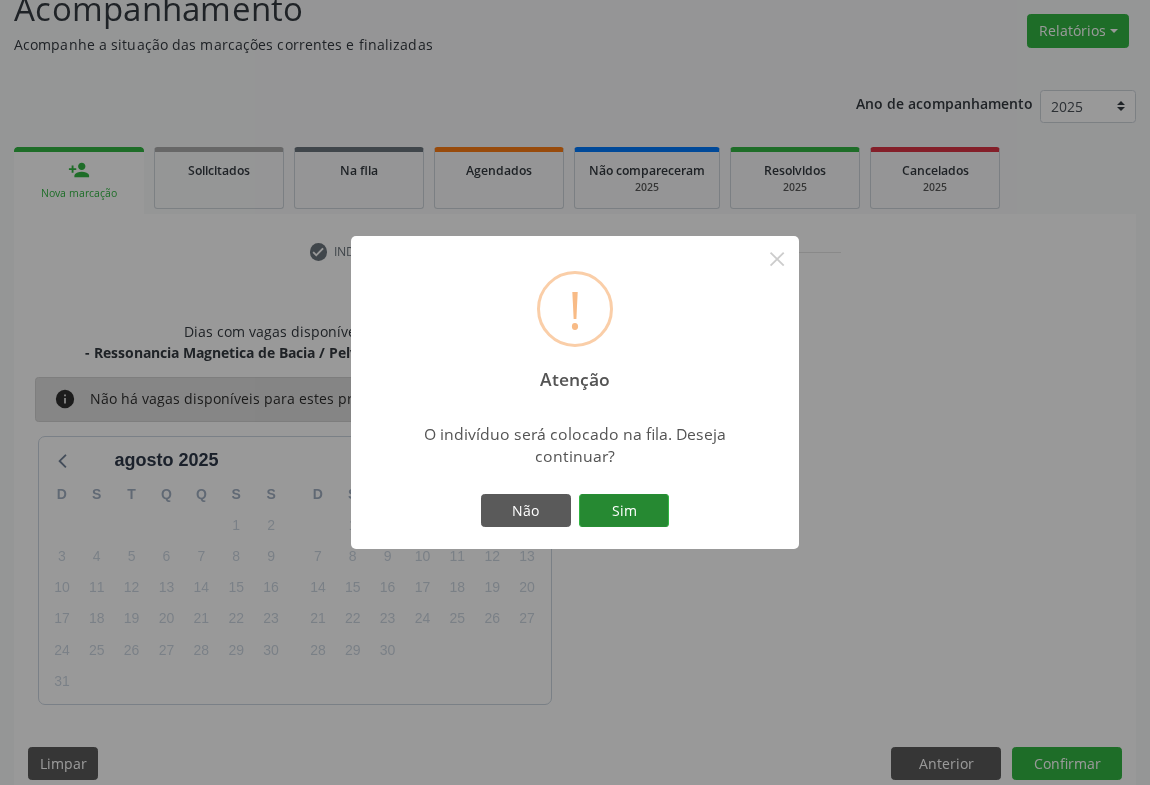 click on "Sim" at bounding box center [624, 511] 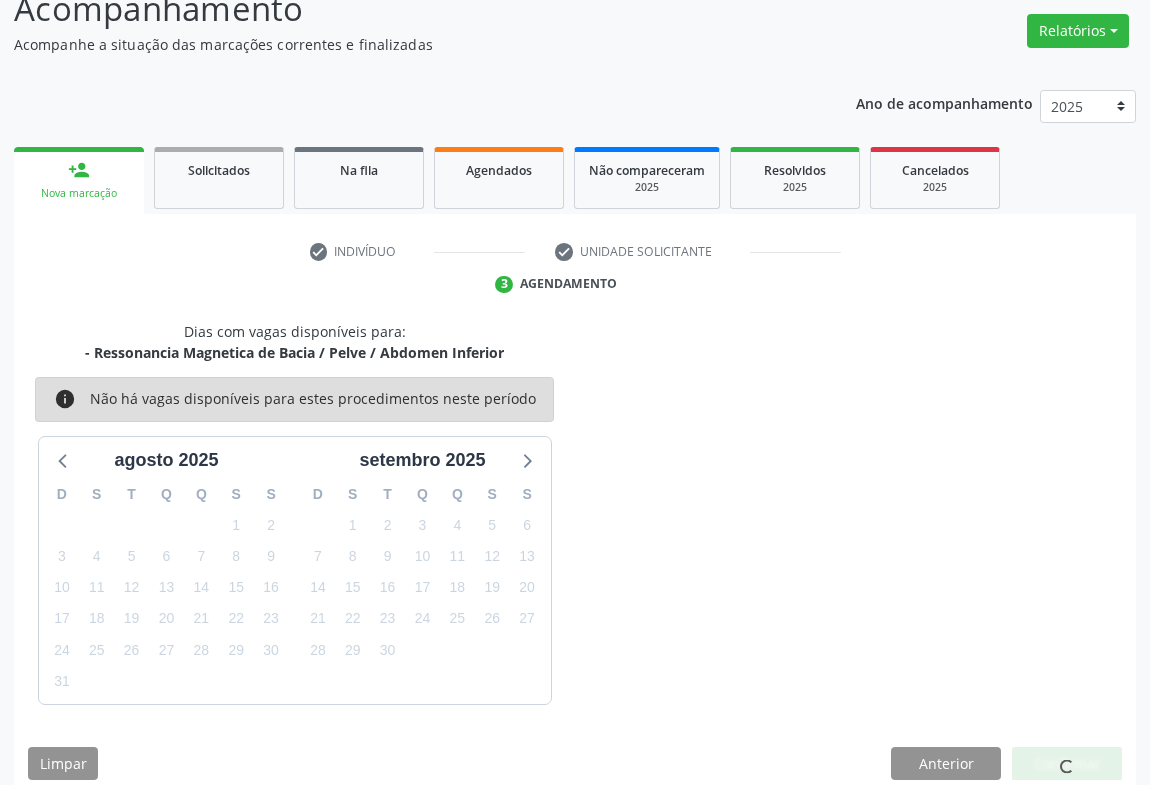 scroll, scrollTop: 0, scrollLeft: 0, axis: both 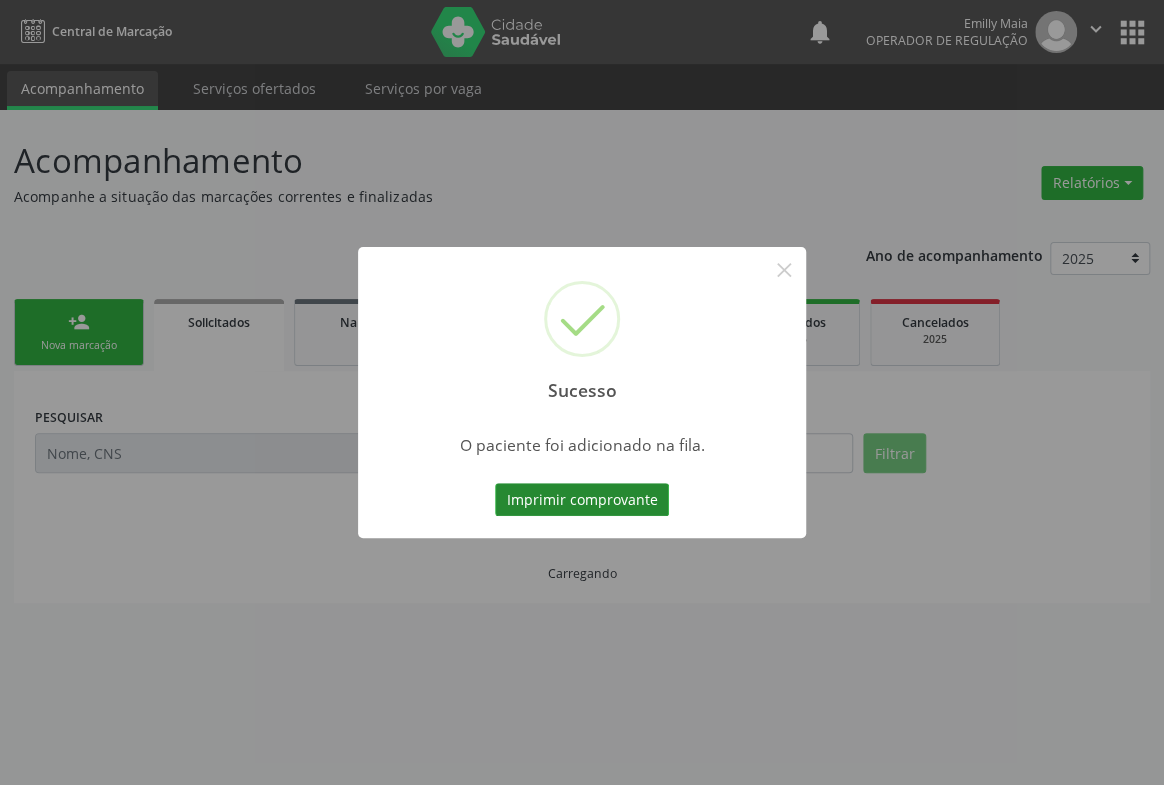 click on "Imprimir comprovante" at bounding box center (582, 500) 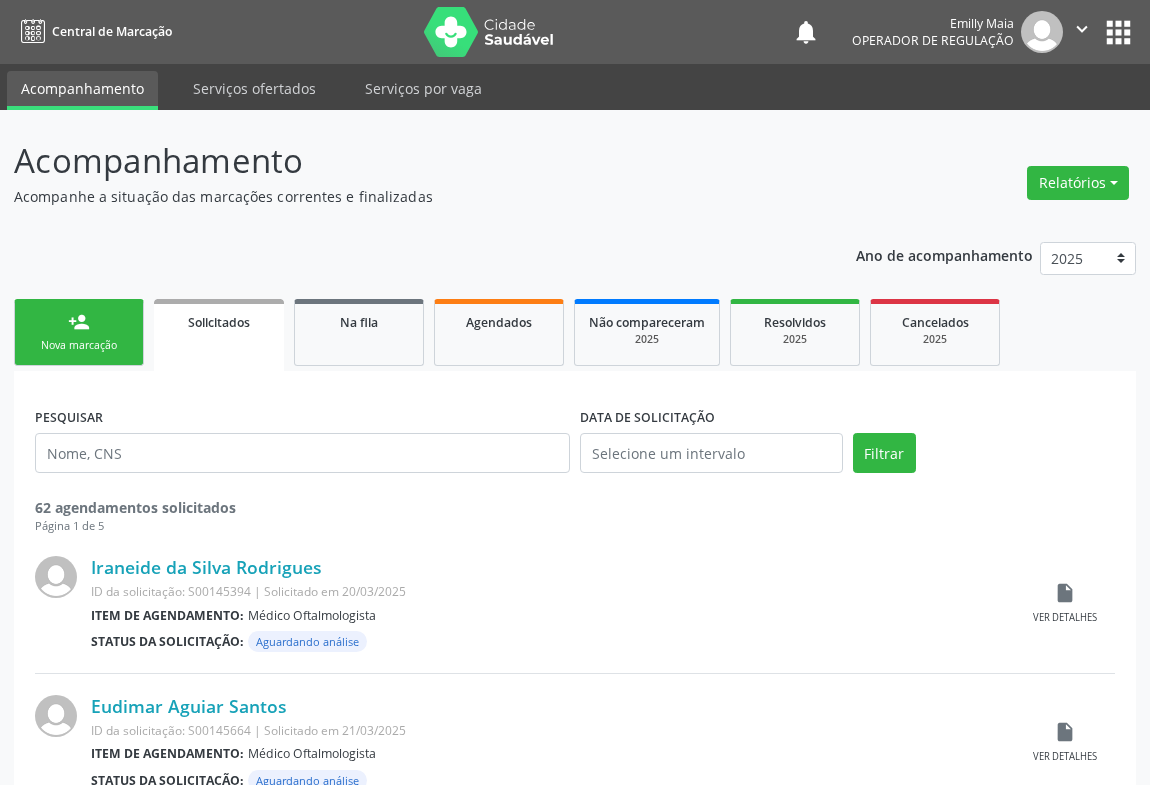 click on "Nova marcação" at bounding box center [79, 345] 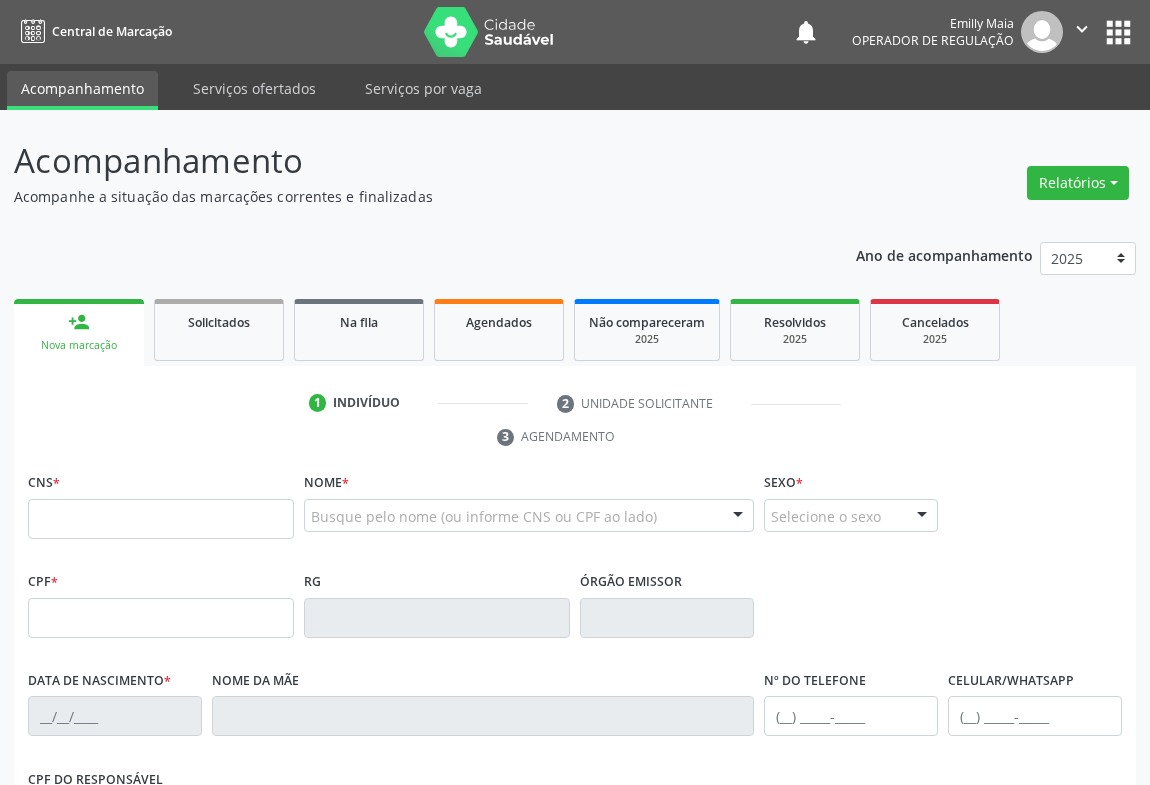 click on "CNS
*" at bounding box center [161, 503] 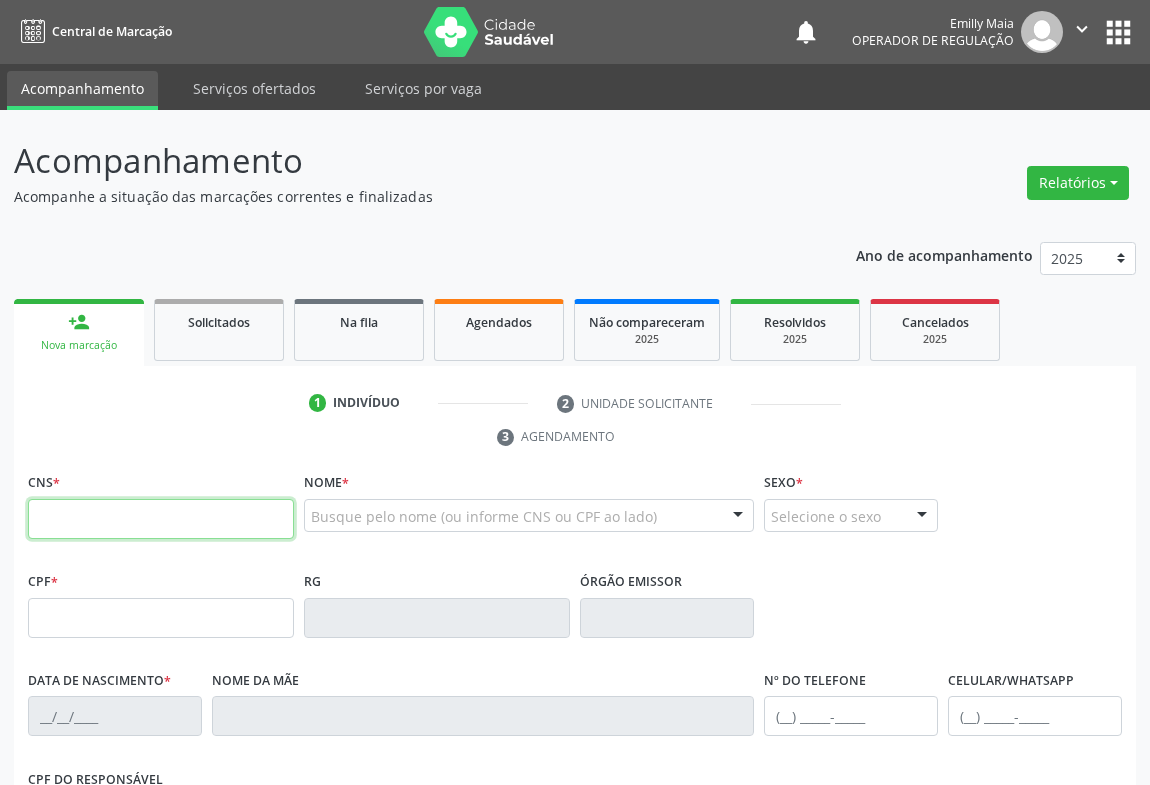 click at bounding box center (161, 519) 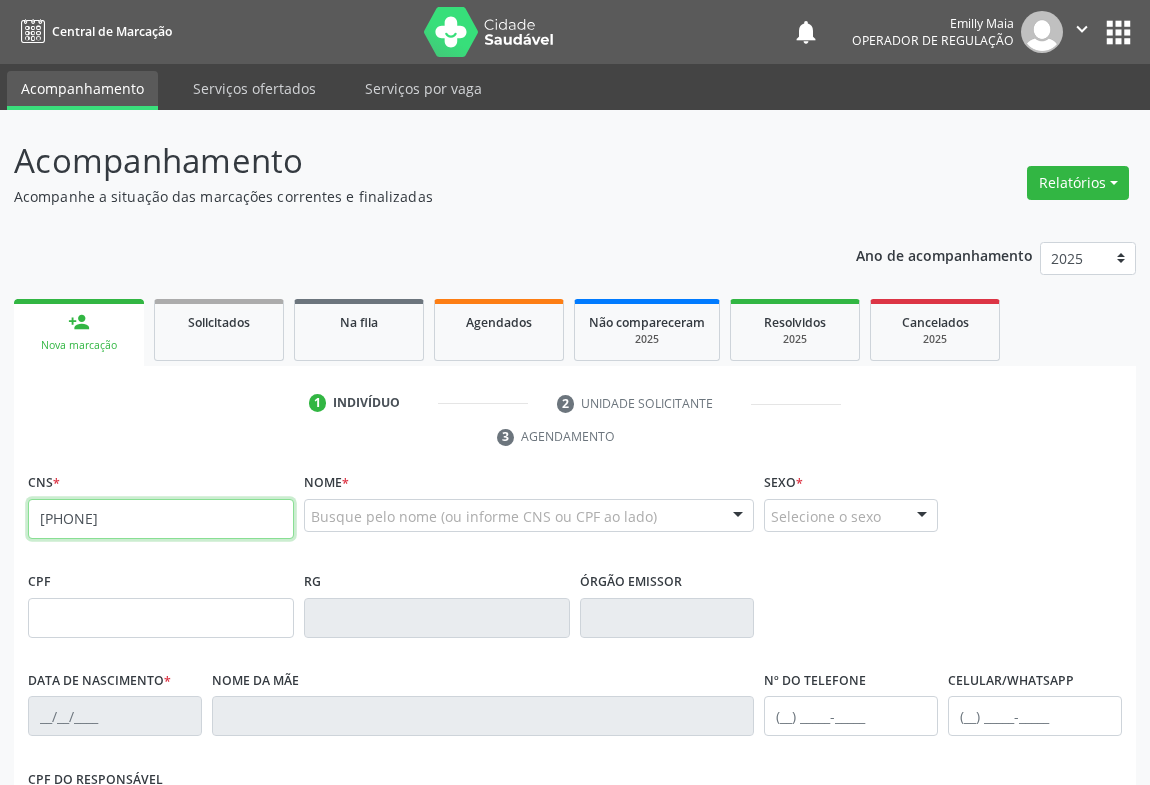 type on "[PHONE]" 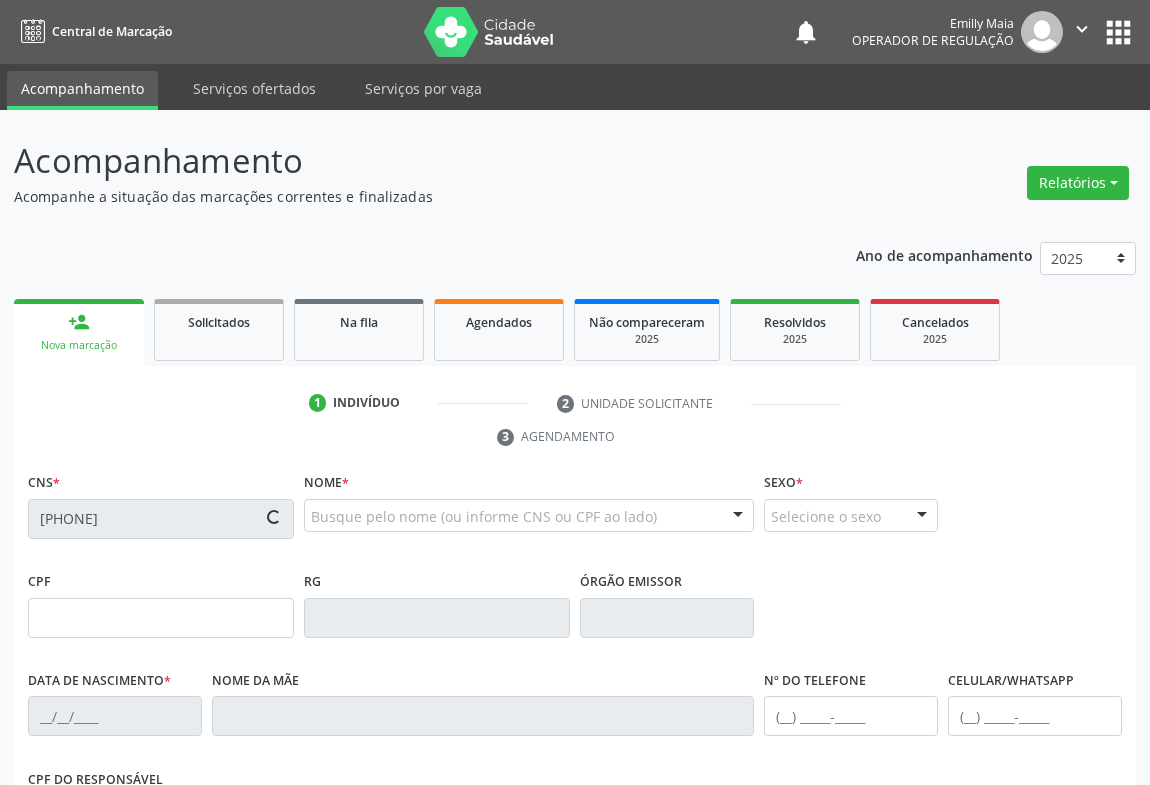 scroll, scrollTop: 331, scrollLeft: 0, axis: vertical 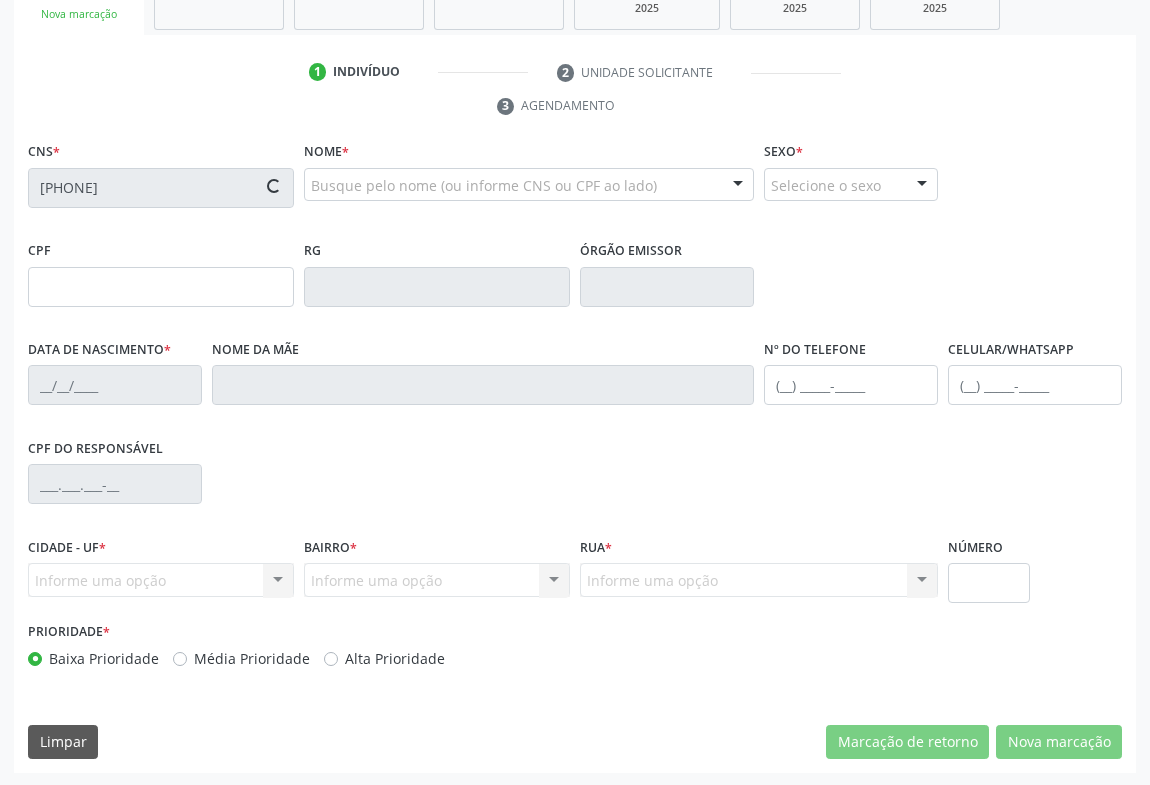 type on "[DATE]" 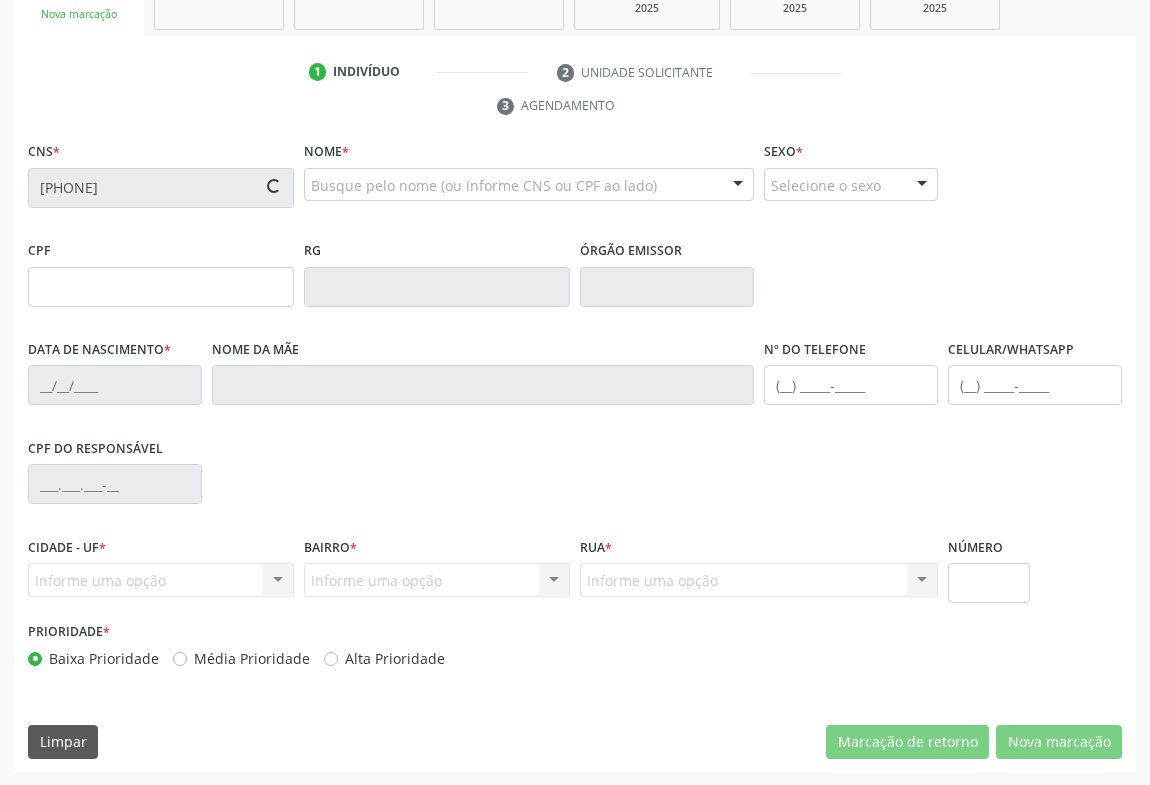 type on "S/N" 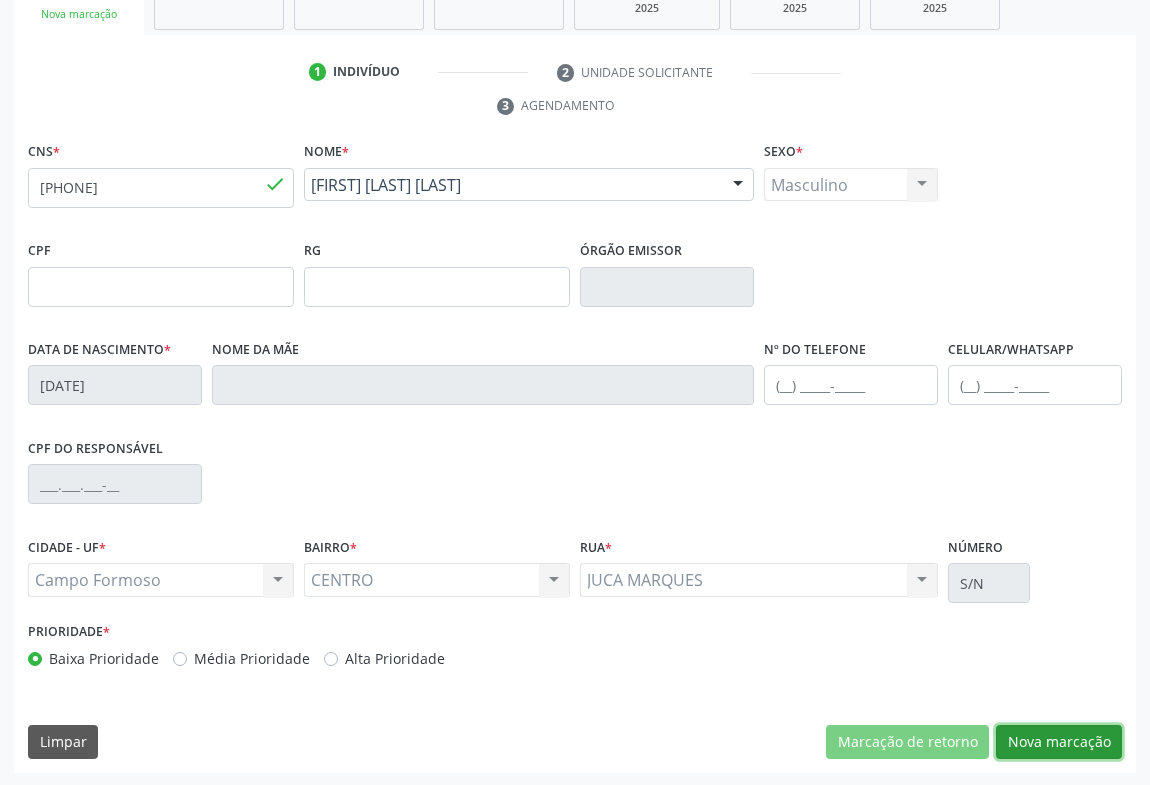 click on "Nova marcação" at bounding box center [1059, 742] 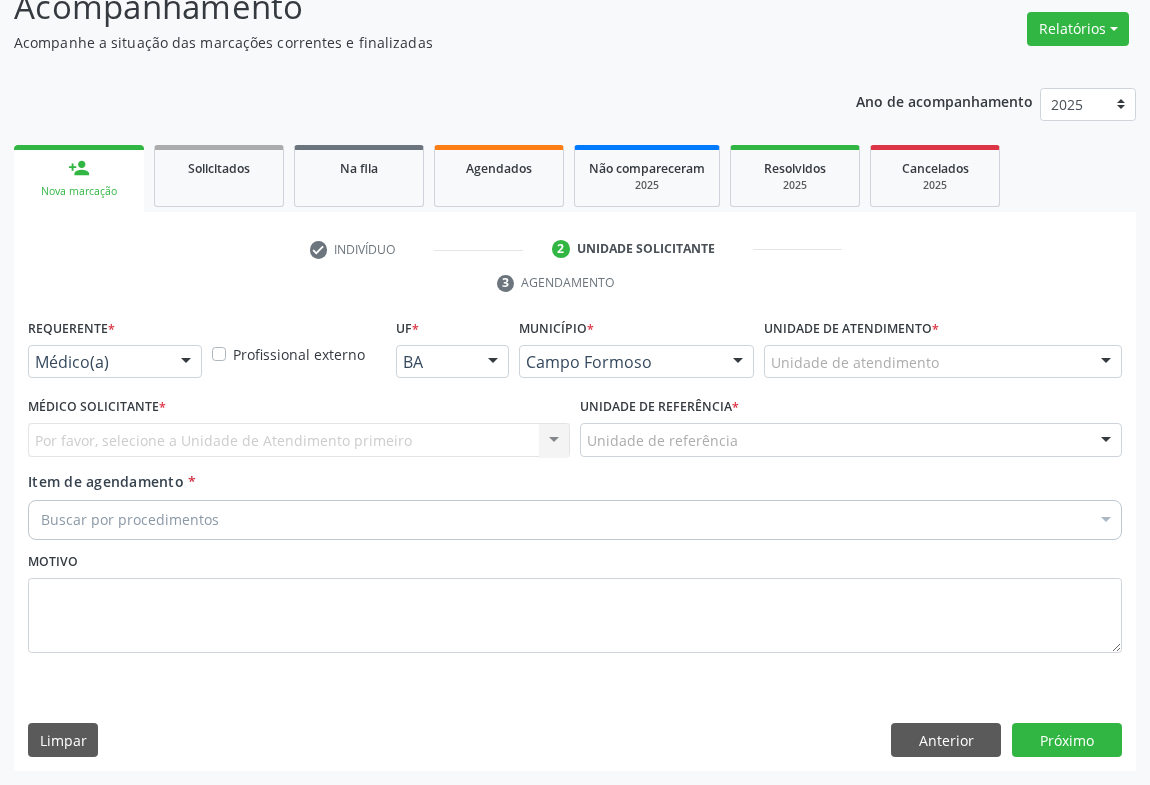 scroll, scrollTop: 152, scrollLeft: 0, axis: vertical 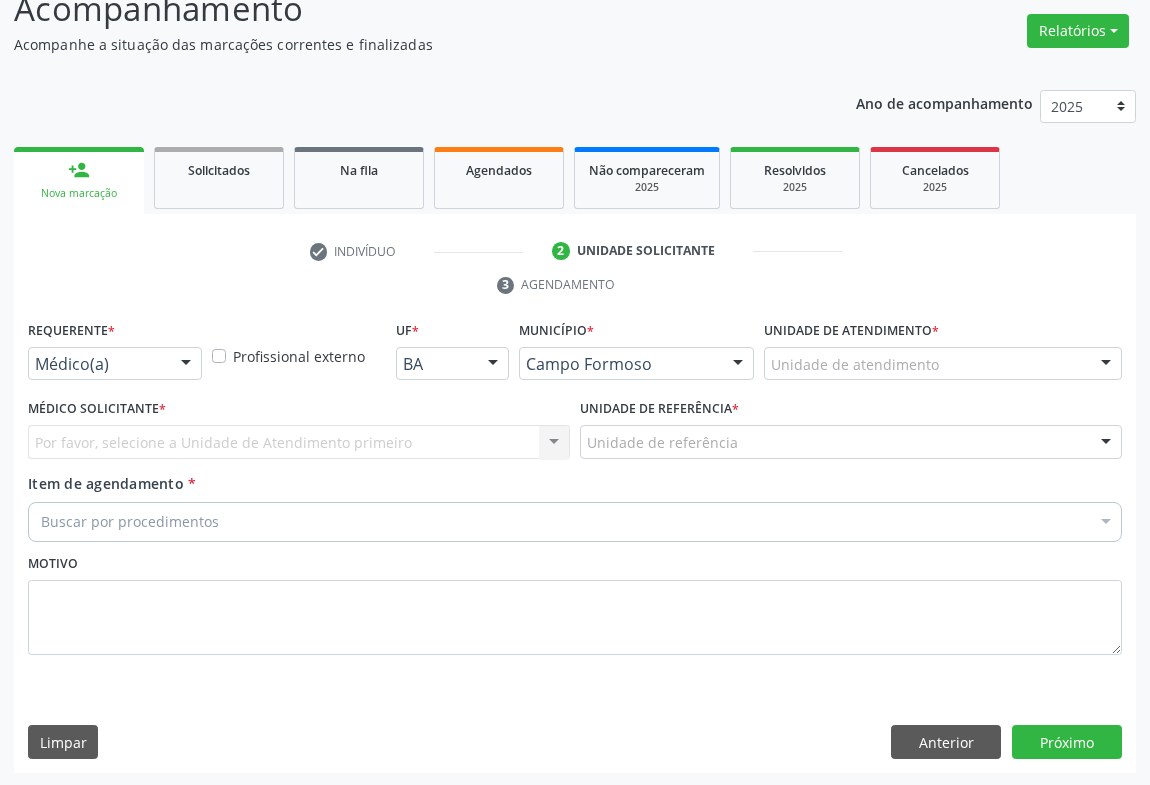 click on "Médico(a)" at bounding box center (115, 364) 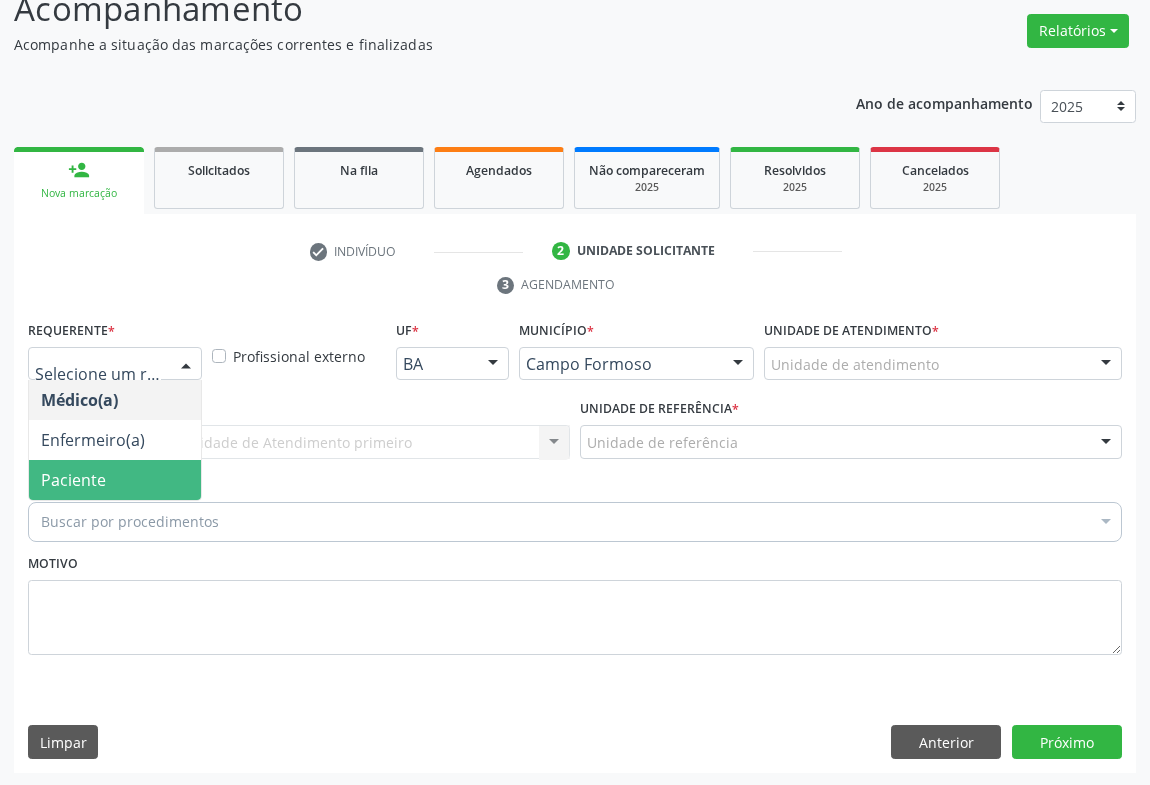 click on "Paciente" at bounding box center [115, 480] 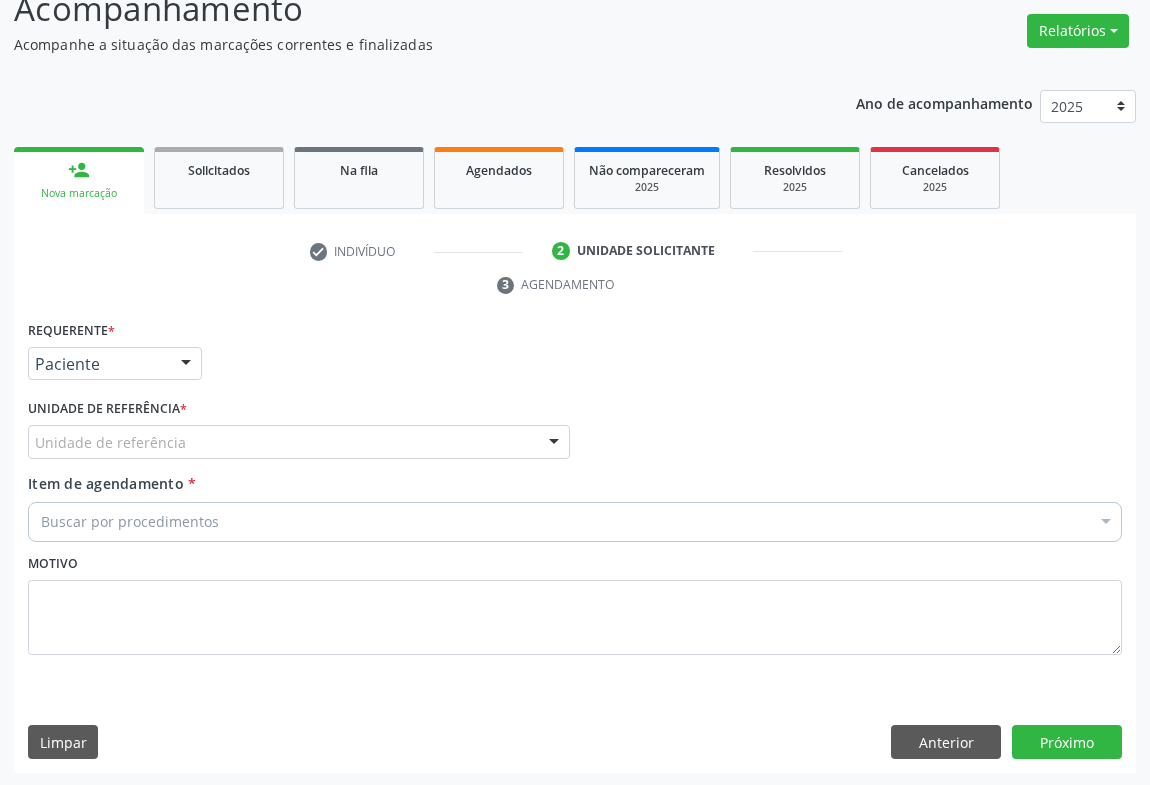 click on "Unidade de referência" at bounding box center [299, 442] 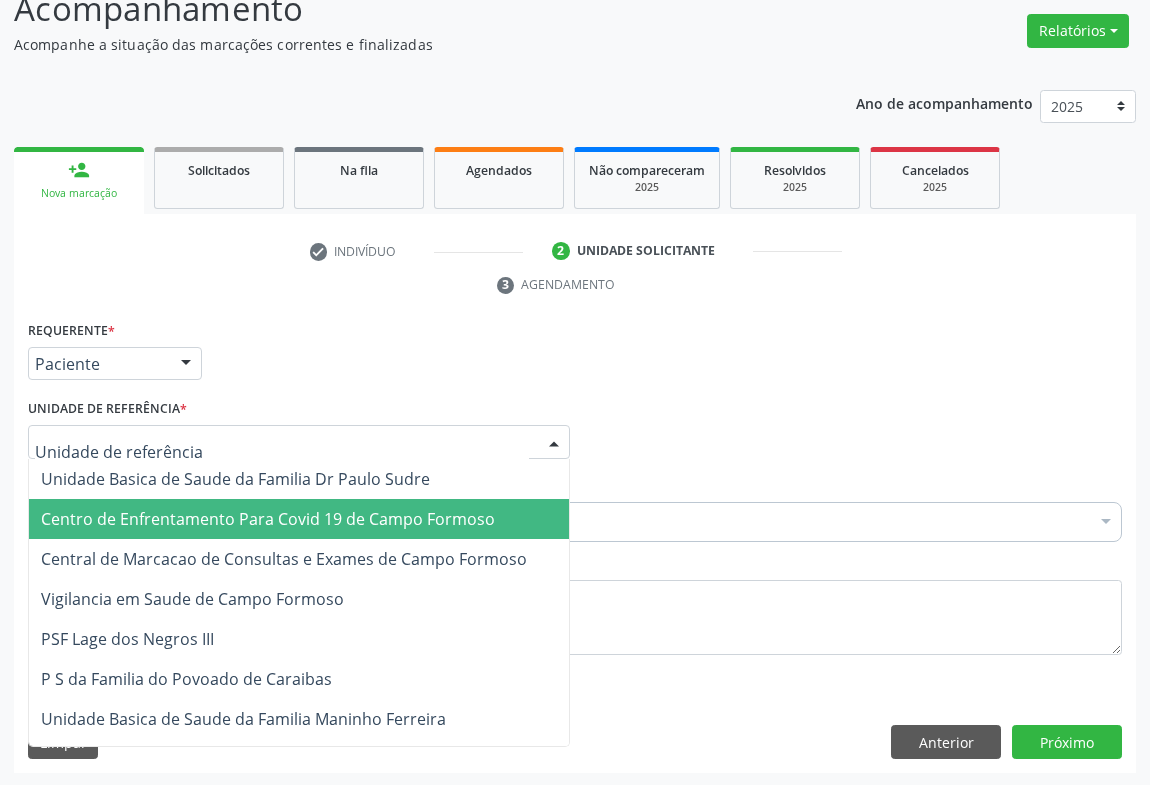 click on "Centro de Enfrentamento Para Covid 19 de Campo Formoso" at bounding box center (299, 519) 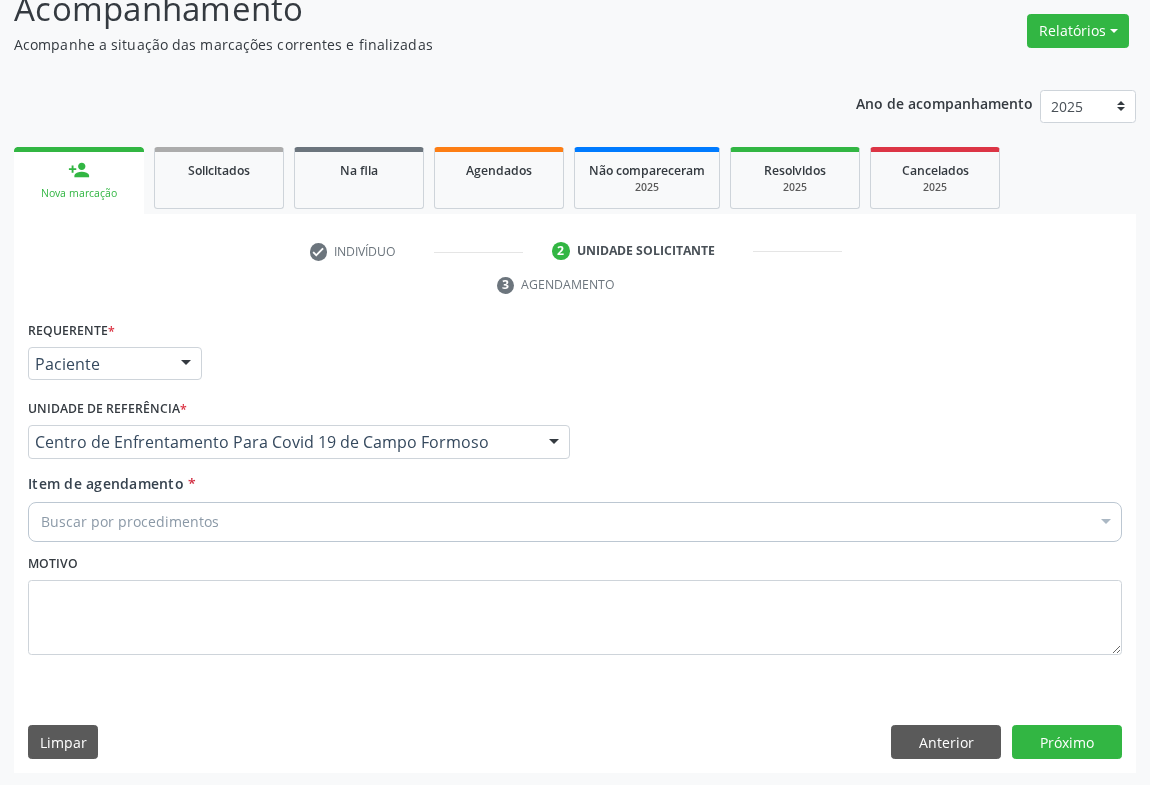 click on "Centro de Enfrentamento Para Covid 19 de Campo Formoso" at bounding box center [299, 442] 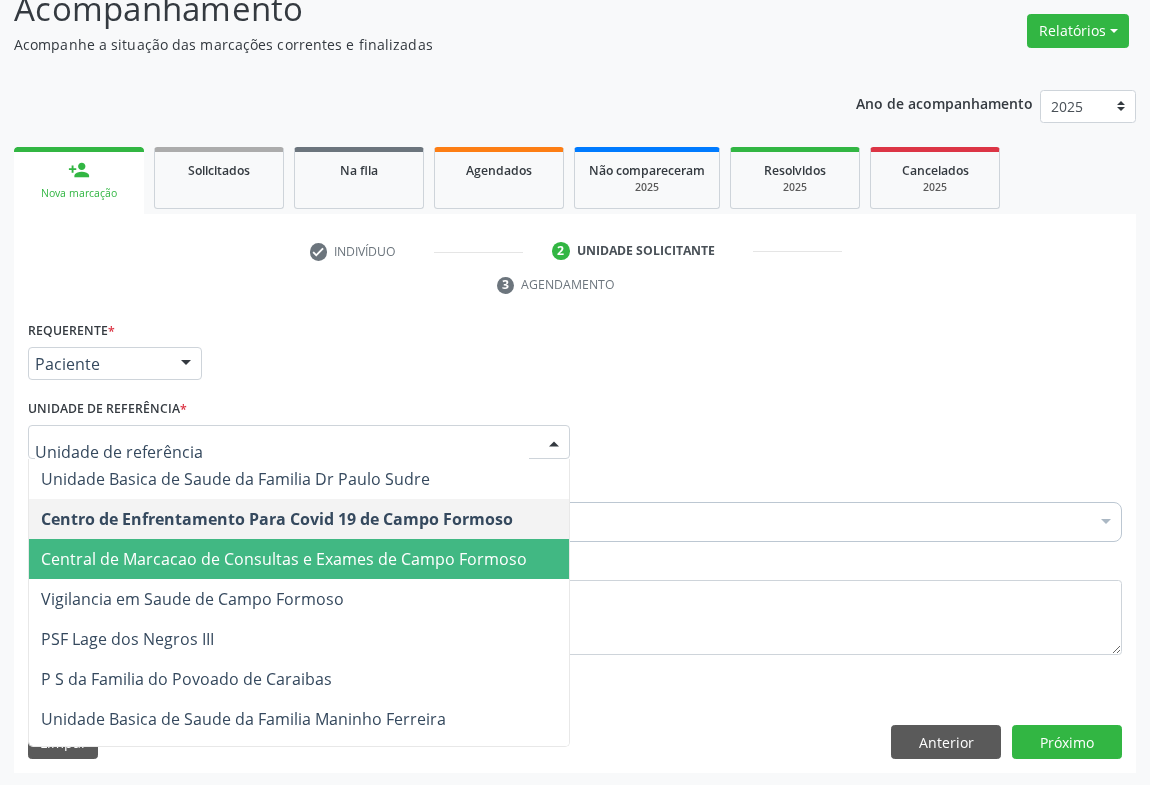 click on "Central de Marcacao de Consultas e Exames de Campo Formoso" at bounding box center [284, 559] 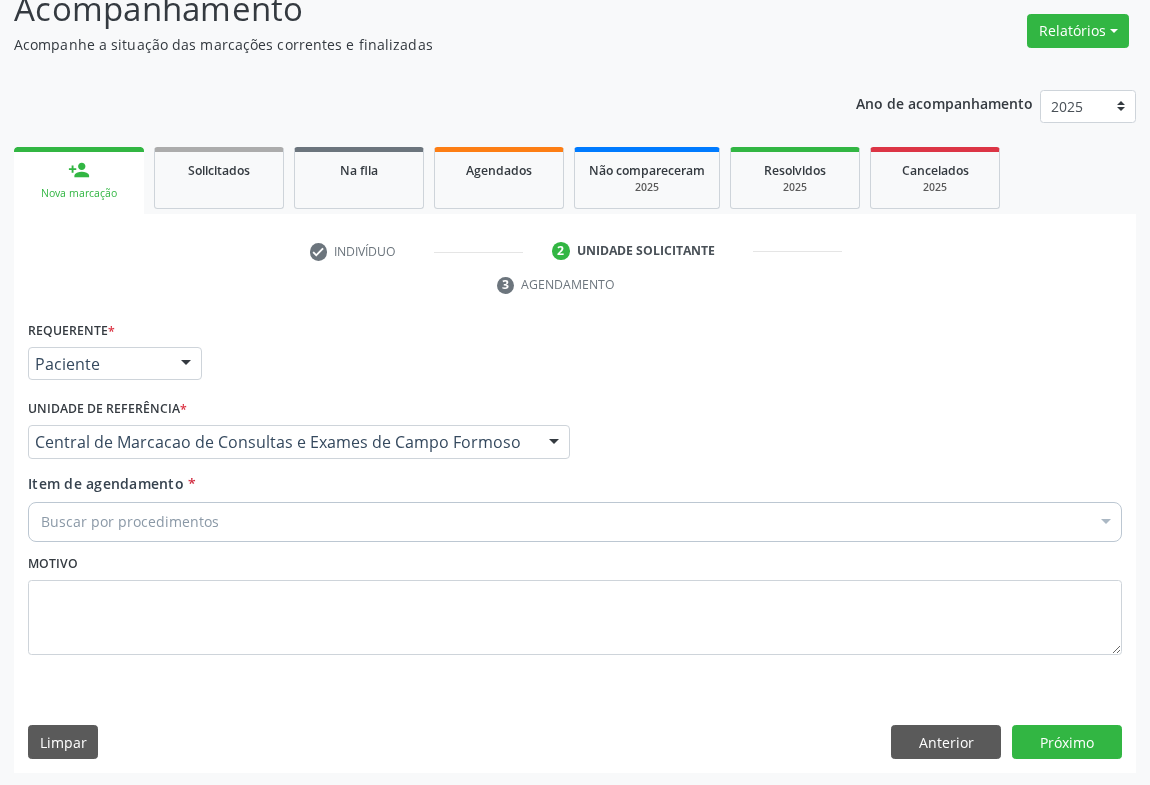 click on "Buscar por procedimentos" at bounding box center (575, 522) 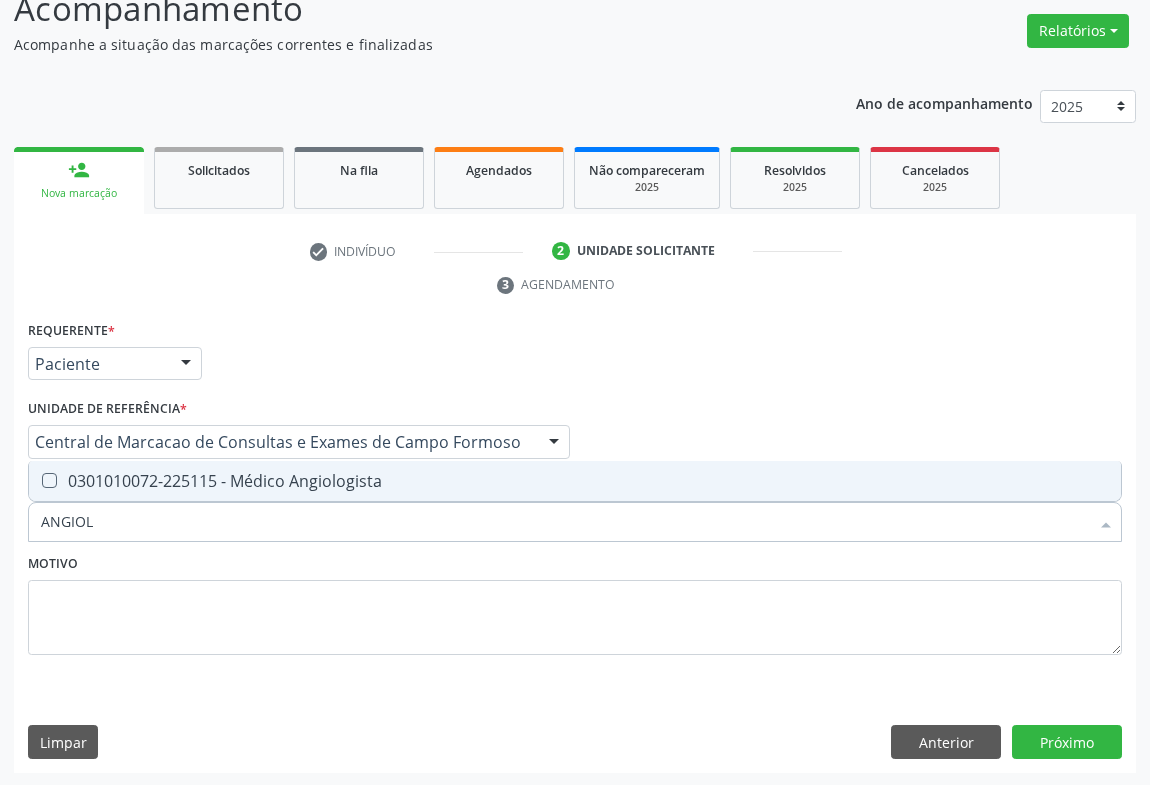type on "ANGIOLO" 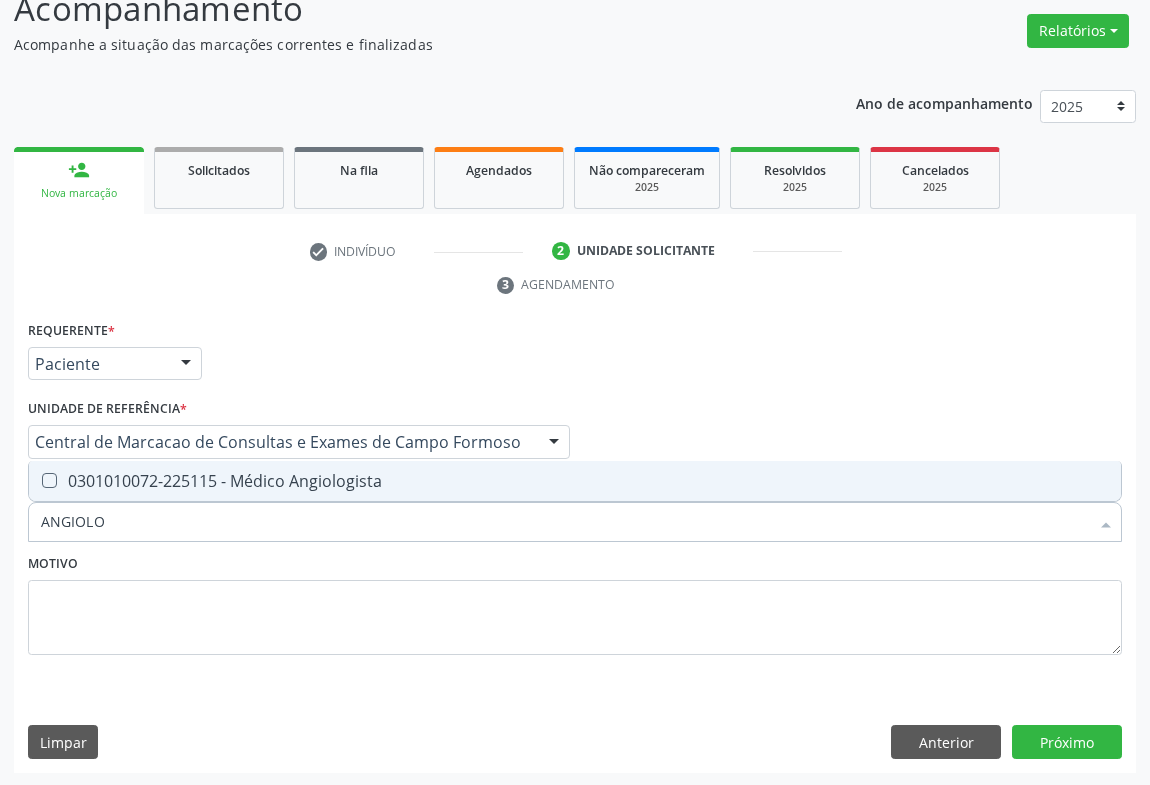 click on "0301010072-225115 - Médico Angiologista" at bounding box center [575, 481] 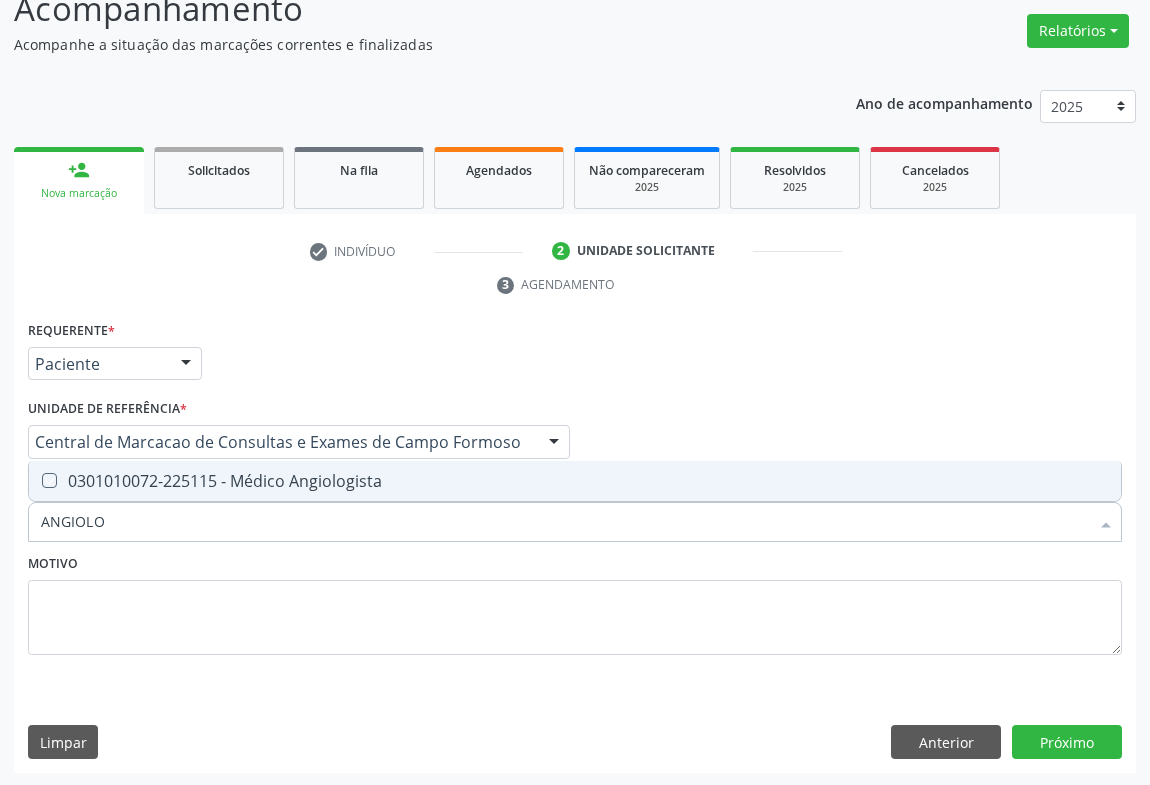checkbox on "true" 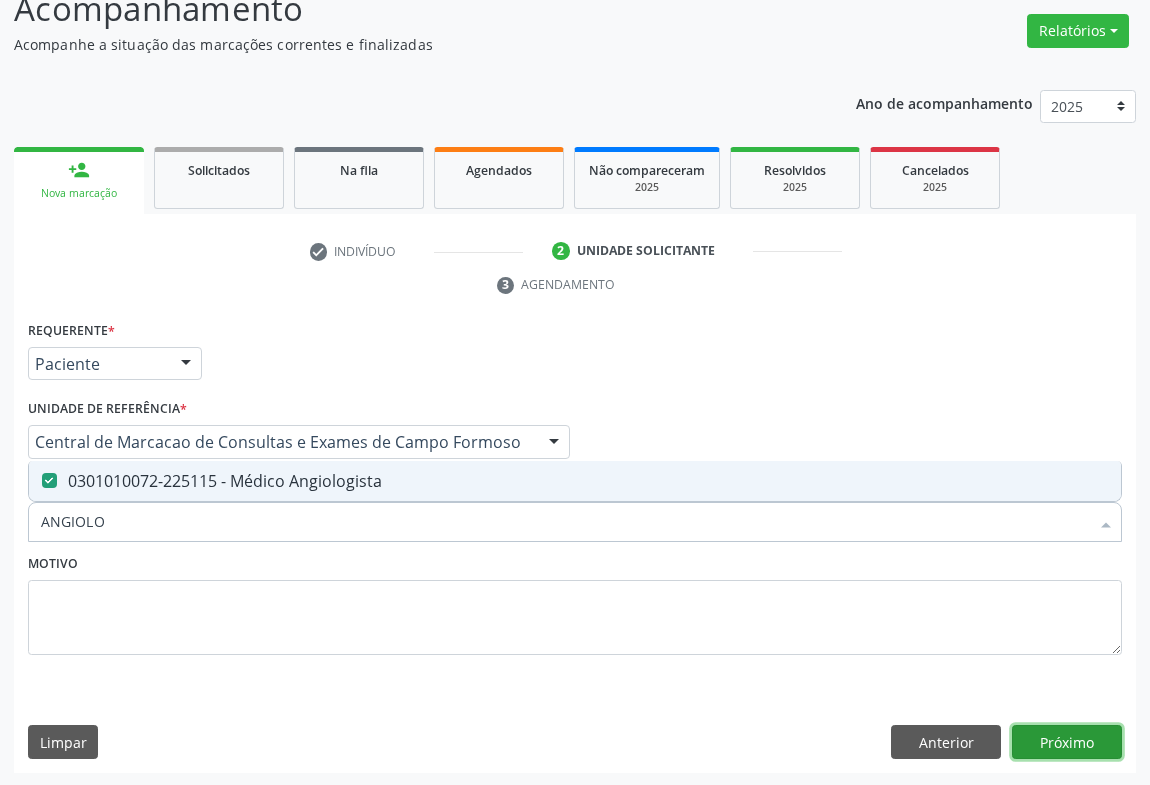 drag, startPoint x: 1030, startPoint y: 726, endPoint x: 35, endPoint y: 321, distance: 1074.2672 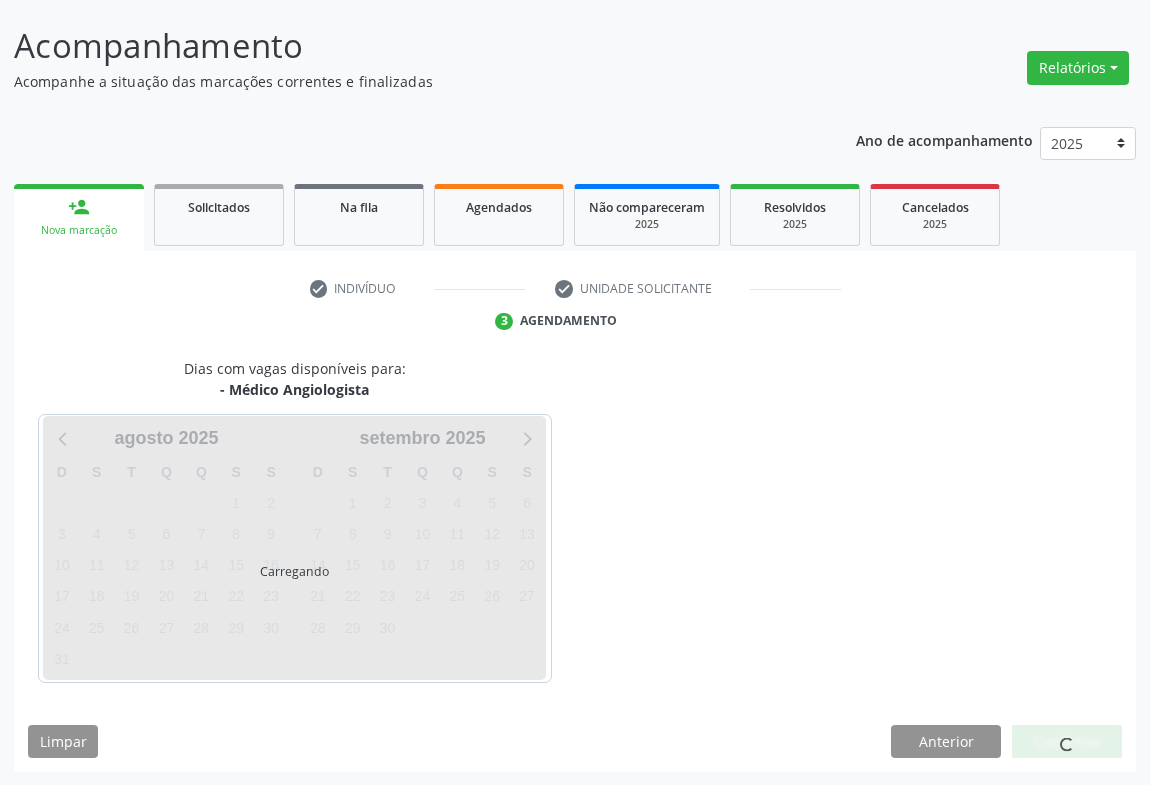 scroll, scrollTop: 152, scrollLeft: 0, axis: vertical 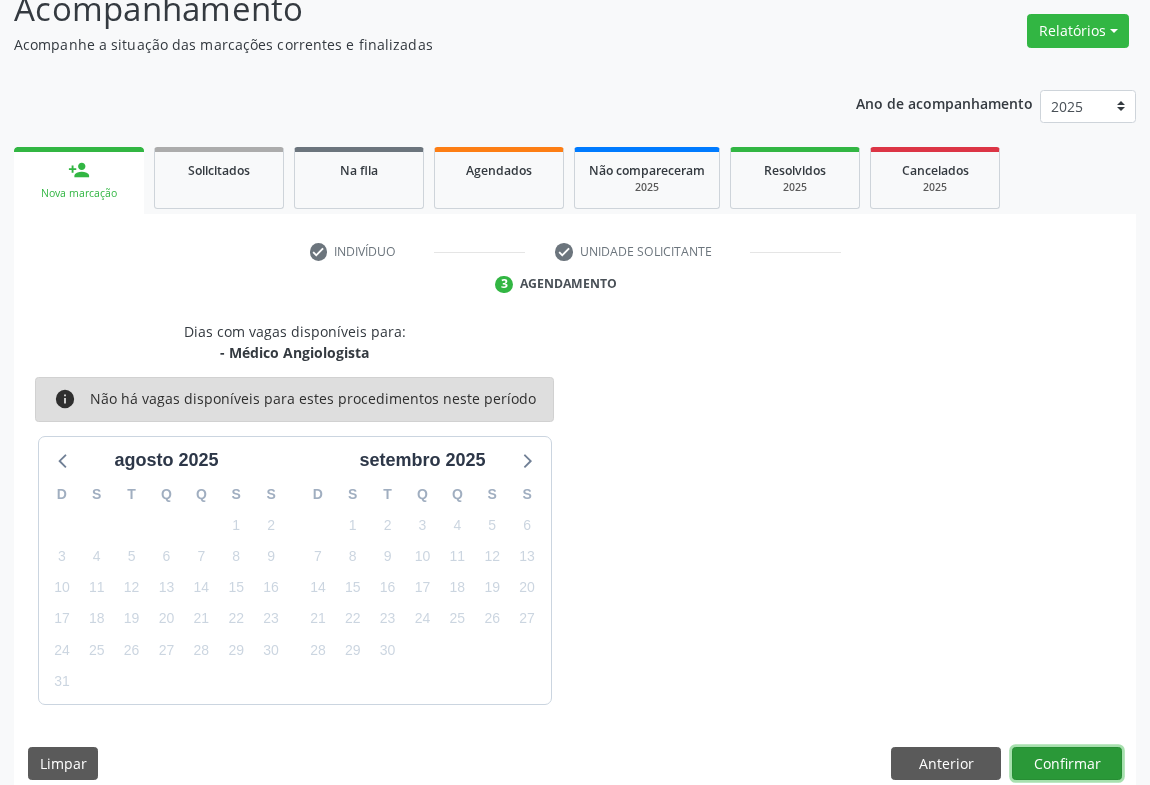 click on "Confirmar" at bounding box center (1067, 764) 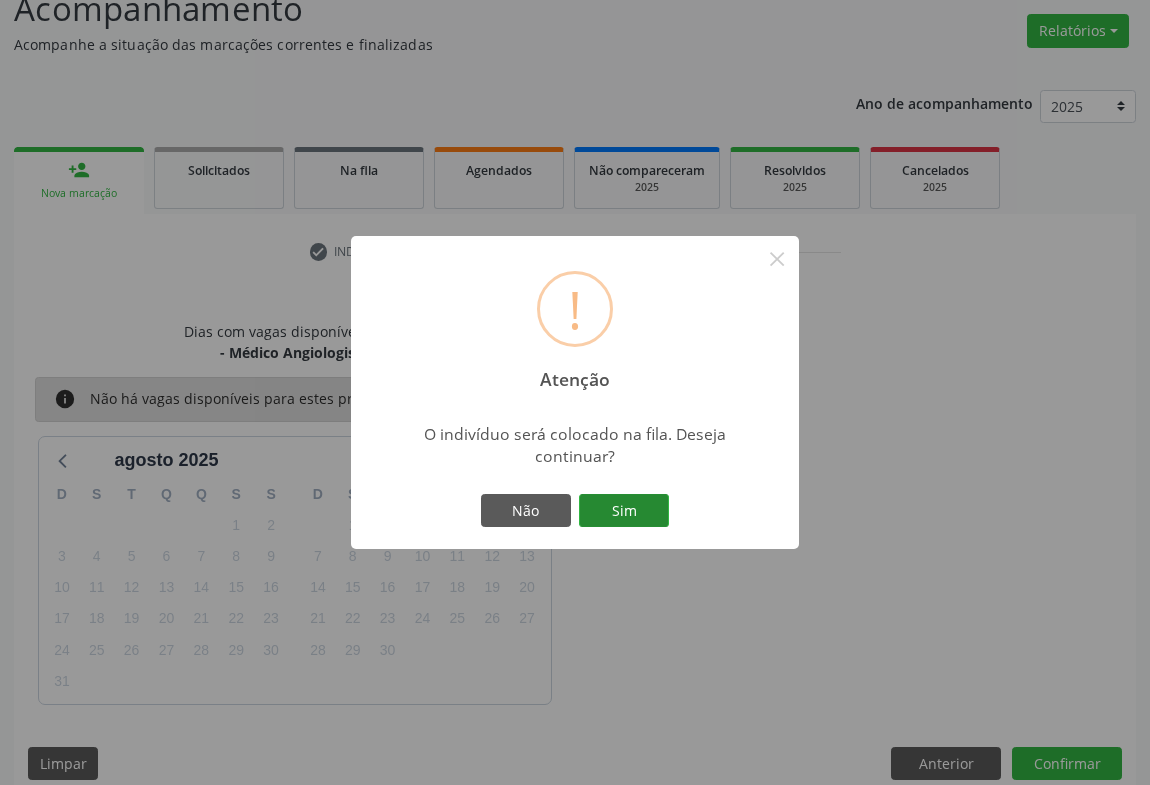 click on "Sim" at bounding box center [624, 511] 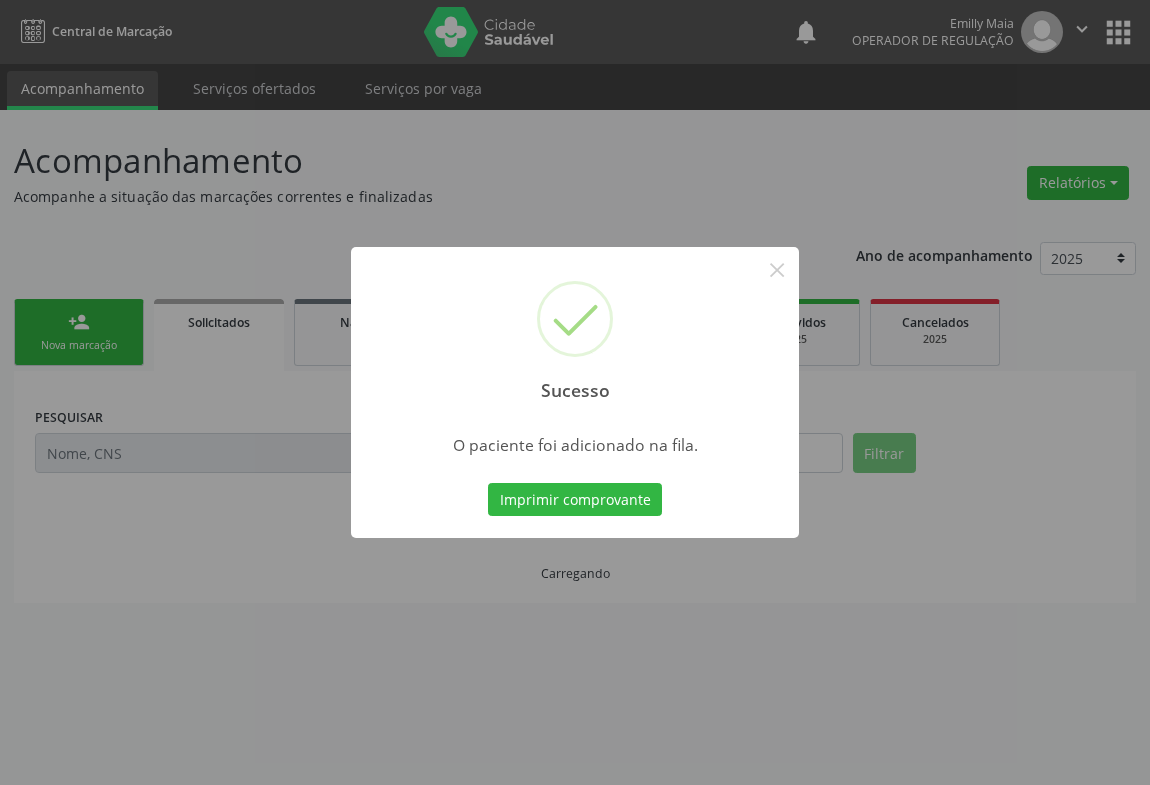 scroll, scrollTop: 0, scrollLeft: 0, axis: both 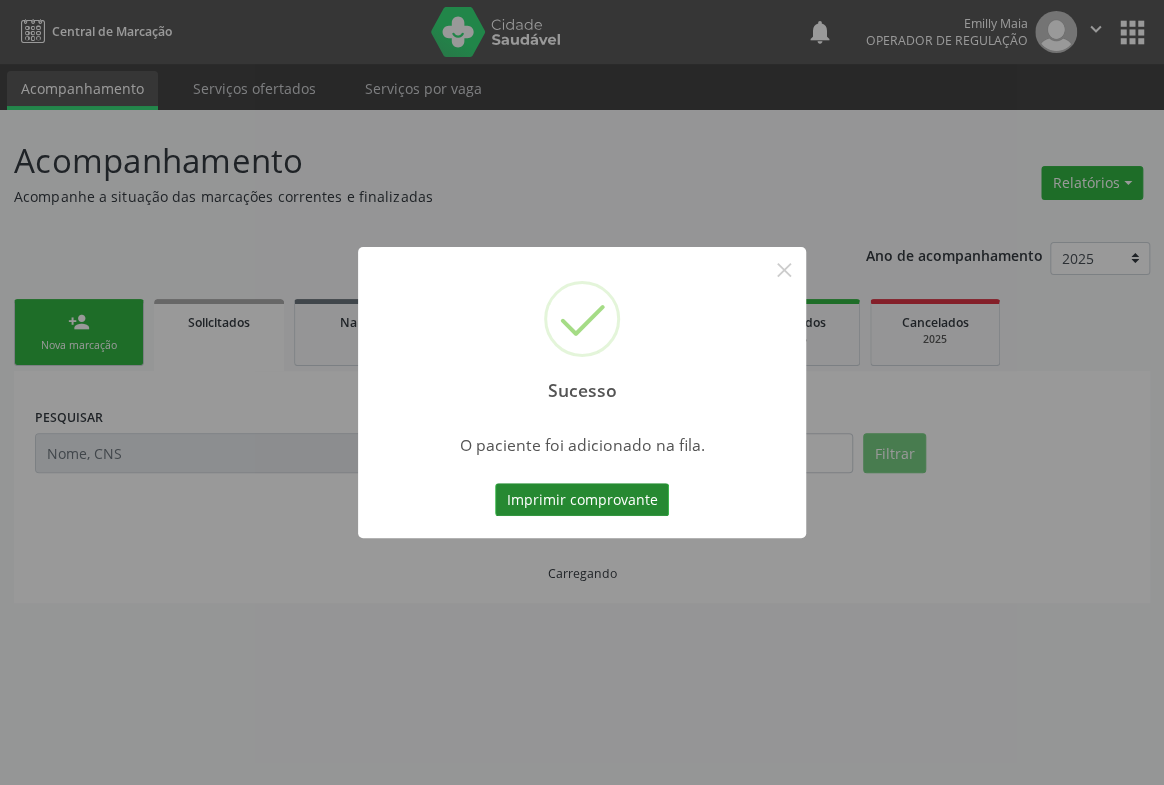 click on "Imprimir comprovante" at bounding box center (582, 500) 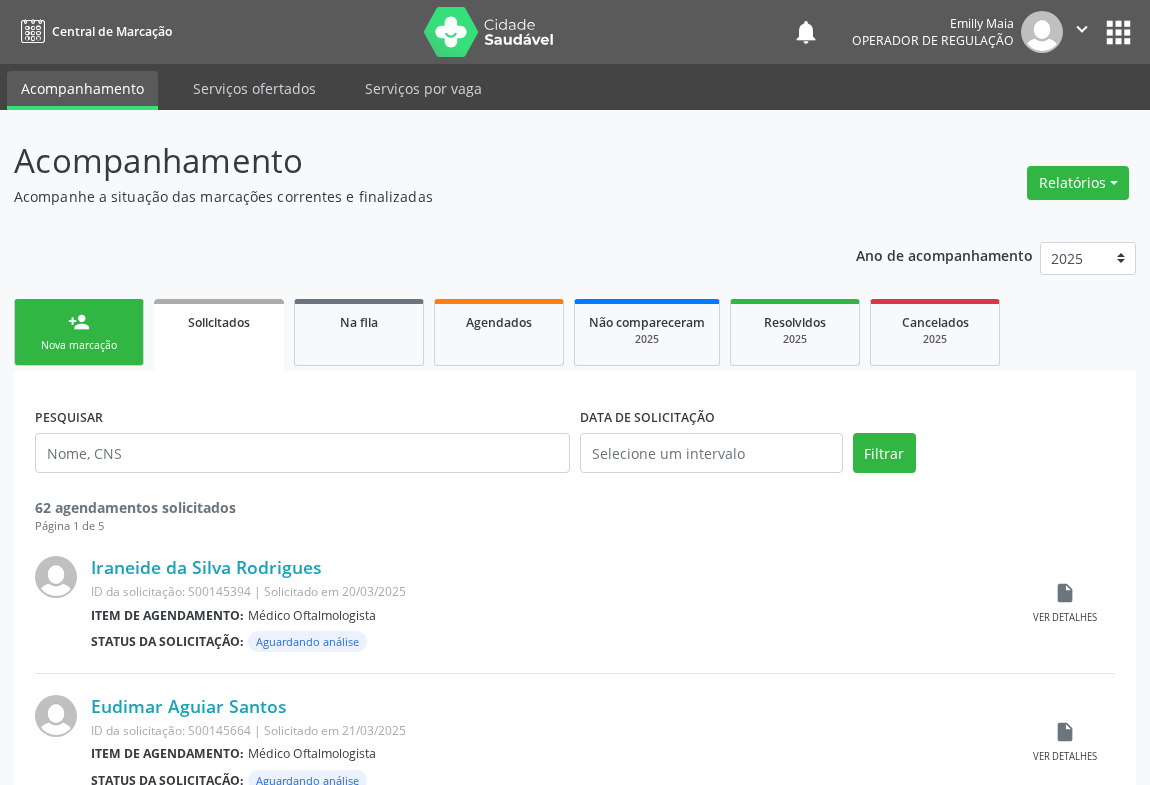 click on "person_add
Nova marcação" at bounding box center [79, 332] 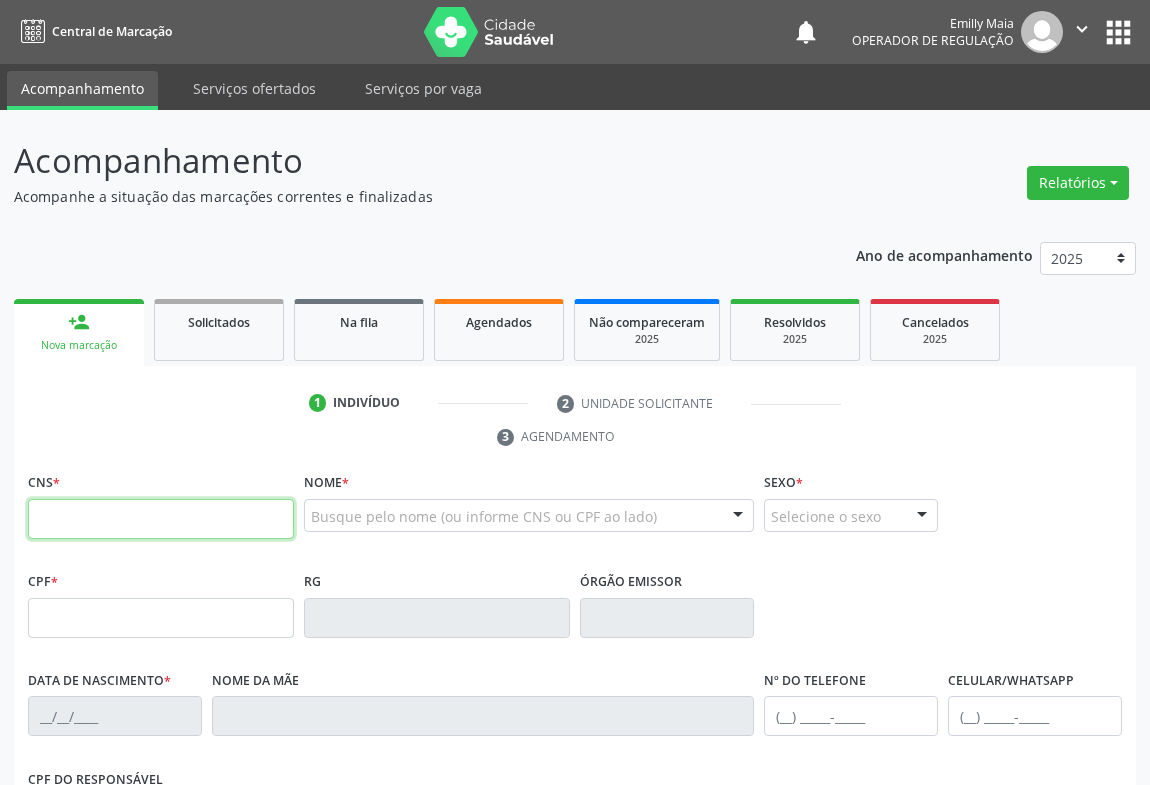 click at bounding box center (161, 519) 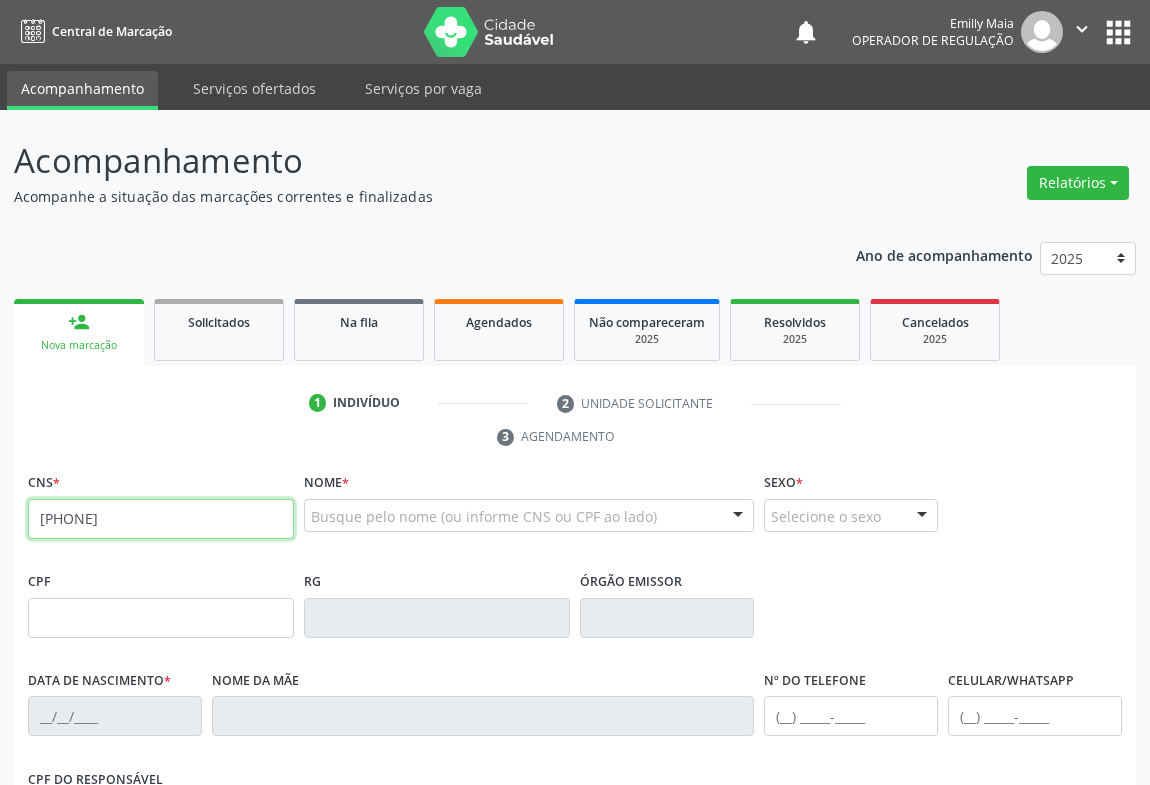 type on "[PHONE]" 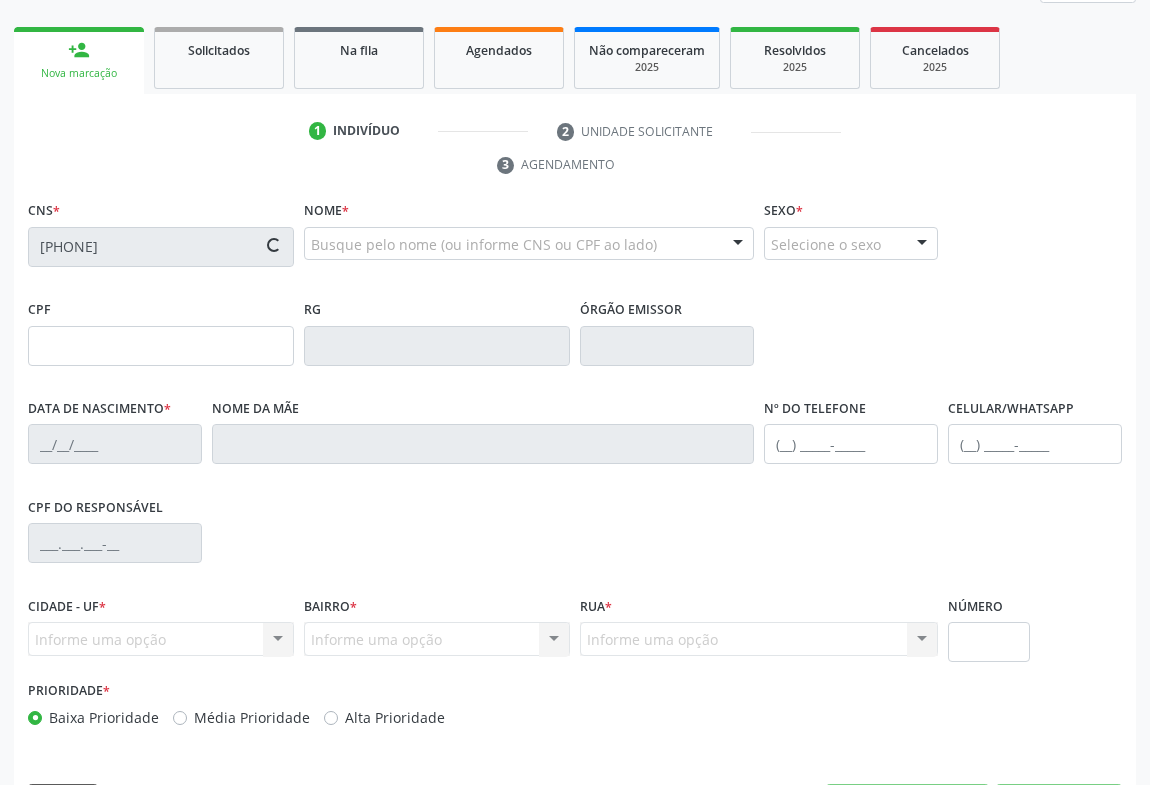 scroll, scrollTop: 331, scrollLeft: 0, axis: vertical 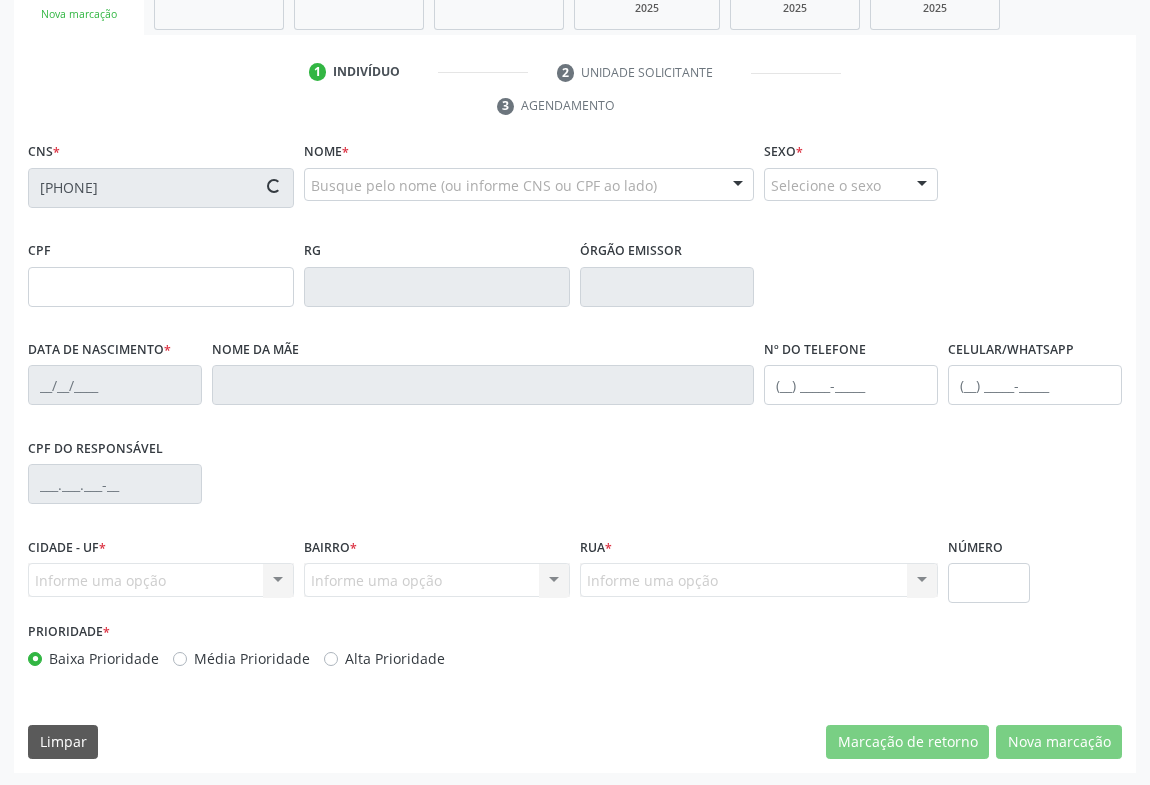 type on "[PHONE]" 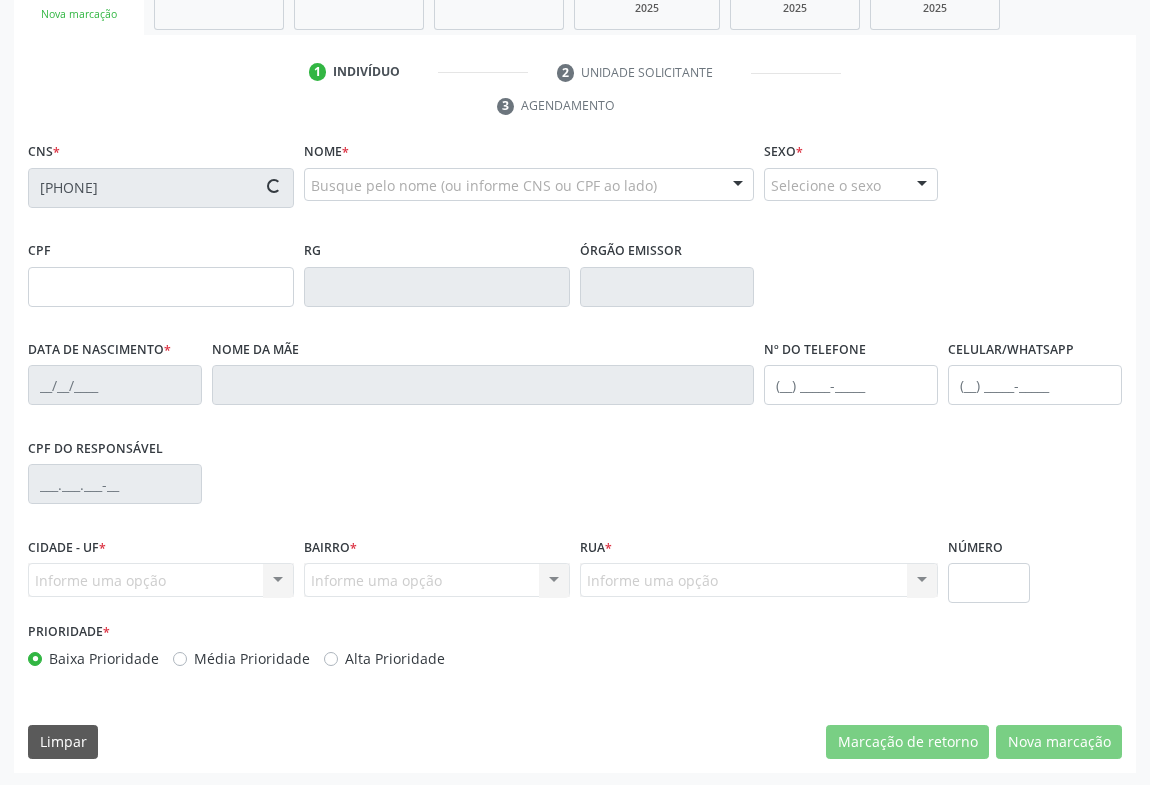 type on "[DATE]" 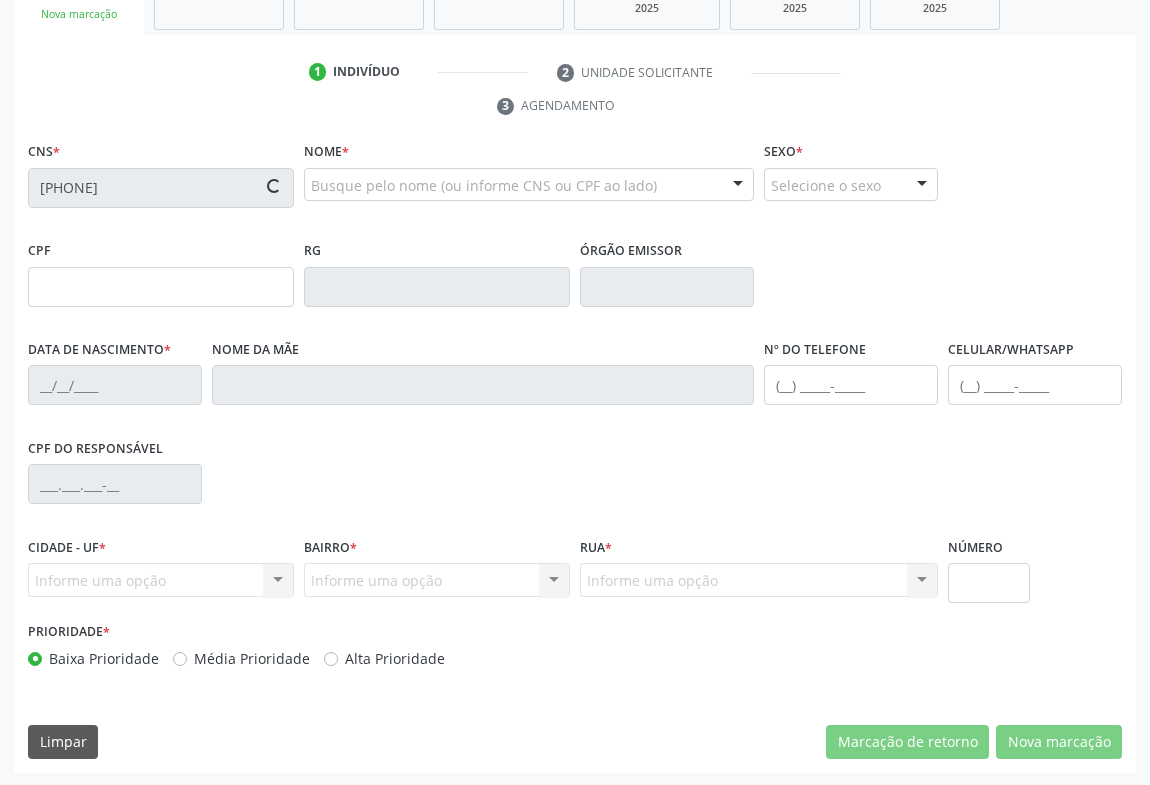 type on "S/N" 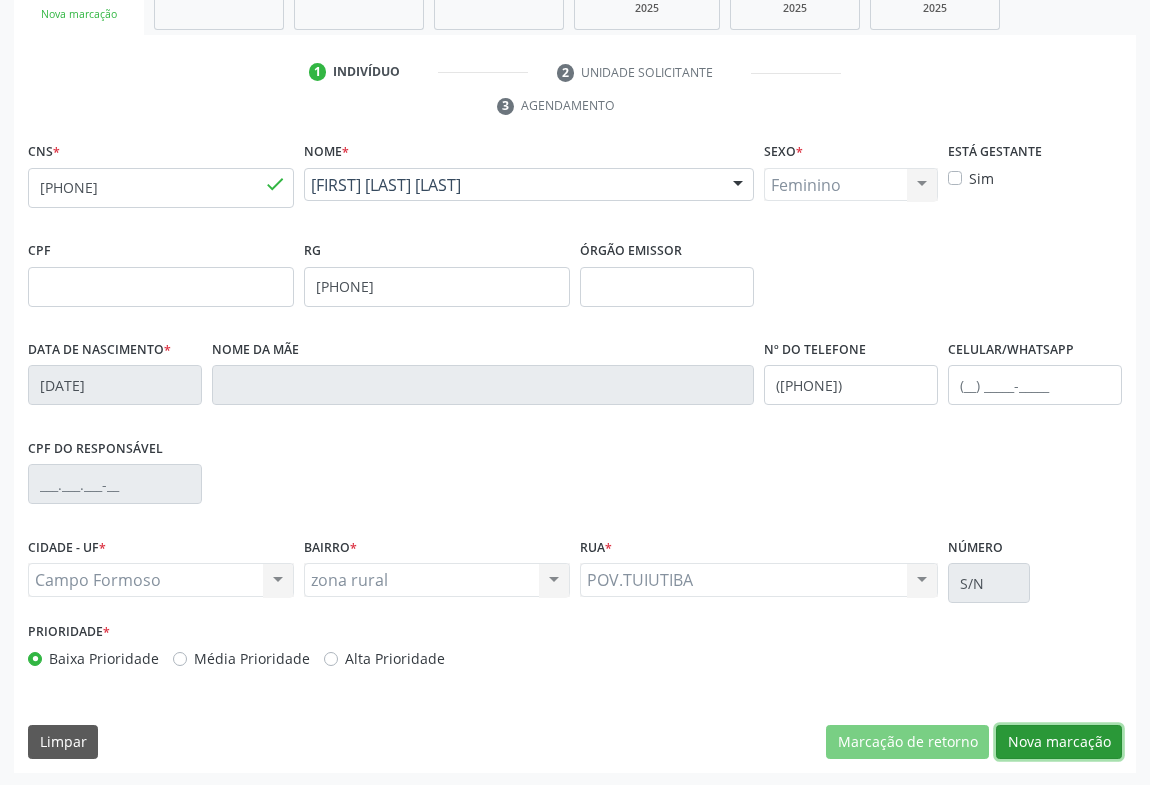 drag, startPoint x: 1056, startPoint y: 743, endPoint x: 845, endPoint y: 663, distance: 225.65681 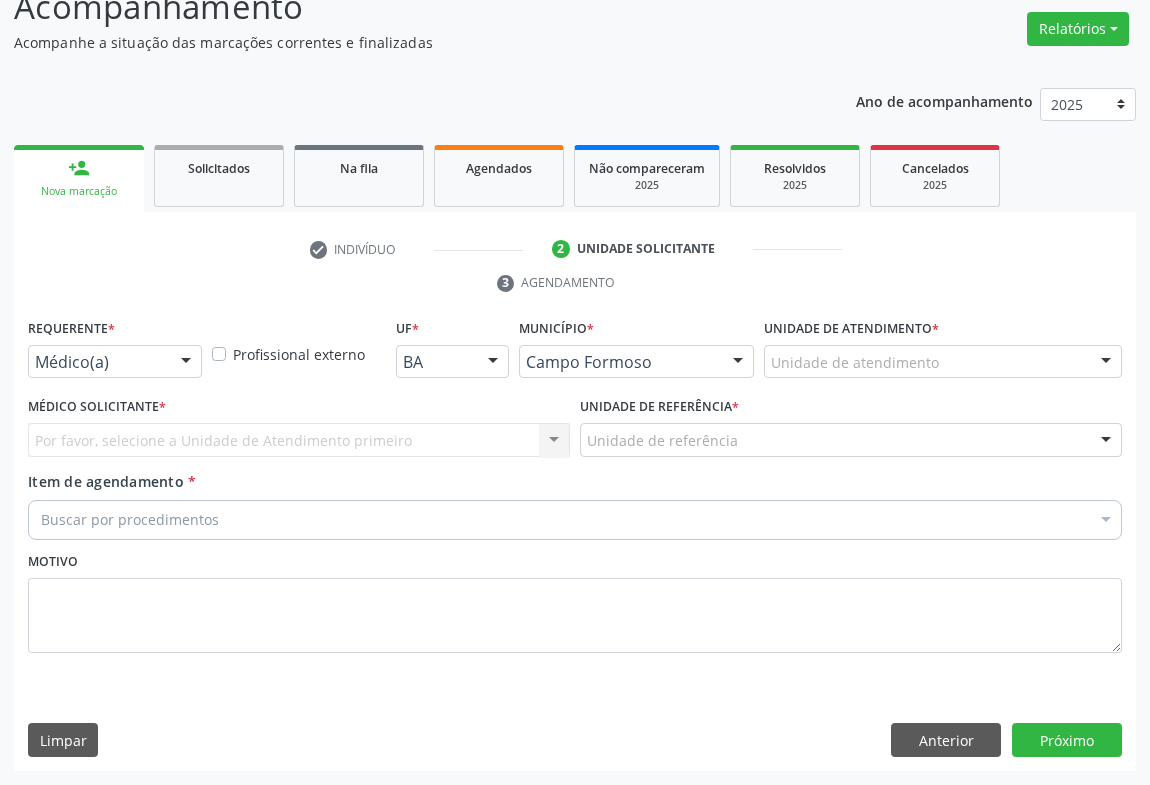 scroll, scrollTop: 152, scrollLeft: 0, axis: vertical 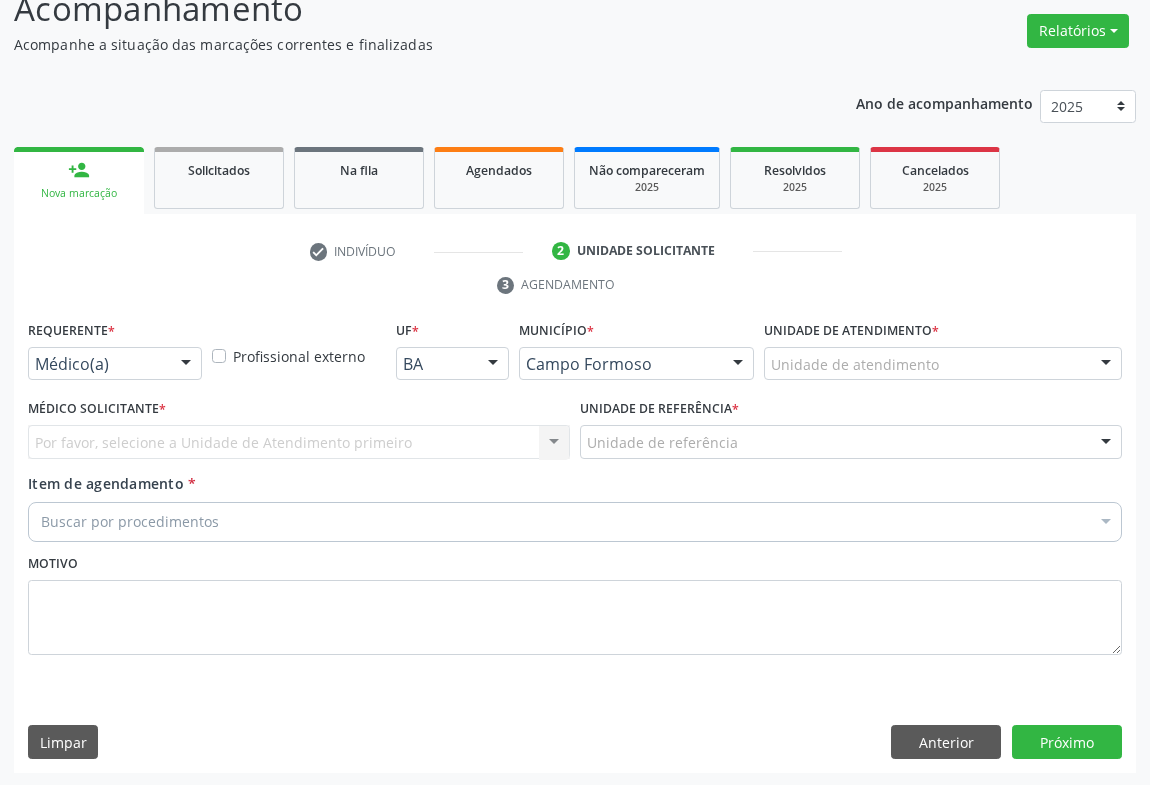click at bounding box center (186, 365) 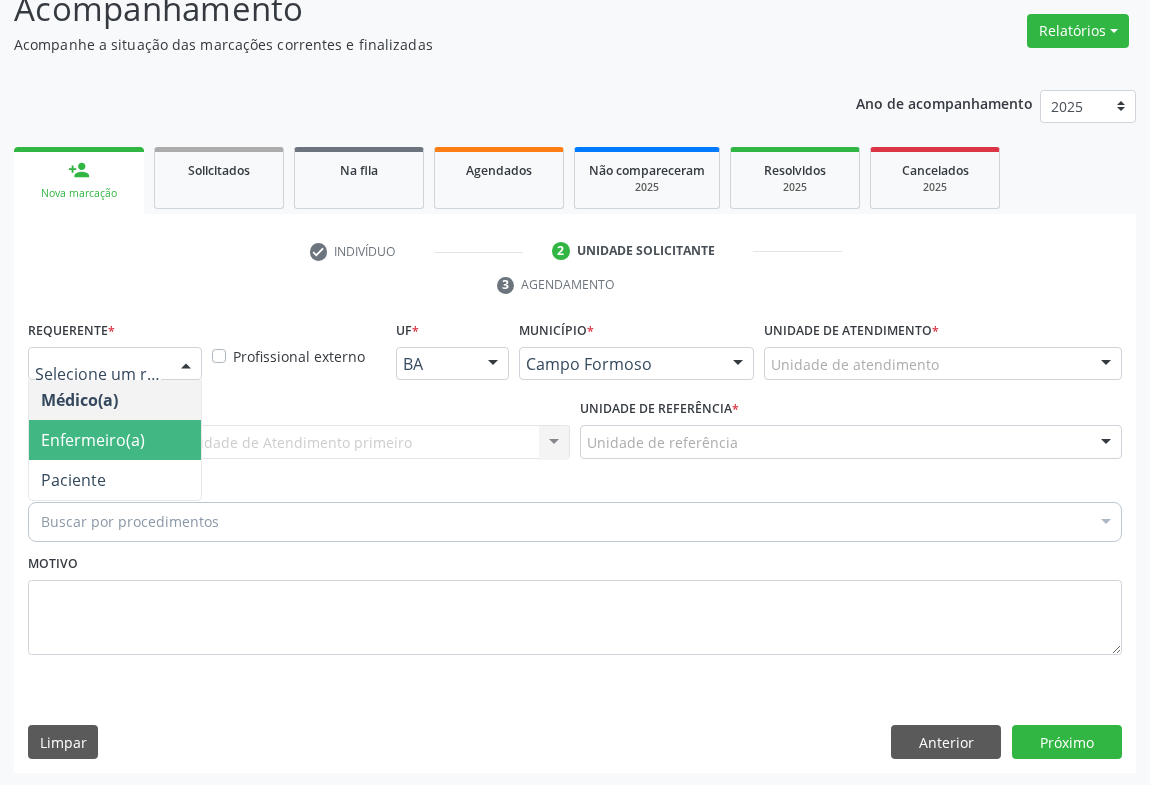 click on "Enfermeiro(a)" at bounding box center [115, 440] 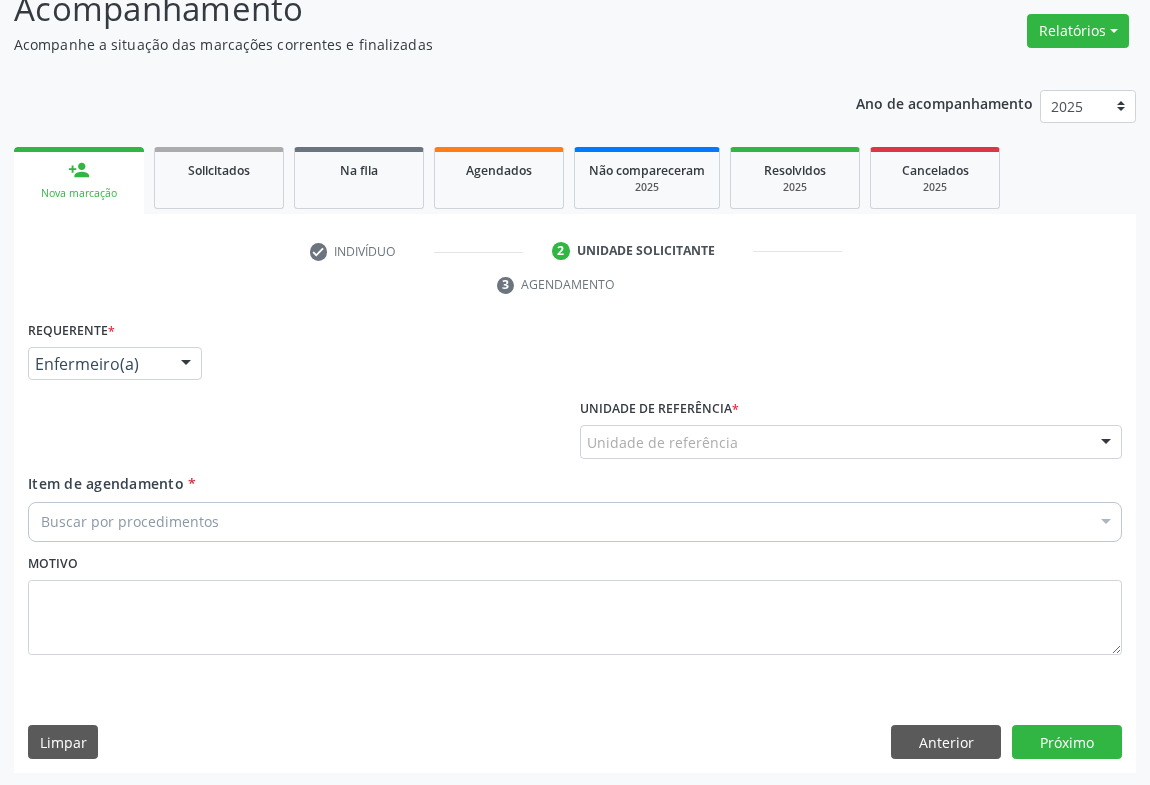 click at bounding box center [186, 365] 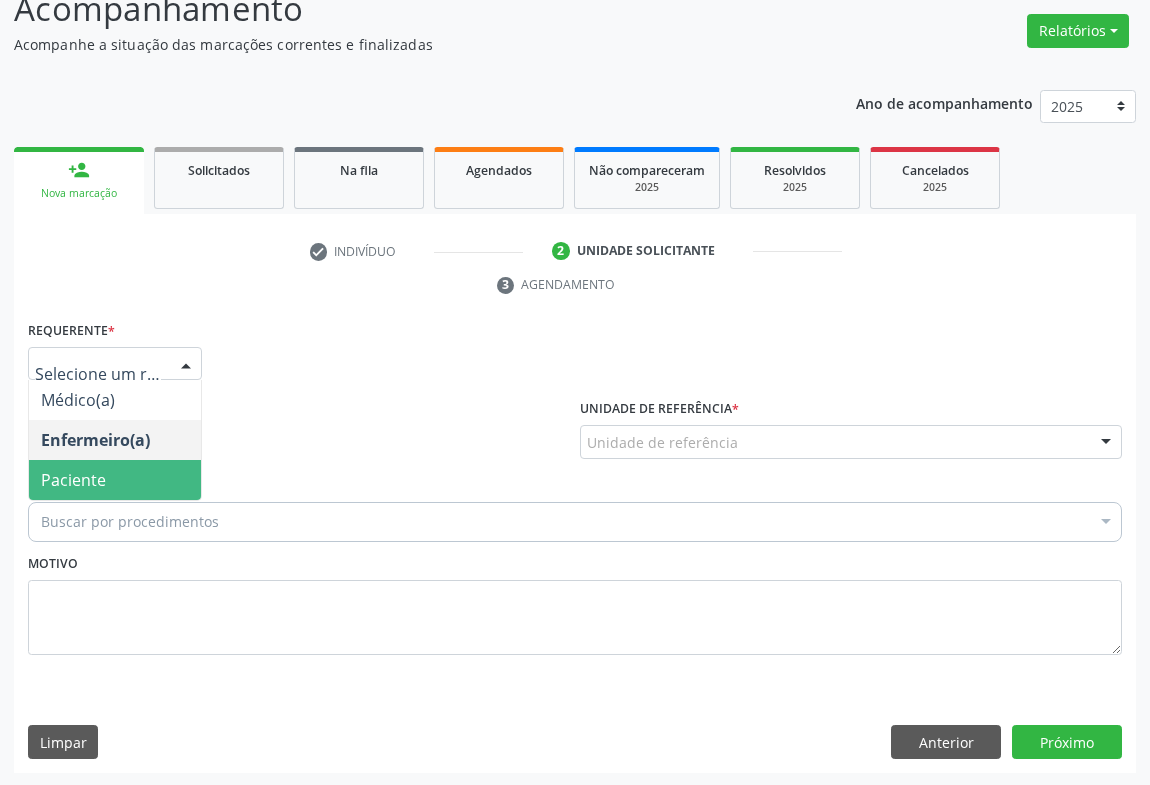 click on "Paciente" at bounding box center (115, 480) 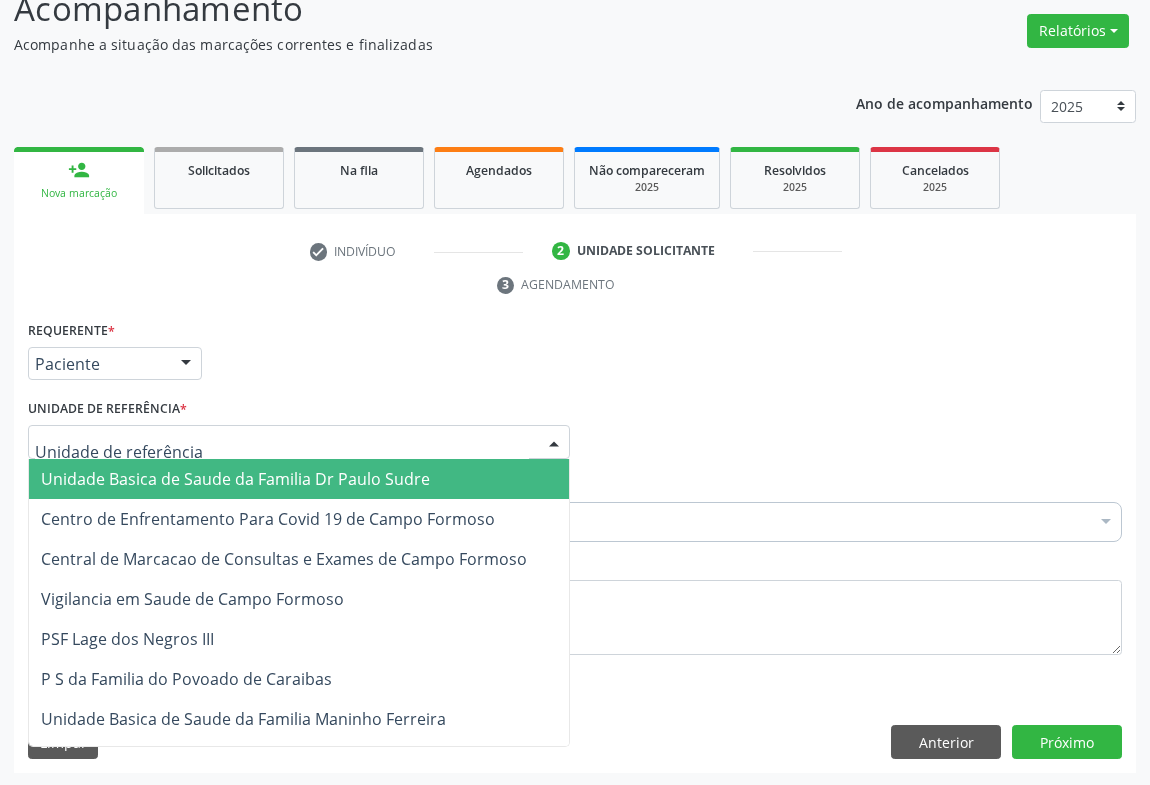 click at bounding box center (299, 442) 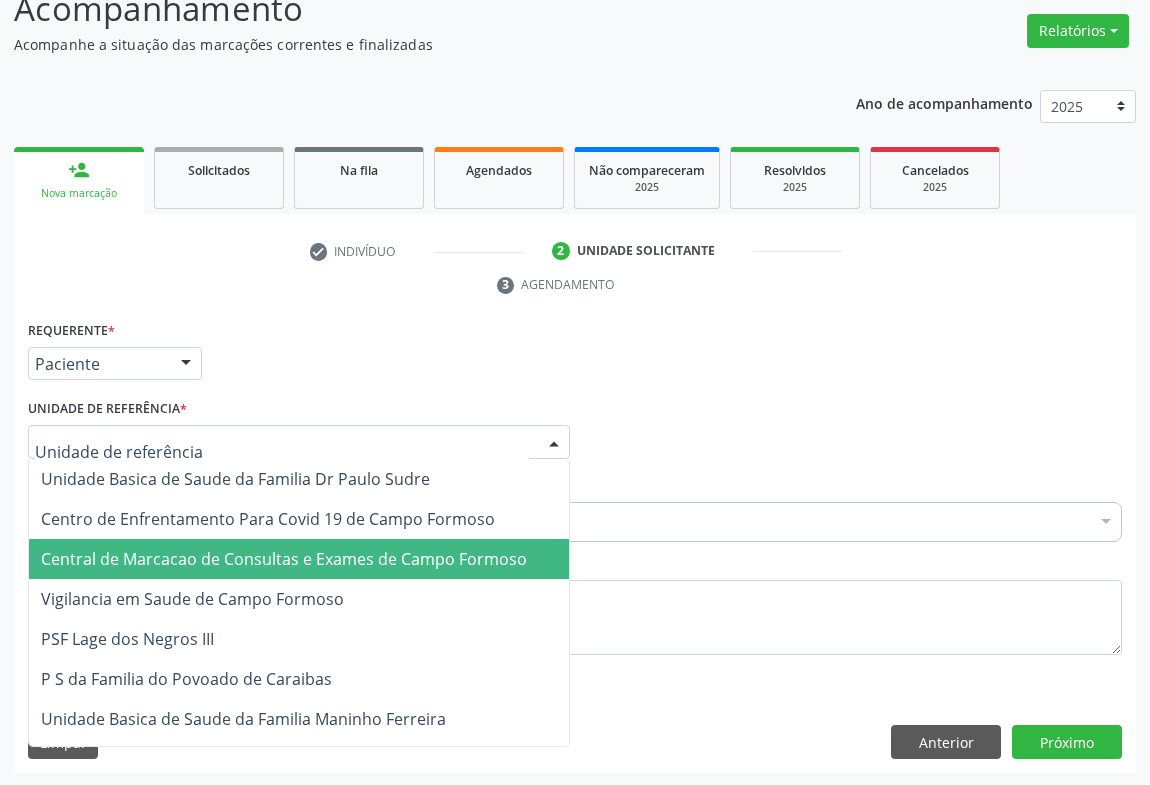 click on "Central de Marcacao de Consultas e Exames de Campo Formoso" at bounding box center [284, 559] 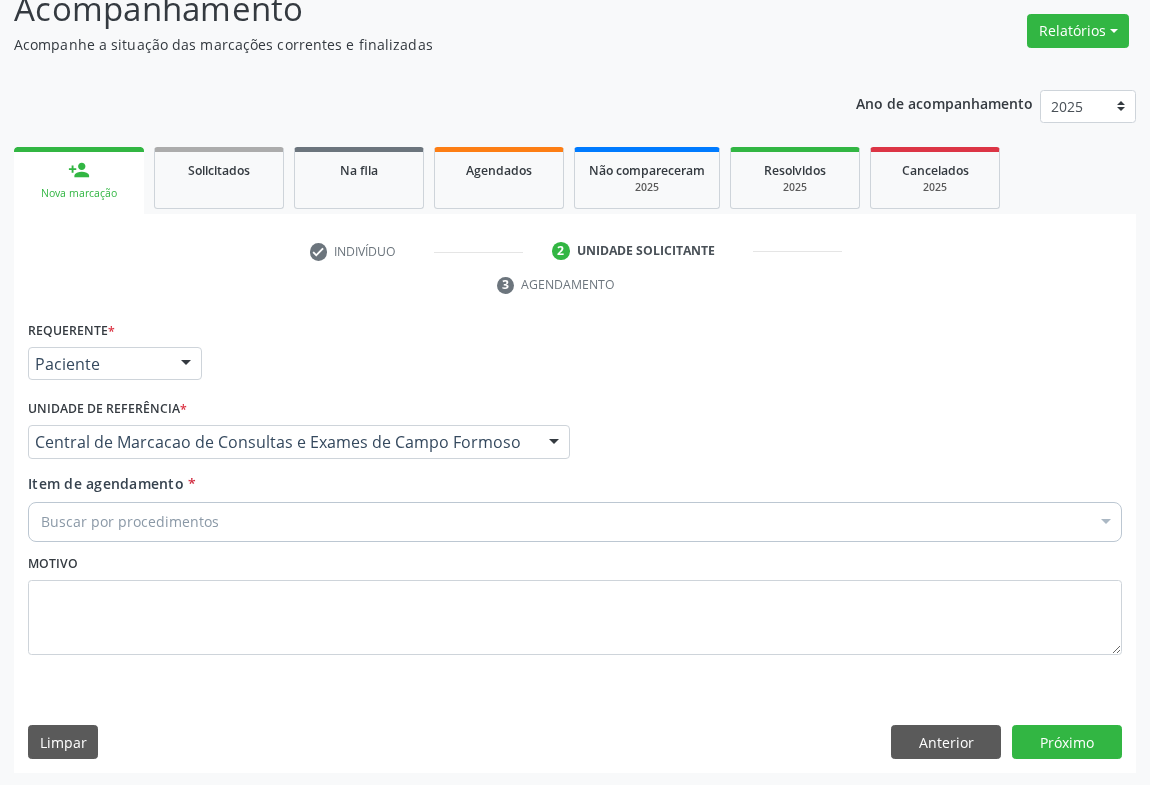 click on "Buscar por procedimentos" at bounding box center [575, 522] 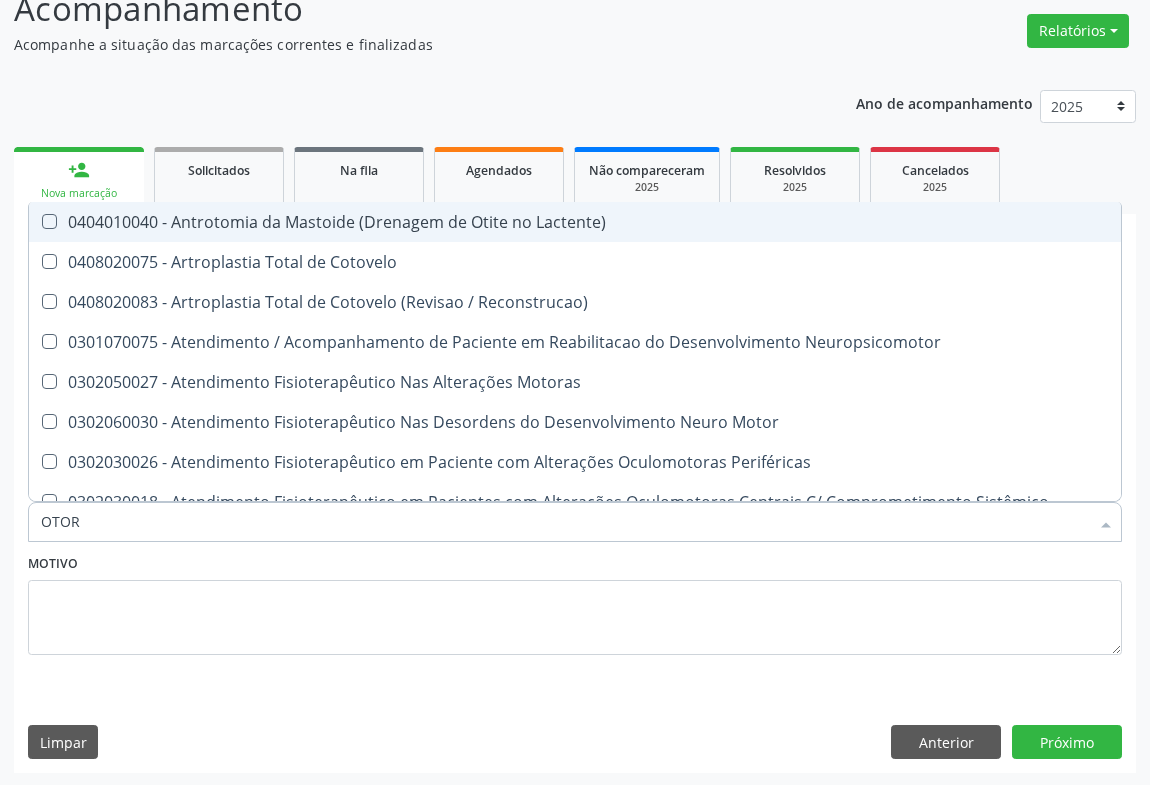 type on "OTORR" 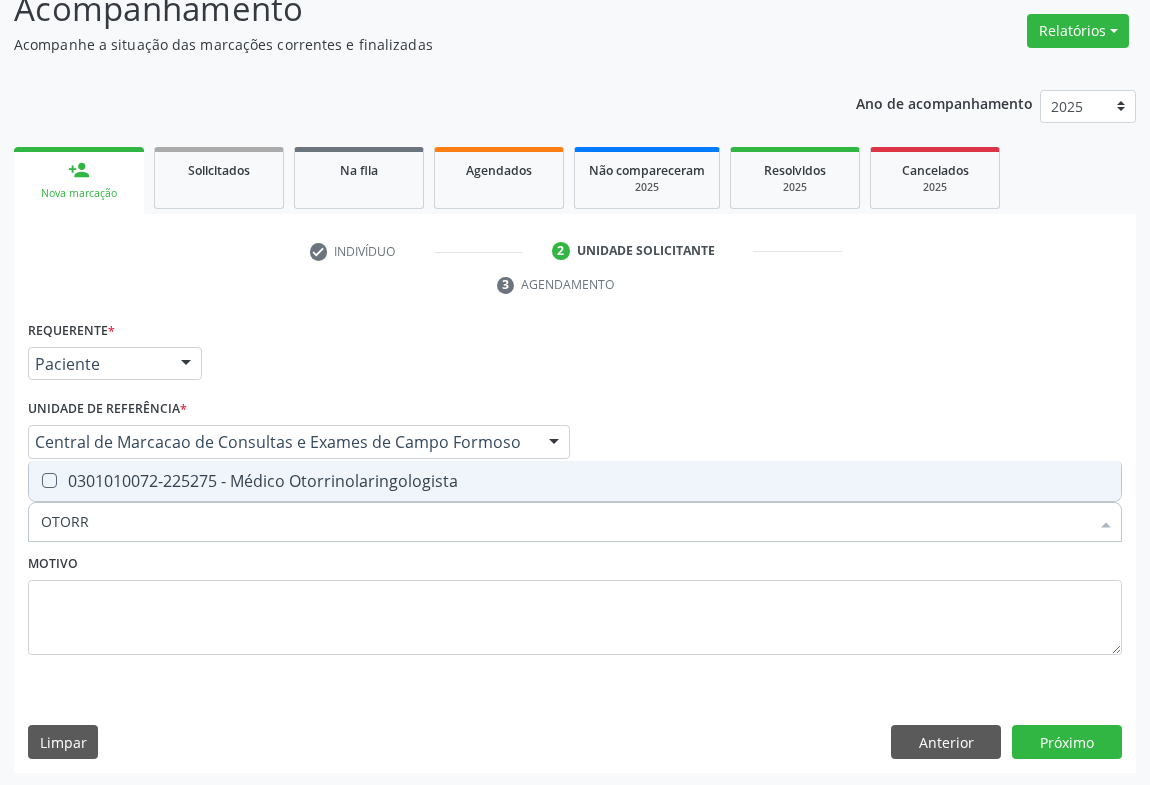 click on "0301010072-225275 - Médico Otorrinolaringologista" at bounding box center (575, 481) 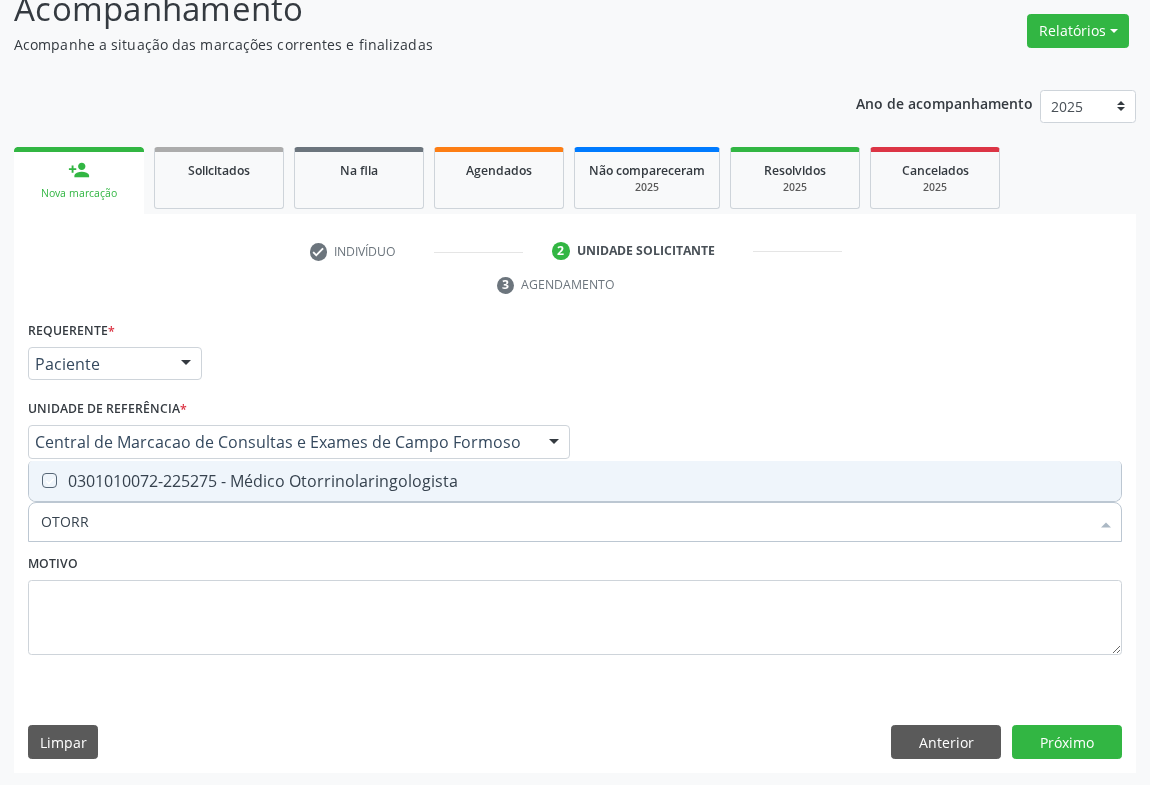 checkbox on "true" 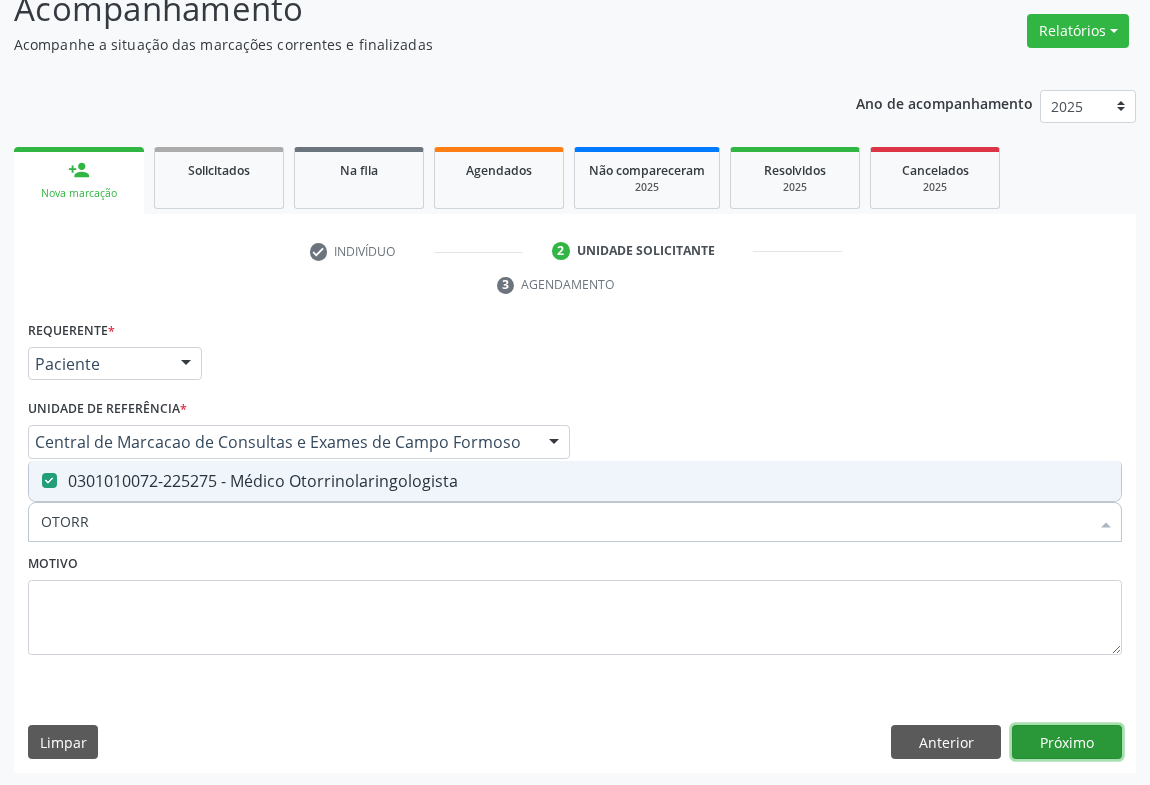 click on "Próximo" at bounding box center [1067, 742] 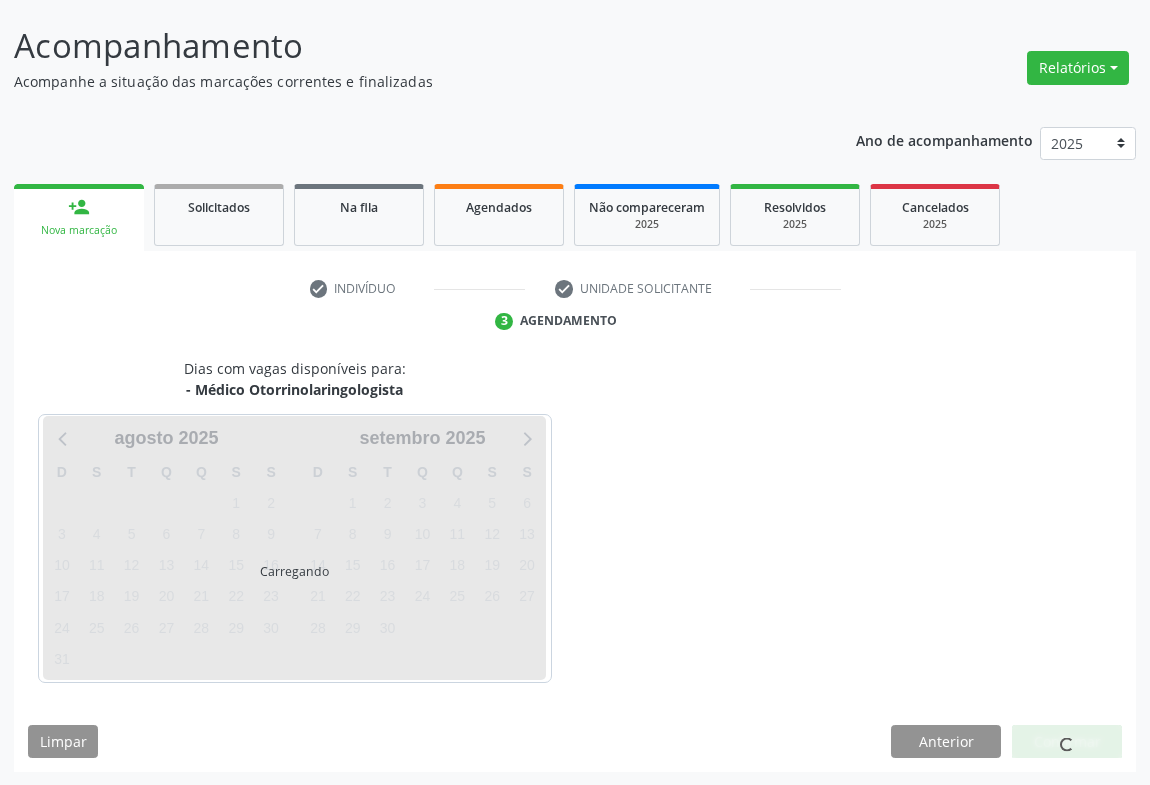 scroll, scrollTop: 152, scrollLeft: 0, axis: vertical 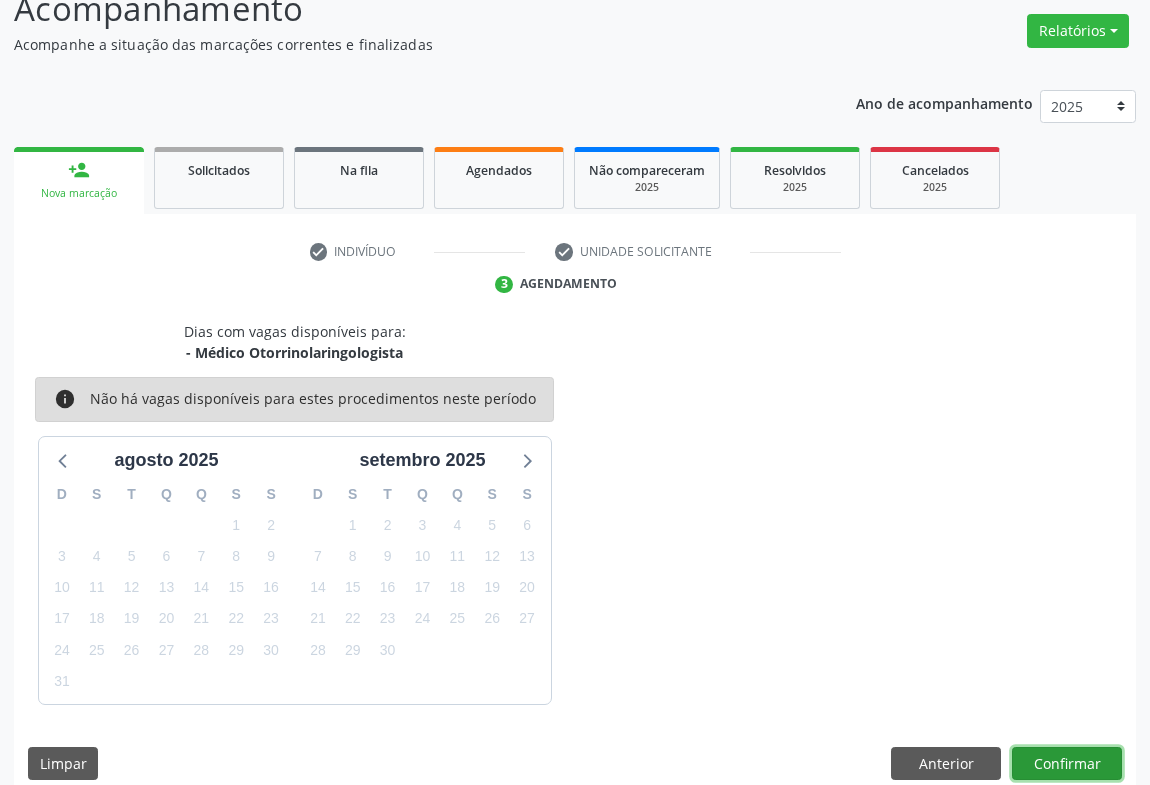 click on "Confirmar" at bounding box center (1067, 764) 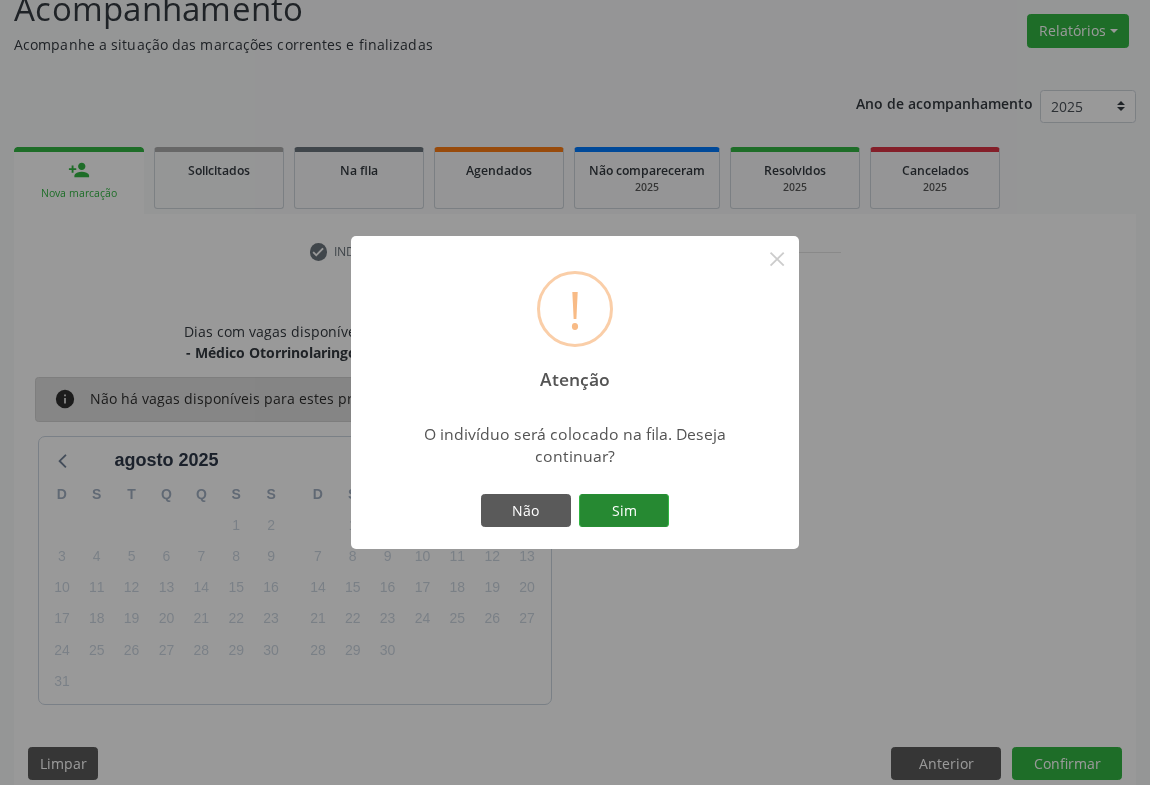 click on "Sim" at bounding box center (624, 511) 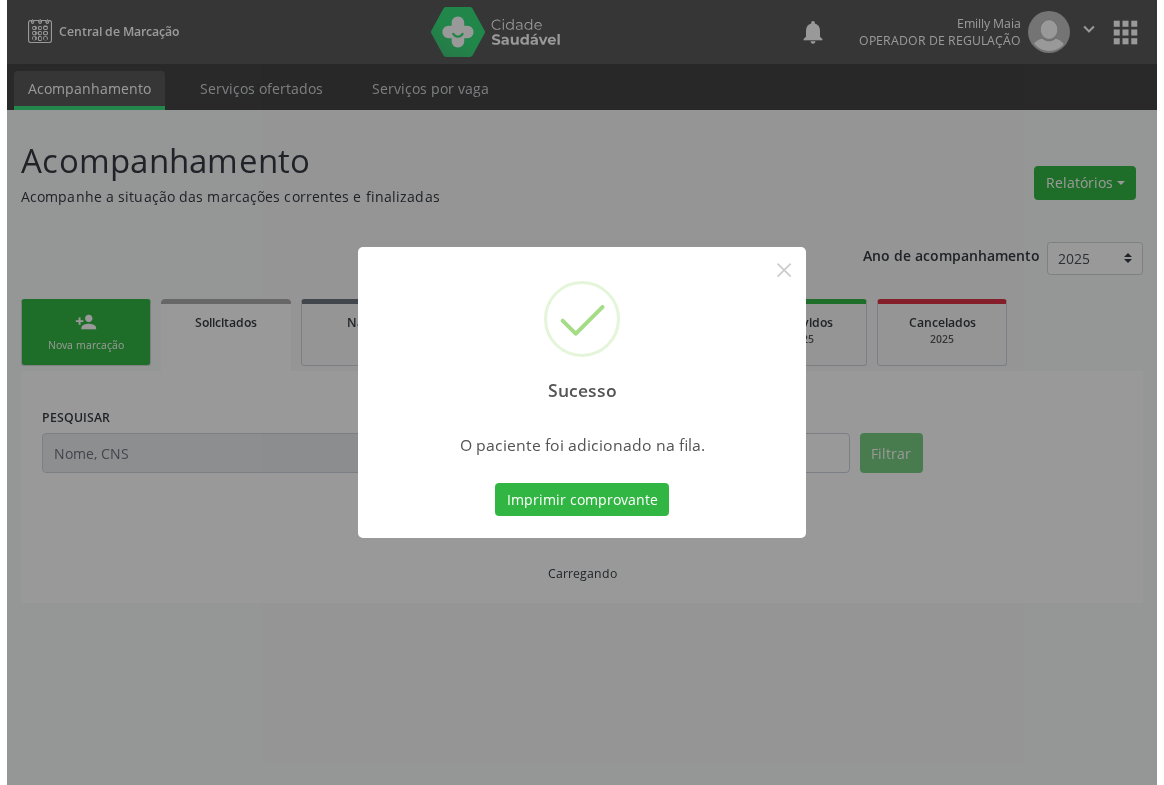 scroll, scrollTop: 0, scrollLeft: 0, axis: both 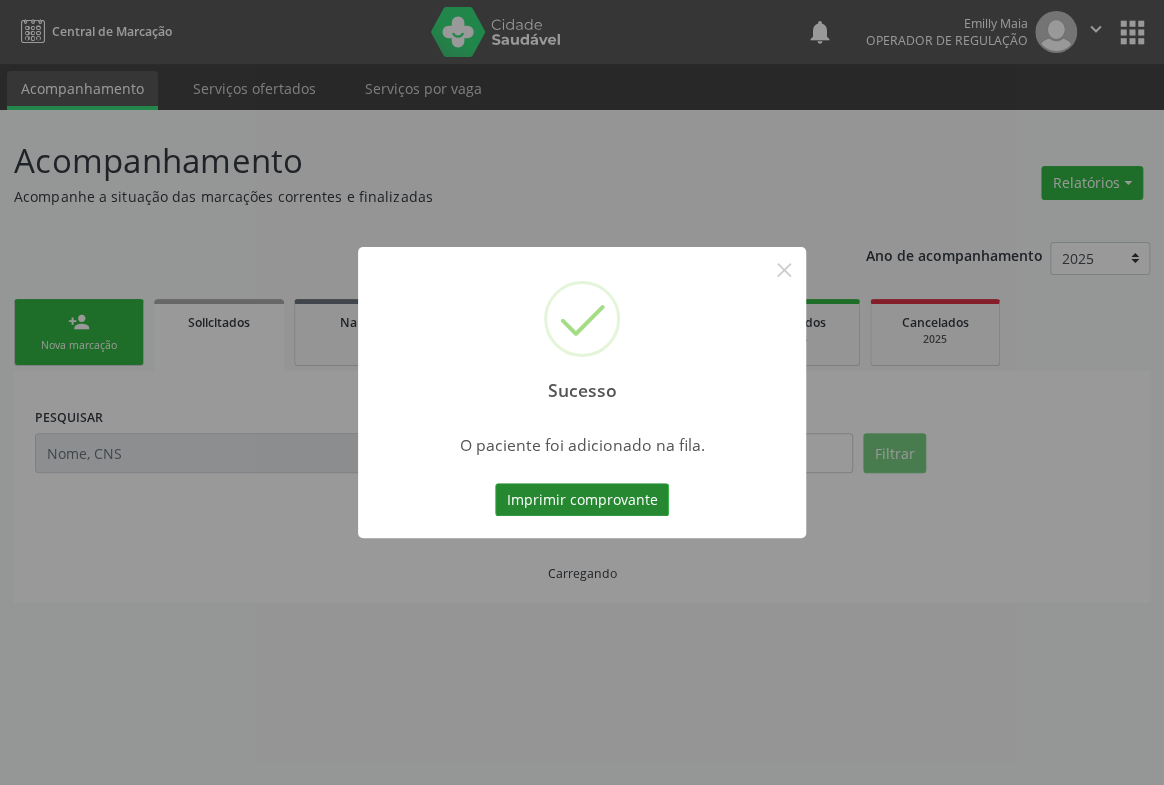 click on "Imprimir comprovante" at bounding box center (582, 500) 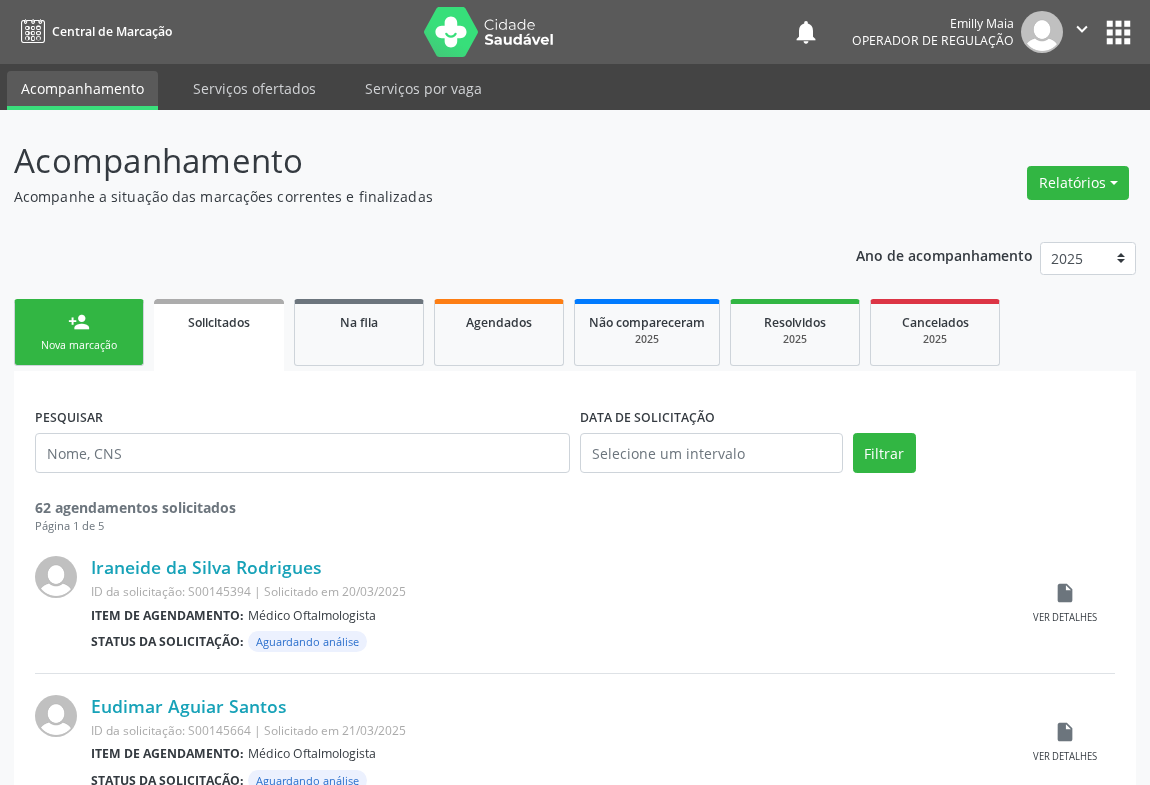scroll, scrollTop: 0, scrollLeft: 0, axis: both 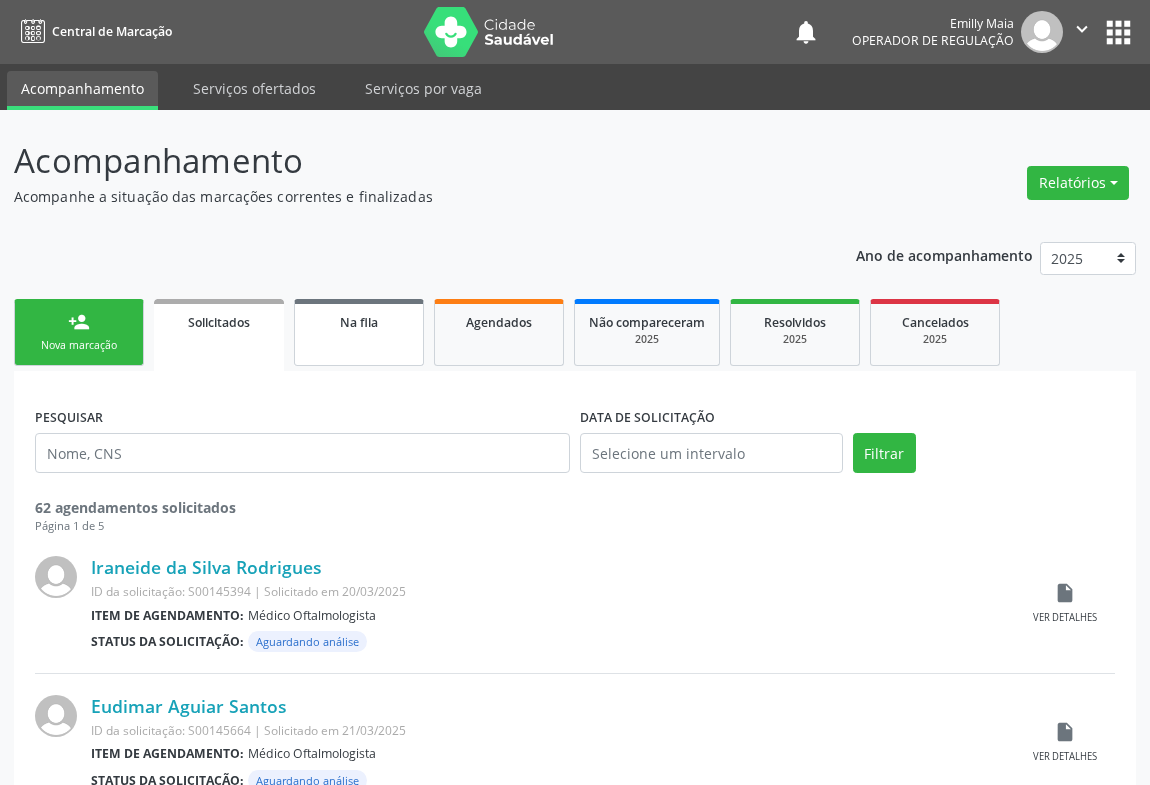 click on "Na fila" at bounding box center [359, 332] 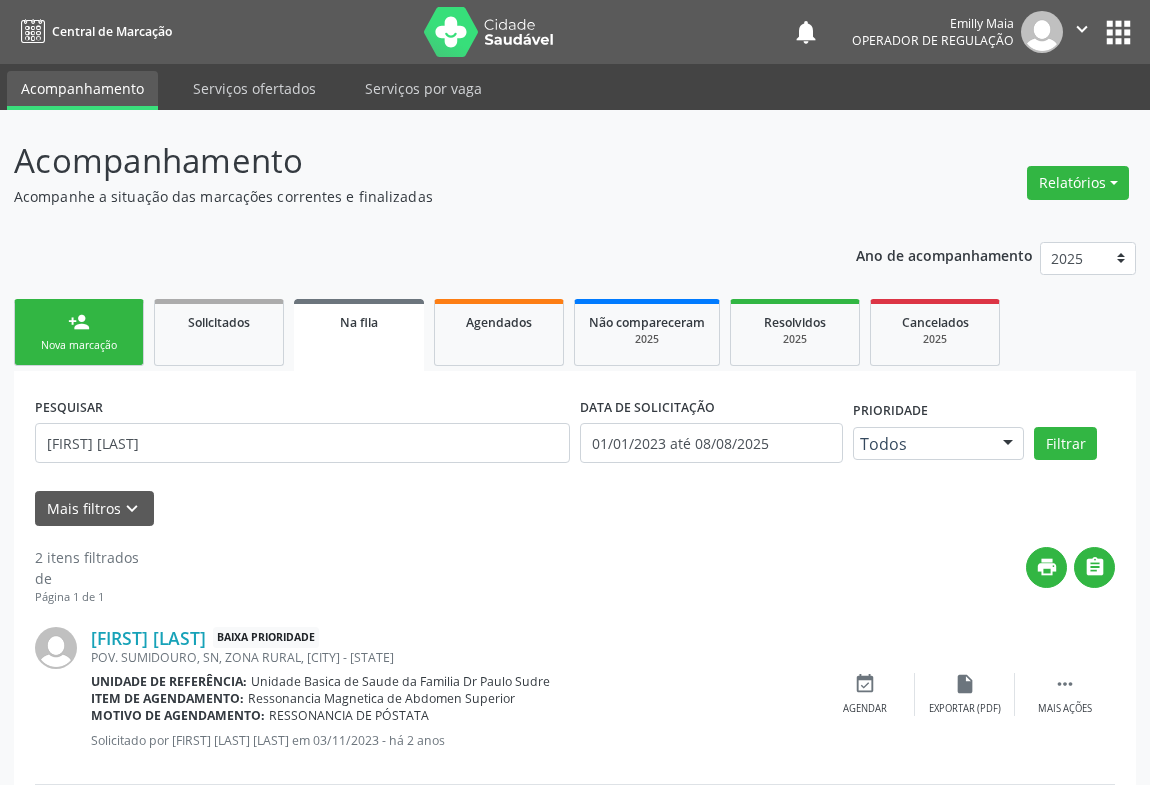 click on "[FIRST] [LAST]" at bounding box center (302, 443) 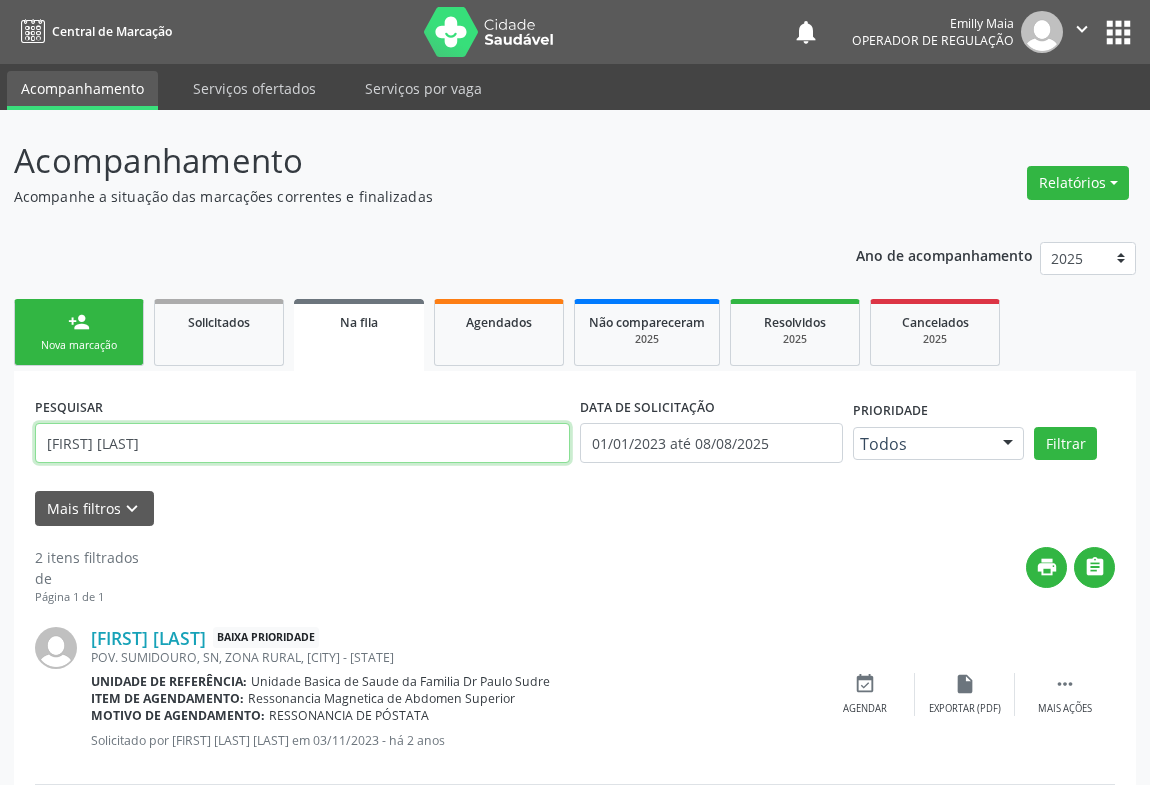 click on "[FIRST] [LAST]" at bounding box center [302, 443] 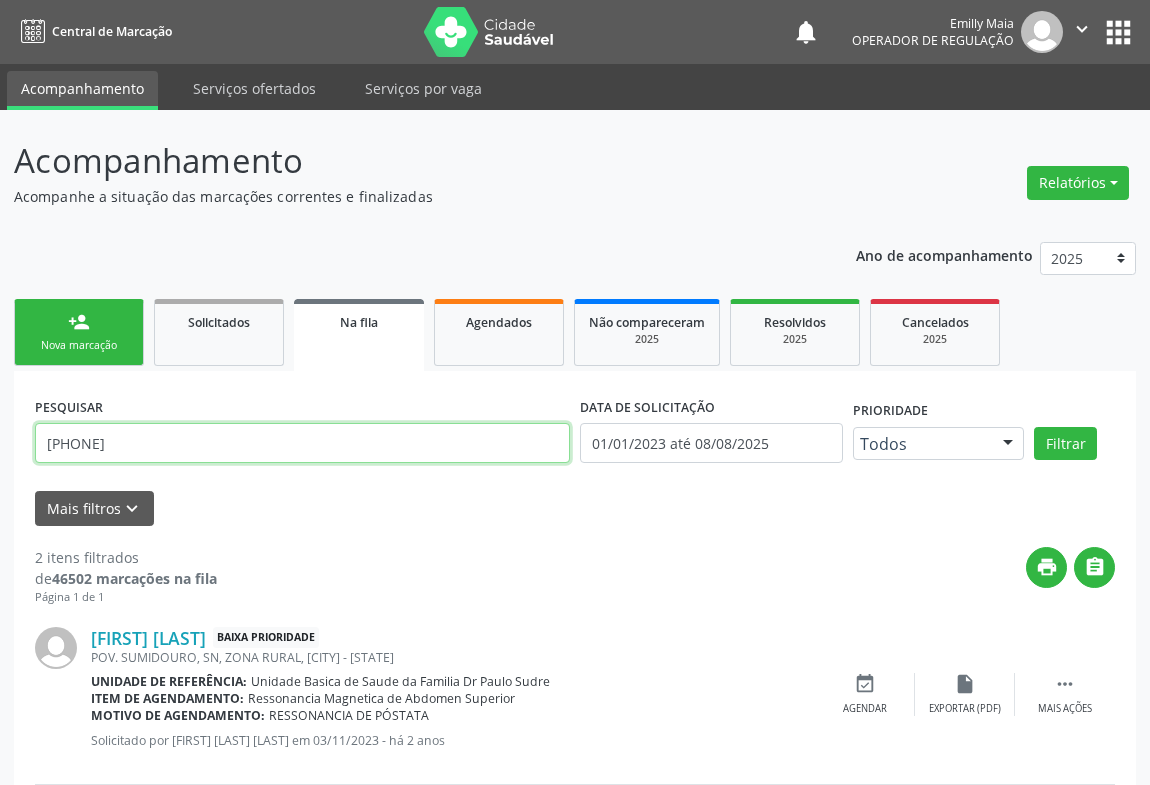 type on "[PHONE]" 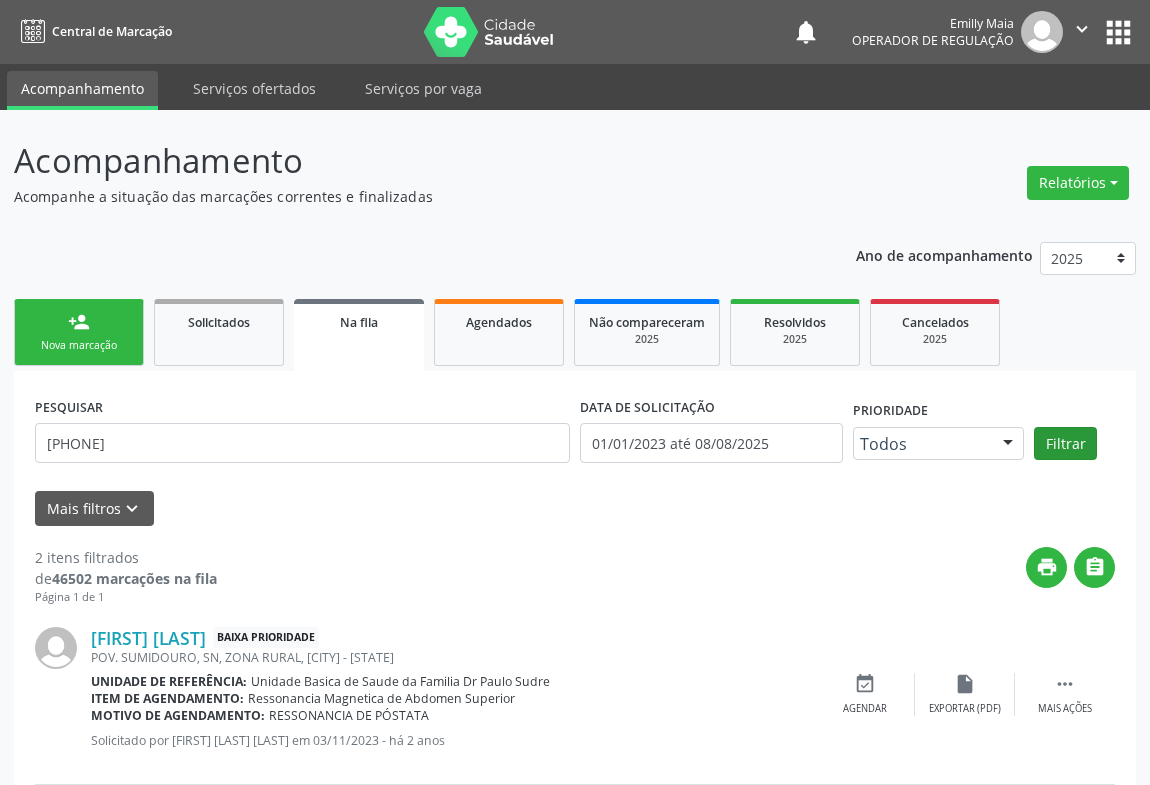 drag, startPoint x: 1060, startPoint y: 418, endPoint x: 1059, endPoint y: 432, distance: 14.035668 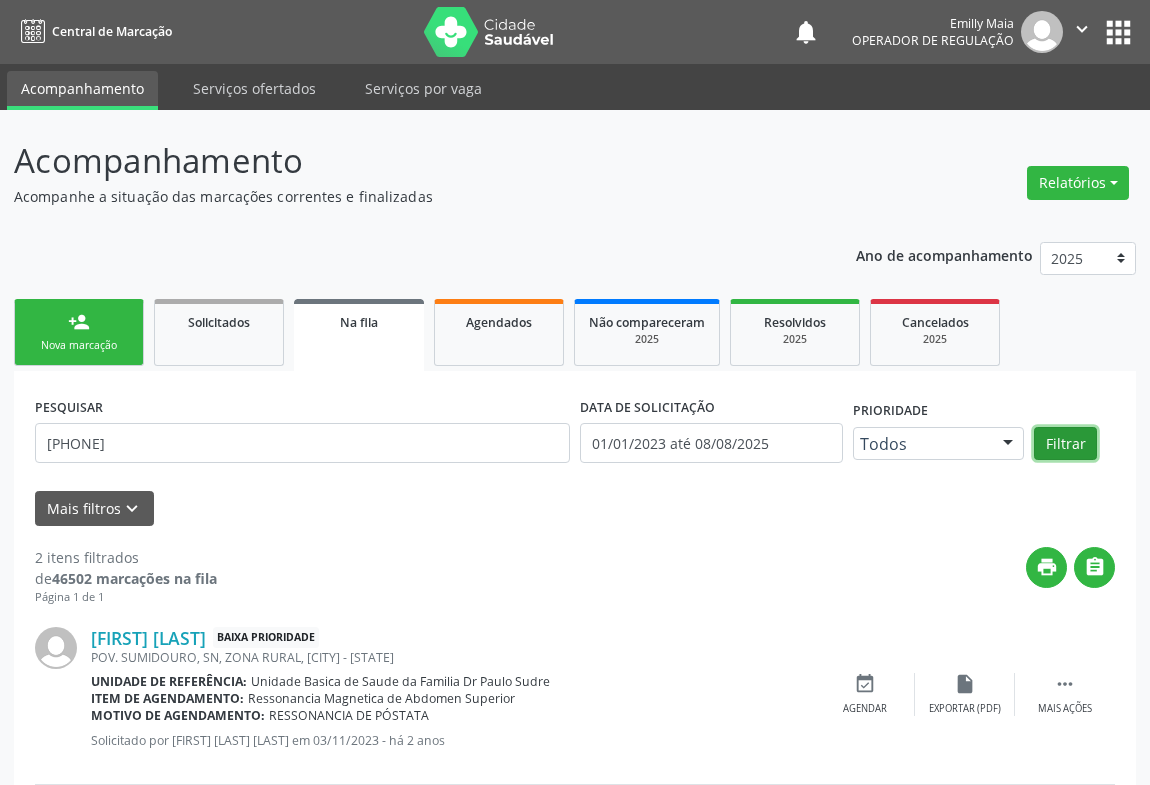 click on "Filtrar" at bounding box center [1065, 444] 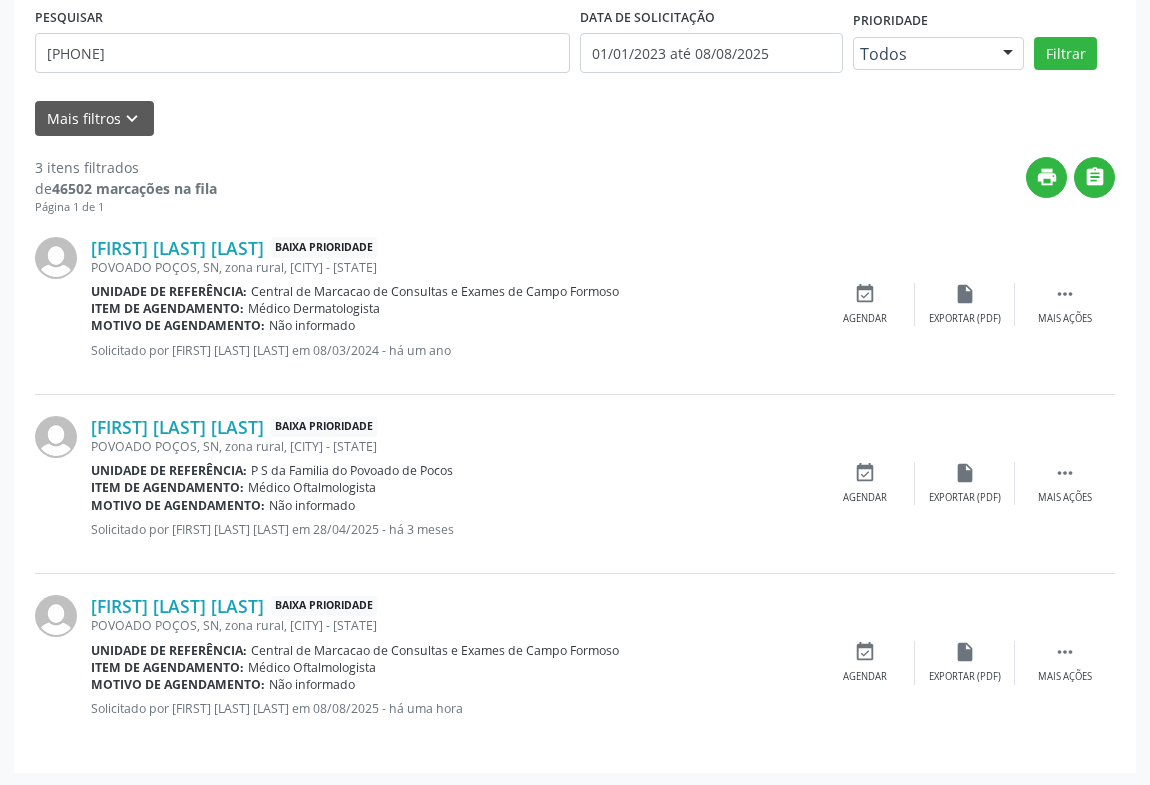 scroll, scrollTop: 118, scrollLeft: 0, axis: vertical 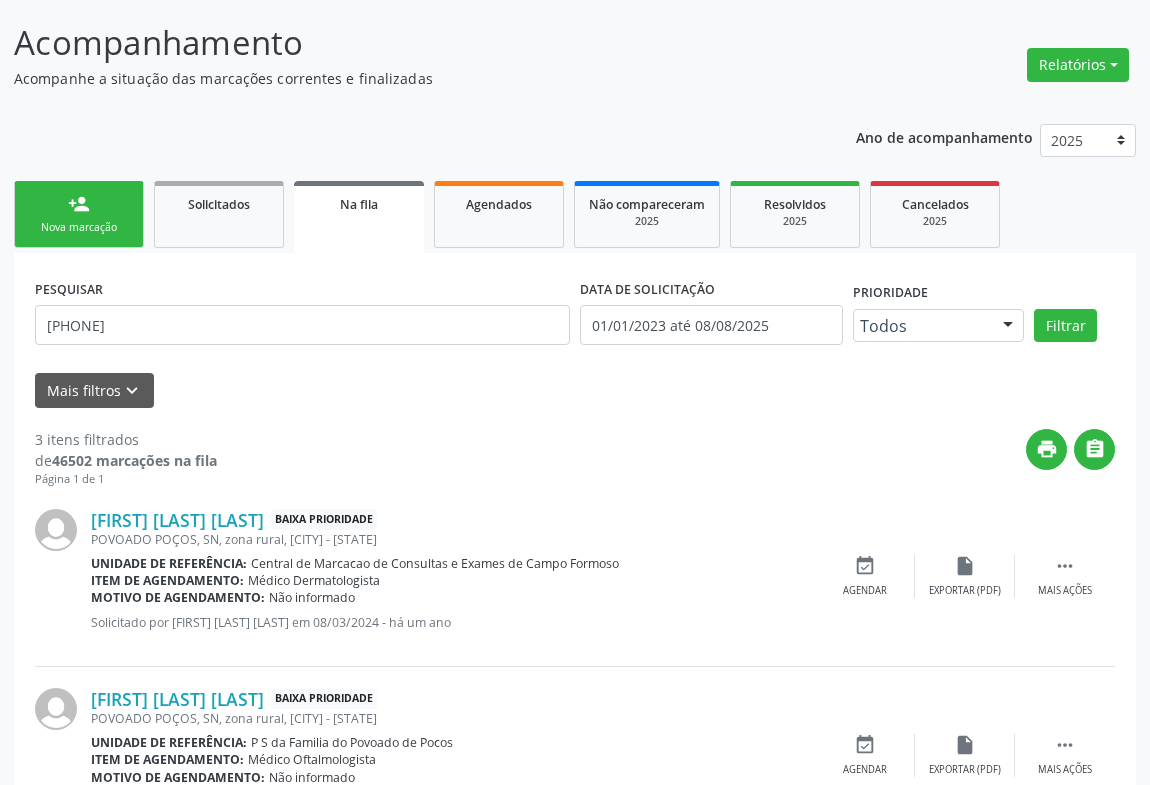 click on "Nova marcação" at bounding box center (79, 227) 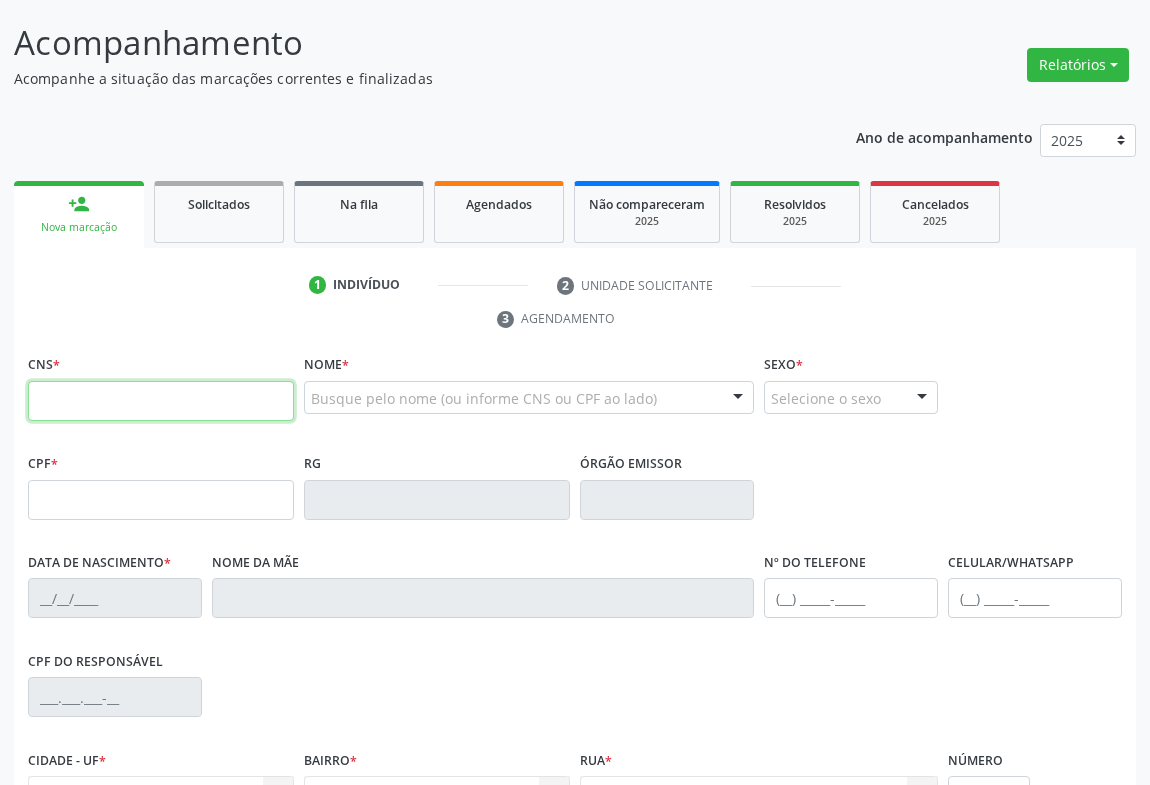 click at bounding box center (161, 401) 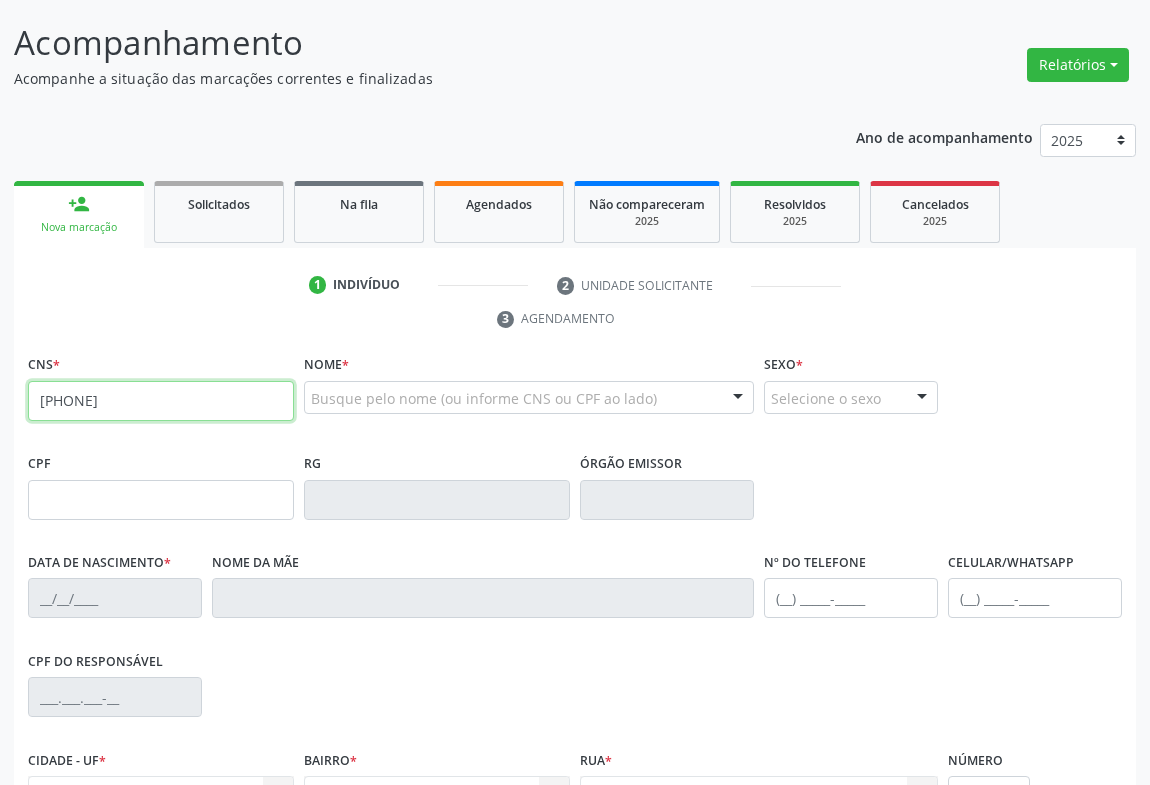 type on "702 8016 3462 3367" 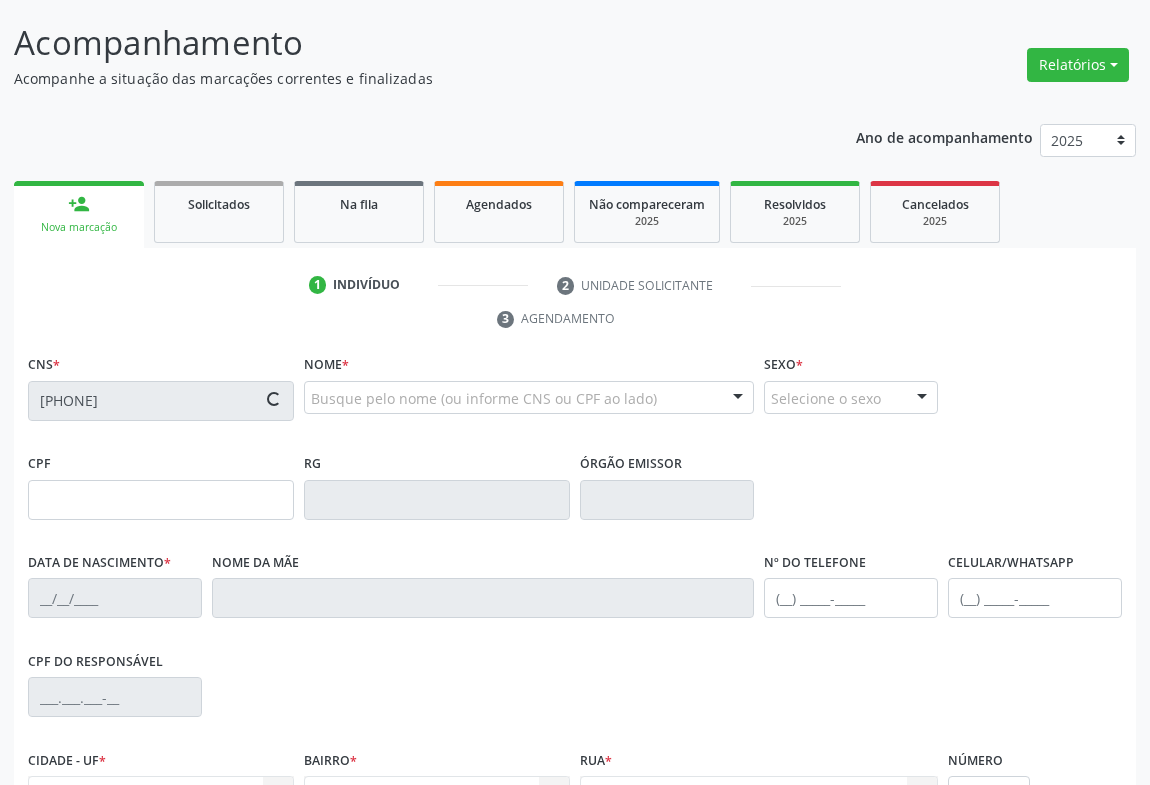 scroll, scrollTop: 331, scrollLeft: 0, axis: vertical 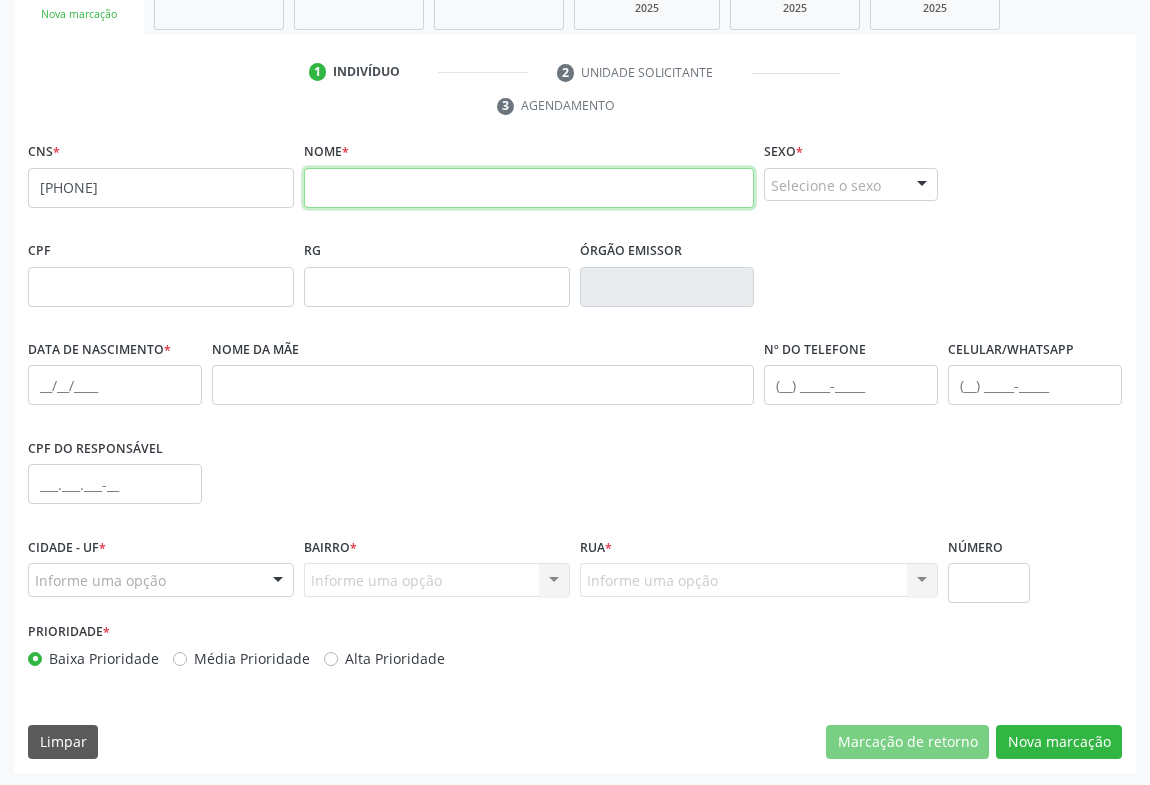 click at bounding box center [529, 188] 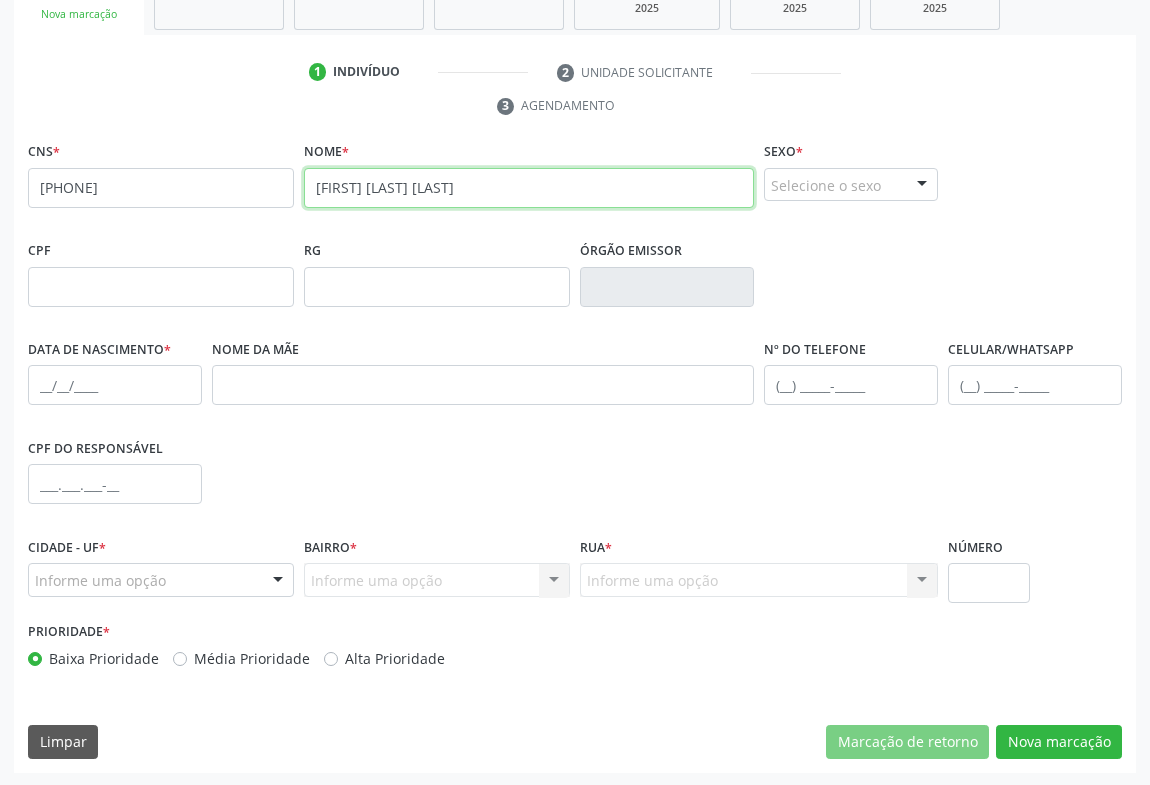 type on "ANTONIO CARLOS DOS SANTOS" 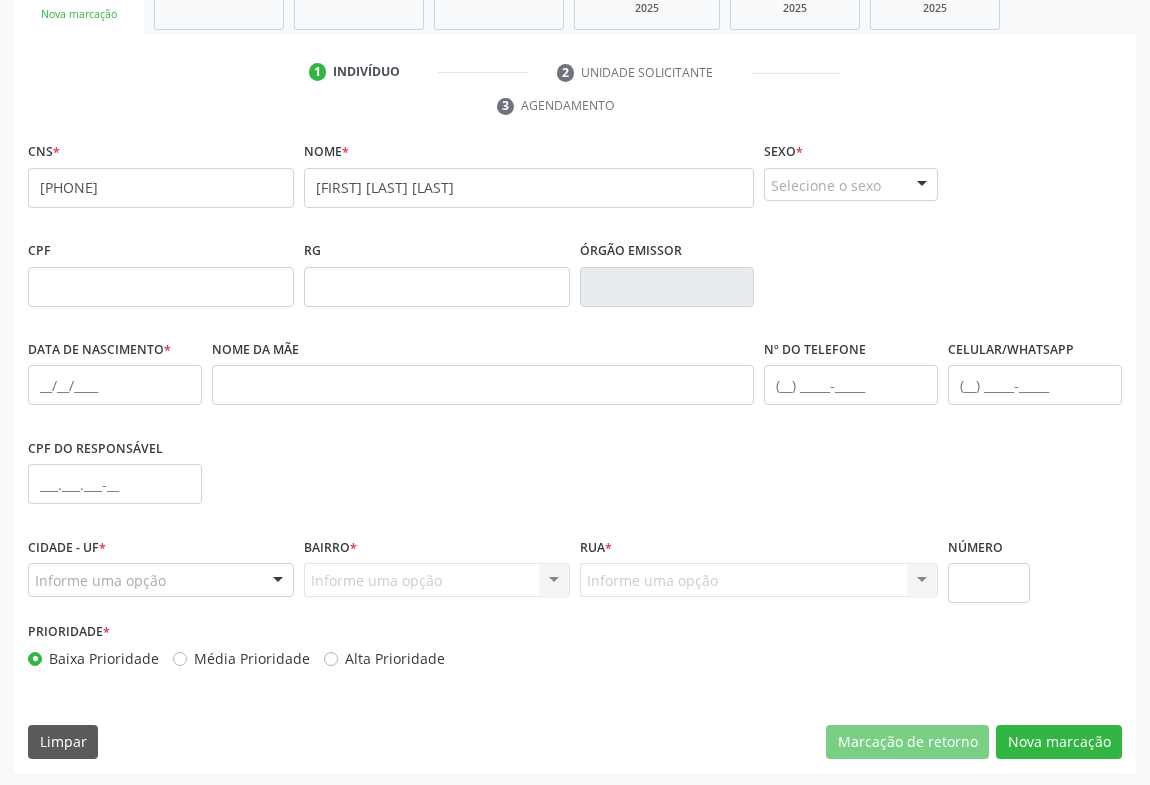 click on "Selecione o sexo" at bounding box center [851, 185] 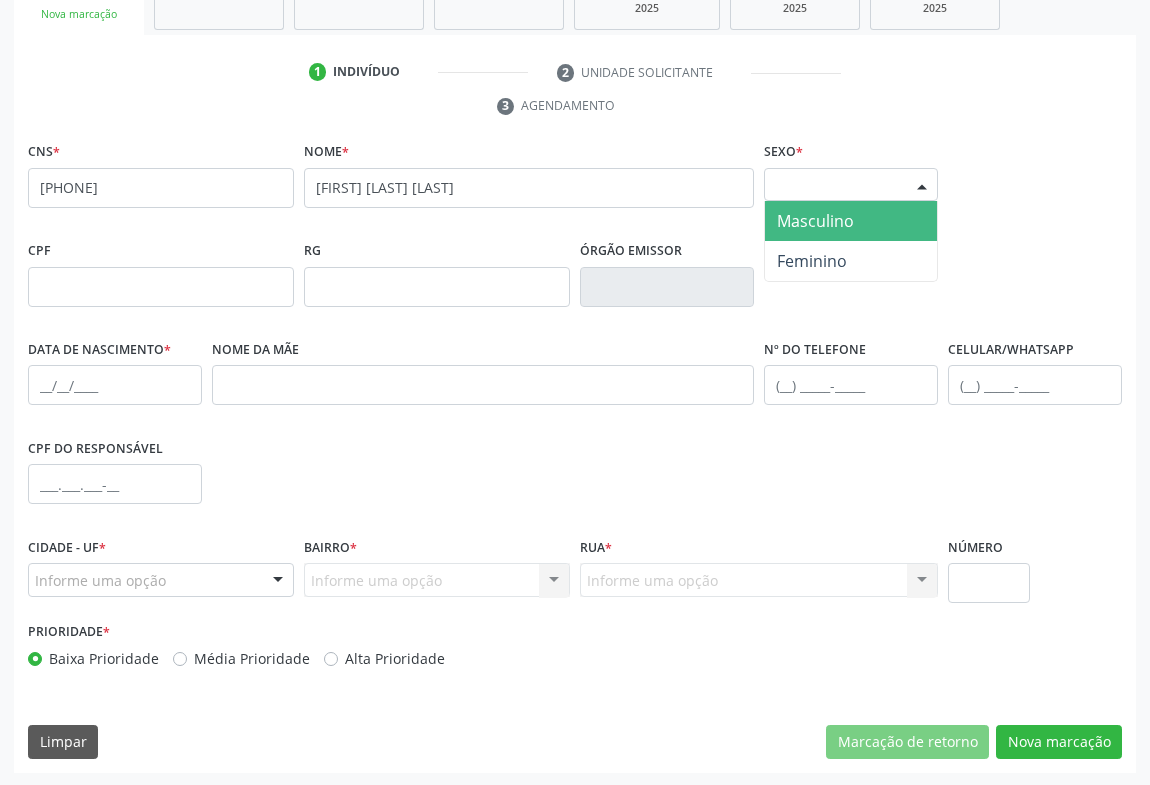 click on "Masculino" at bounding box center [815, 221] 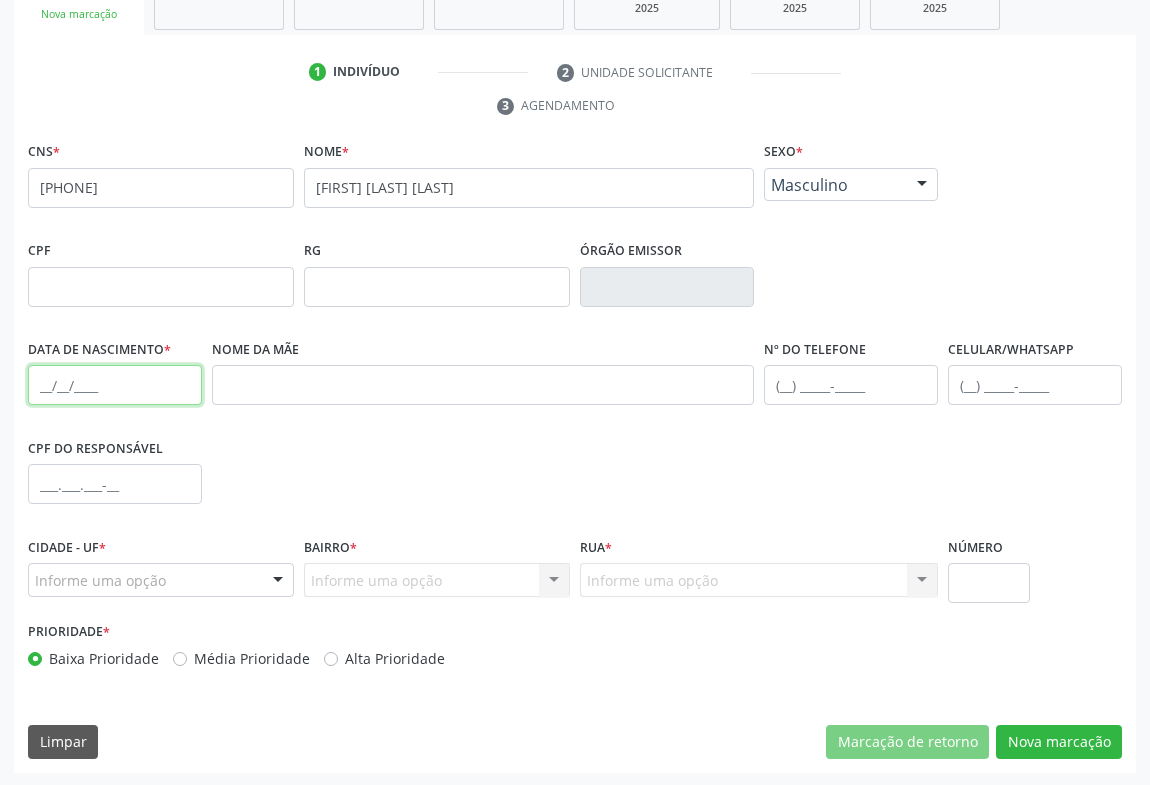 click at bounding box center (115, 385) 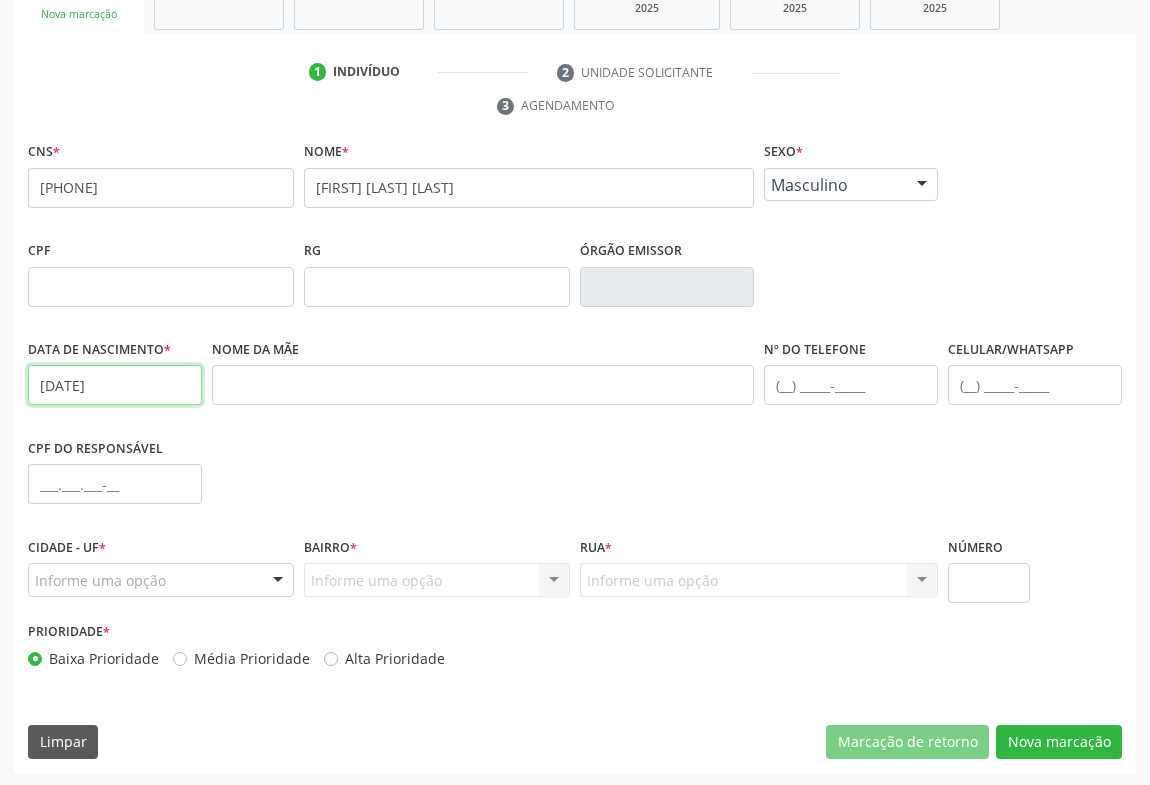 type on "12/06/1993" 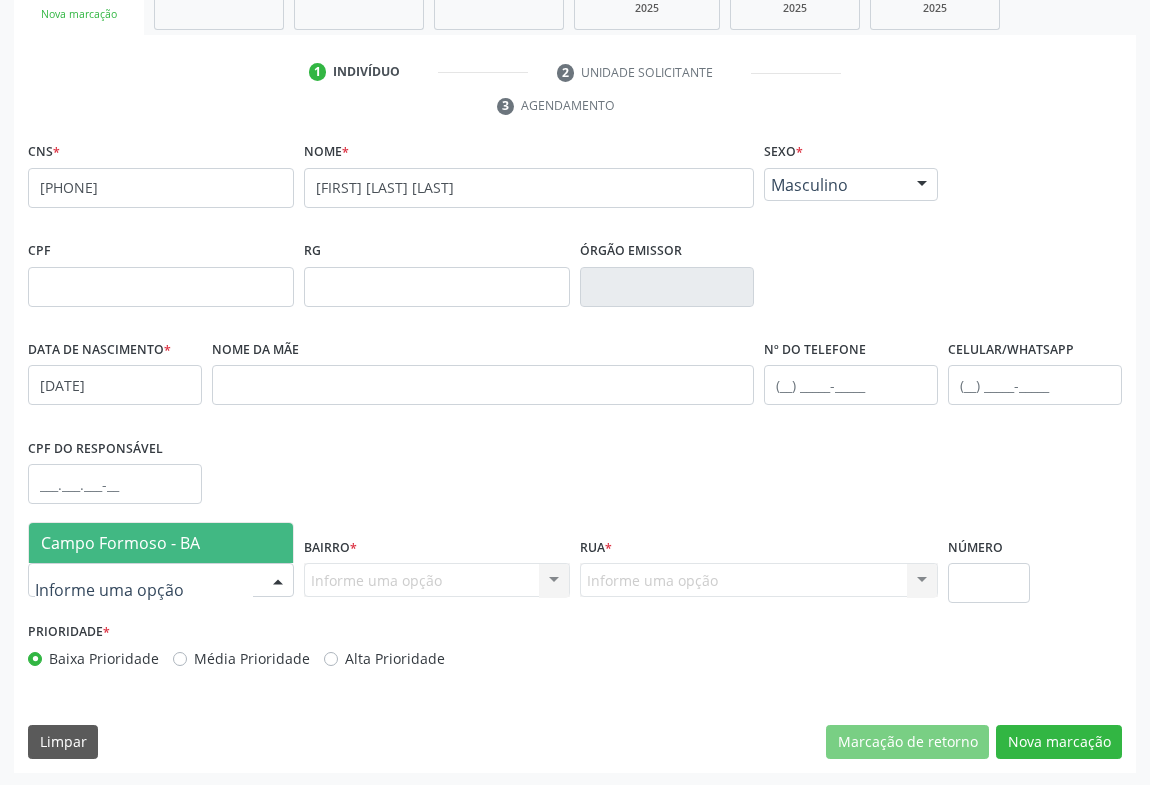 click at bounding box center (161, 580) 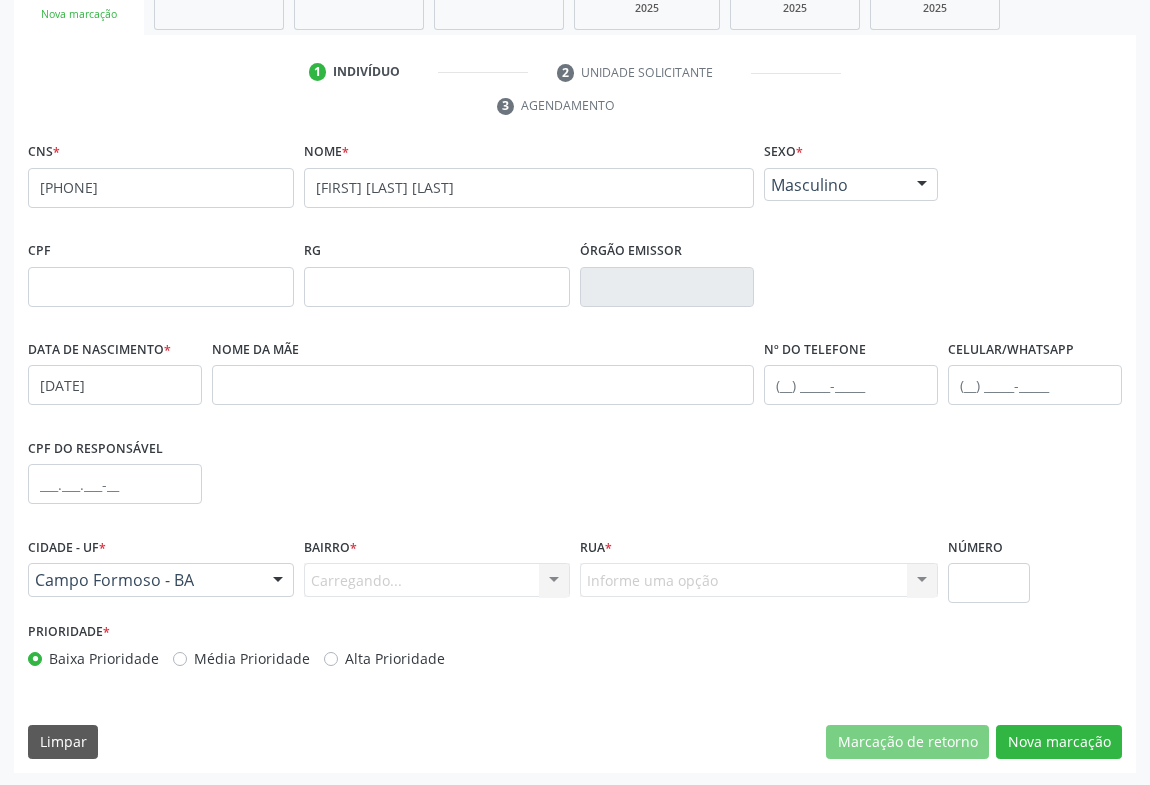 click on "Carregando...
Nenhum resultado encontrado para: "   "
Nenhuma opção encontrada. Digite para adicionar." at bounding box center [437, 580] 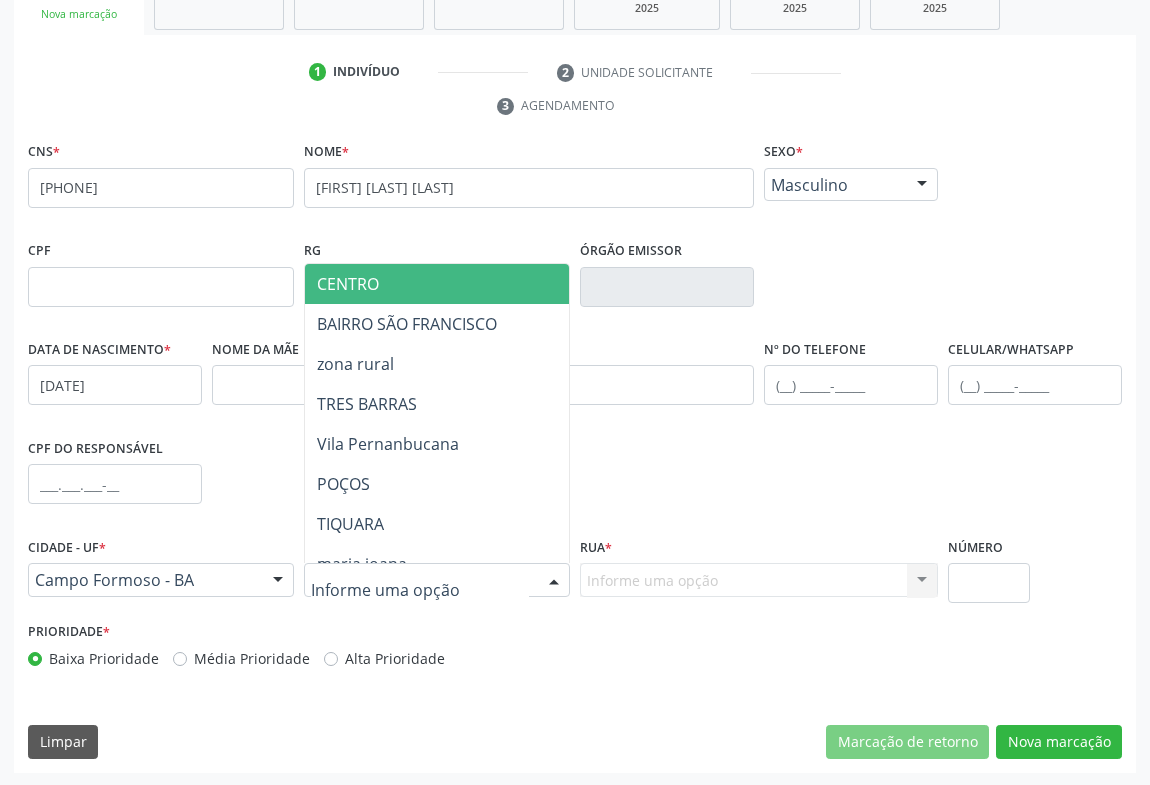 click on "CENTRO" at bounding box center [509, 284] 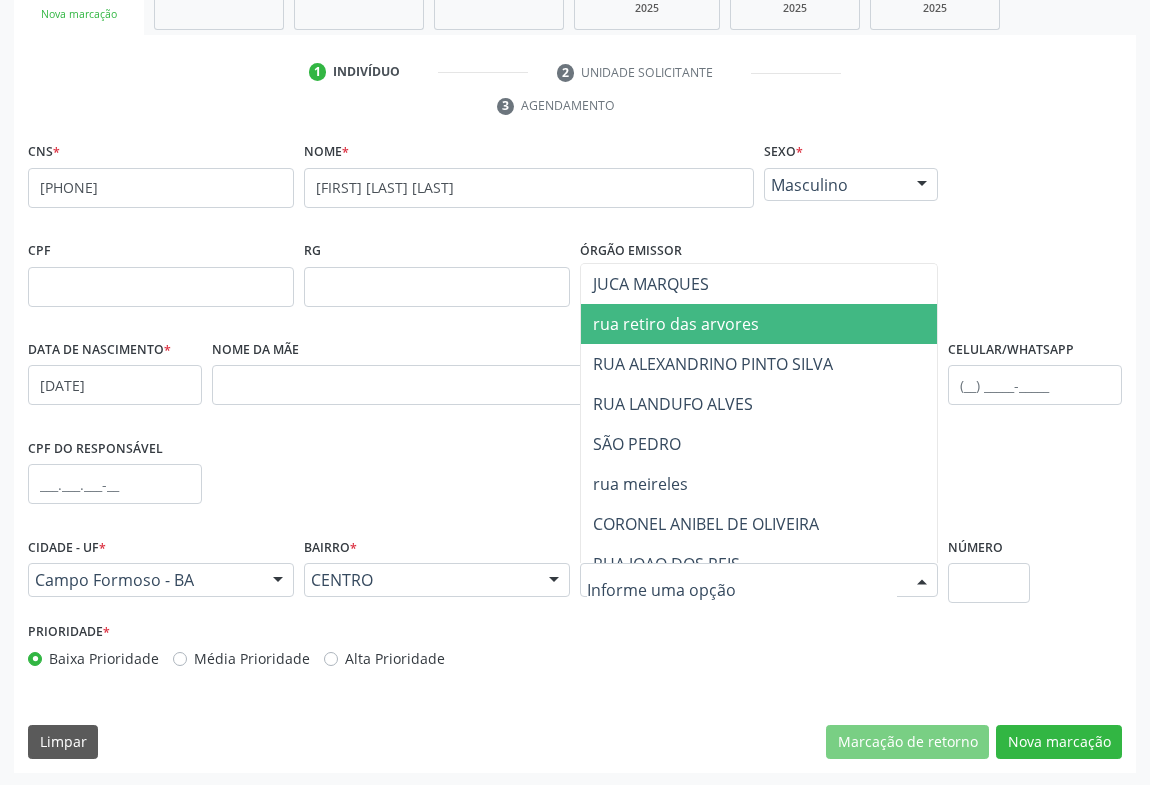click on "rua retiro das arvores" at bounding box center (775, 324) 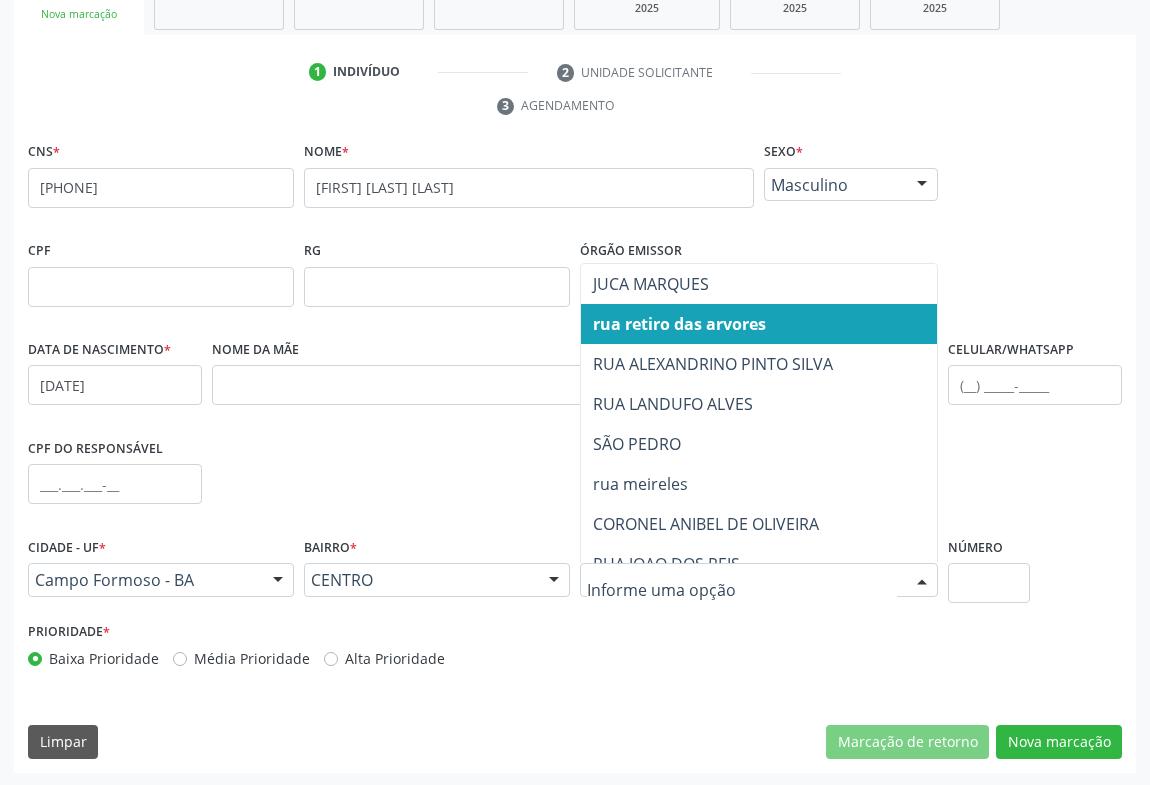 drag, startPoint x: 689, startPoint y: 561, endPoint x: 533, endPoint y: 546, distance: 156.7195 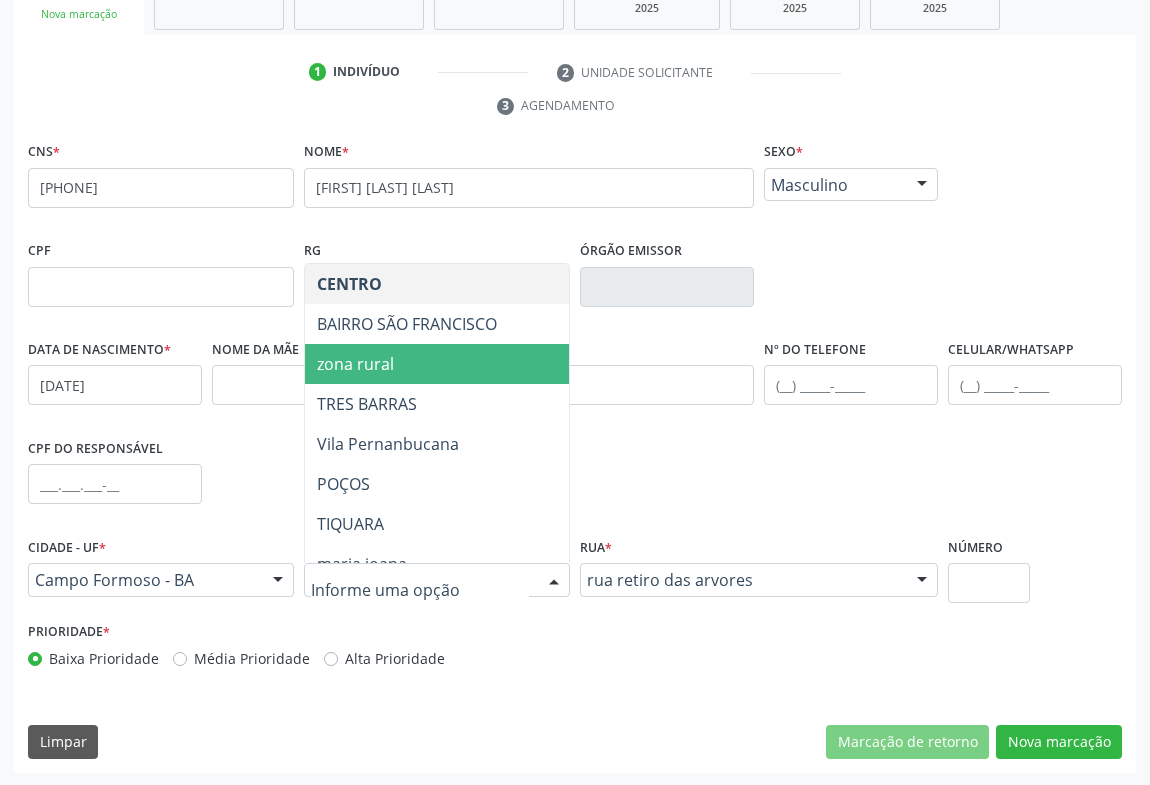 click on "zona rural" at bounding box center [509, 364] 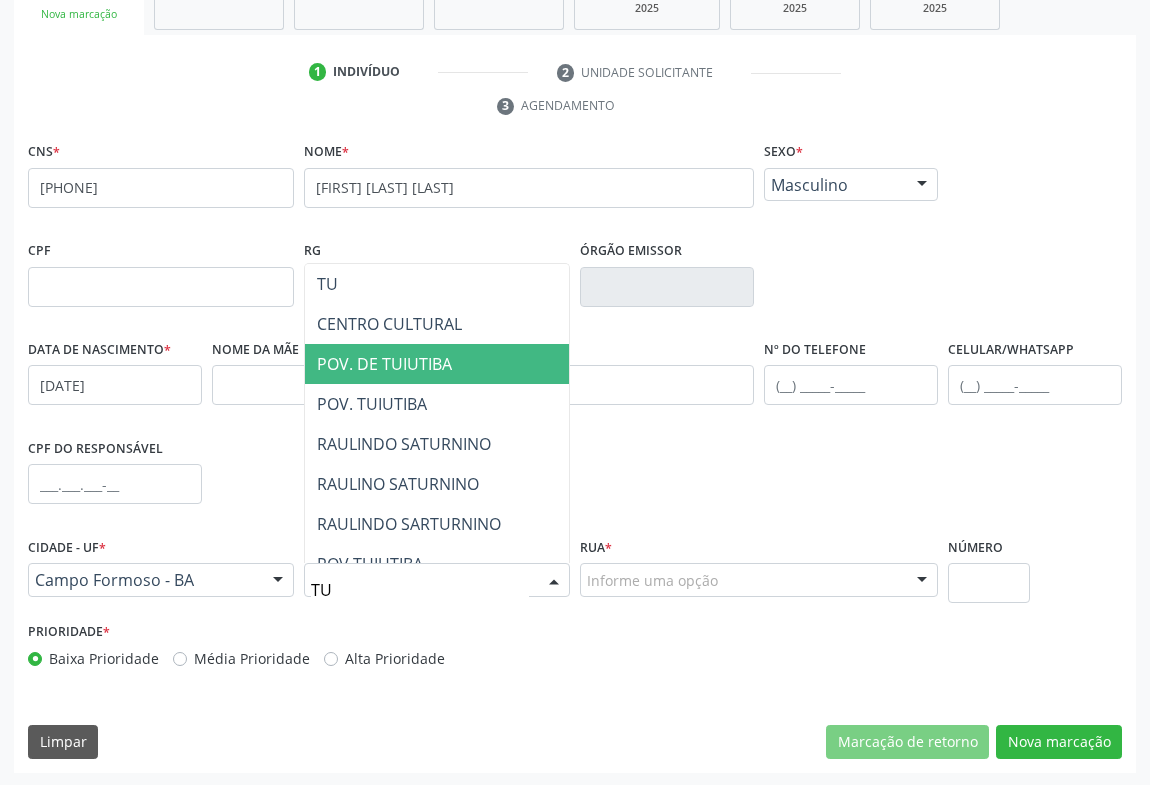 type on "TUI" 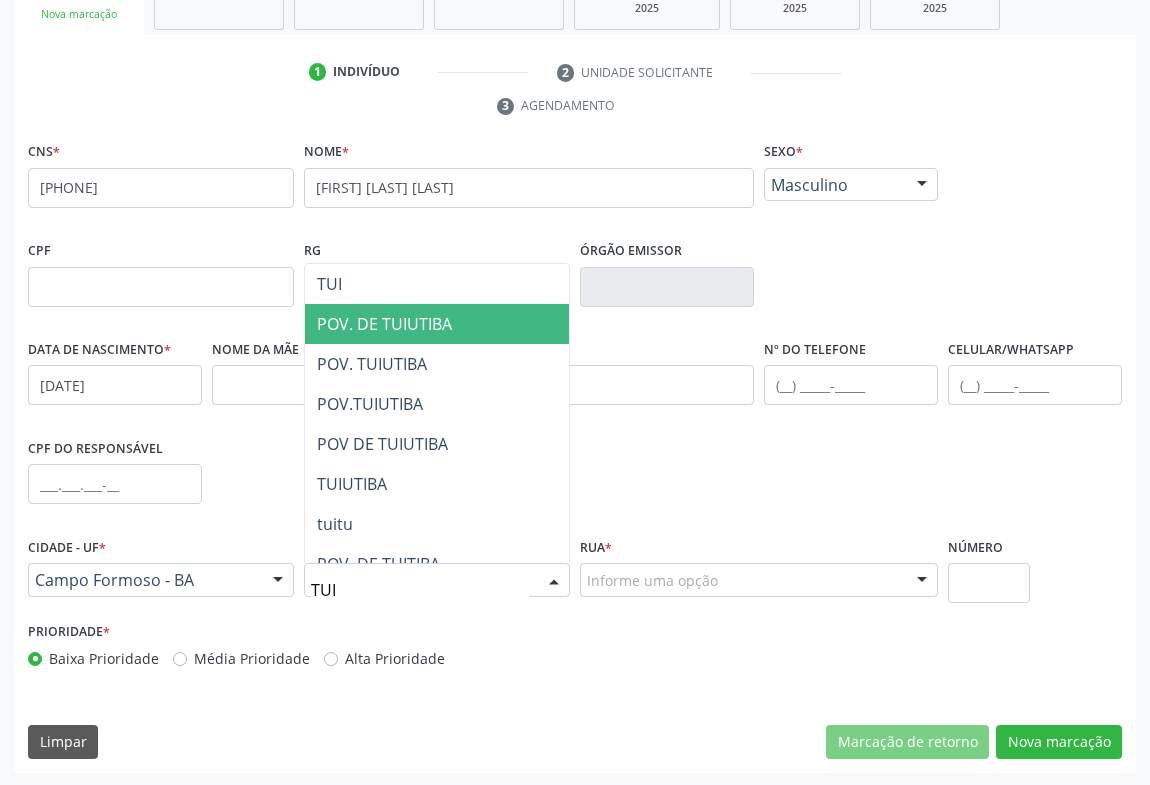 click on "POV. DE TUIUTIBA" at bounding box center [384, 324] 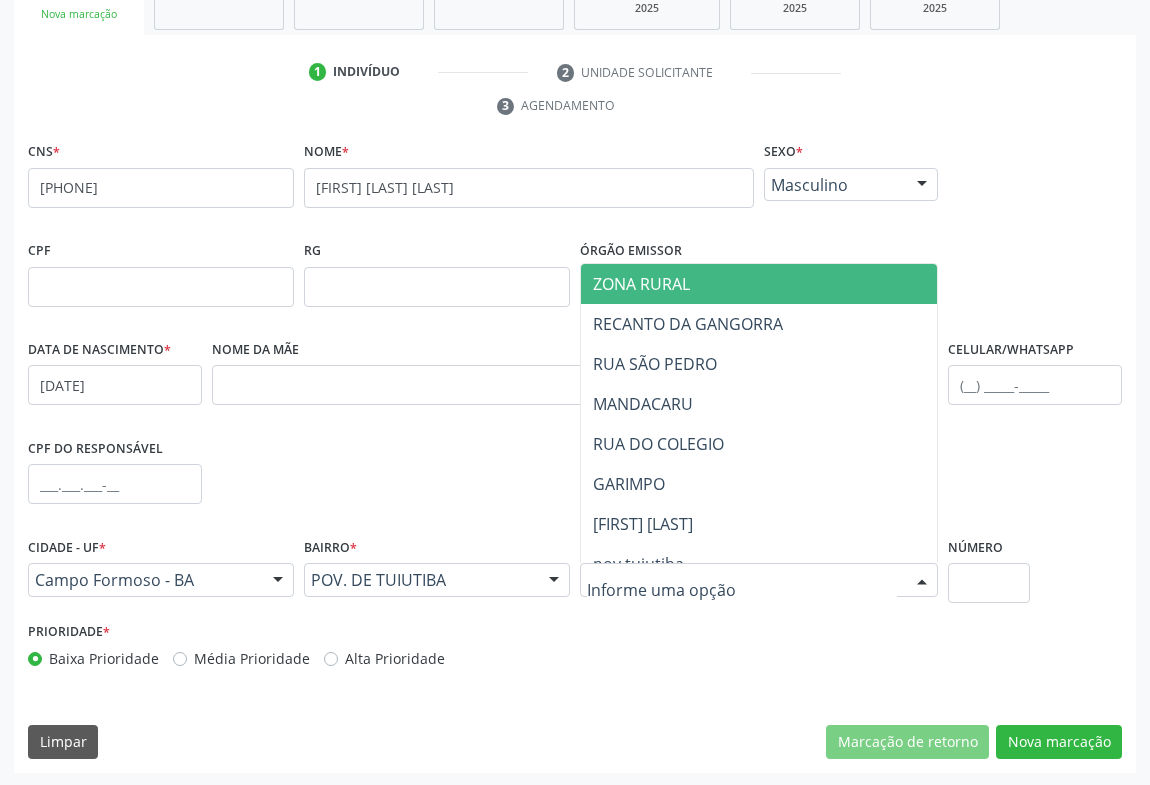 click on "ZONA RURAL" at bounding box center (759, 284) 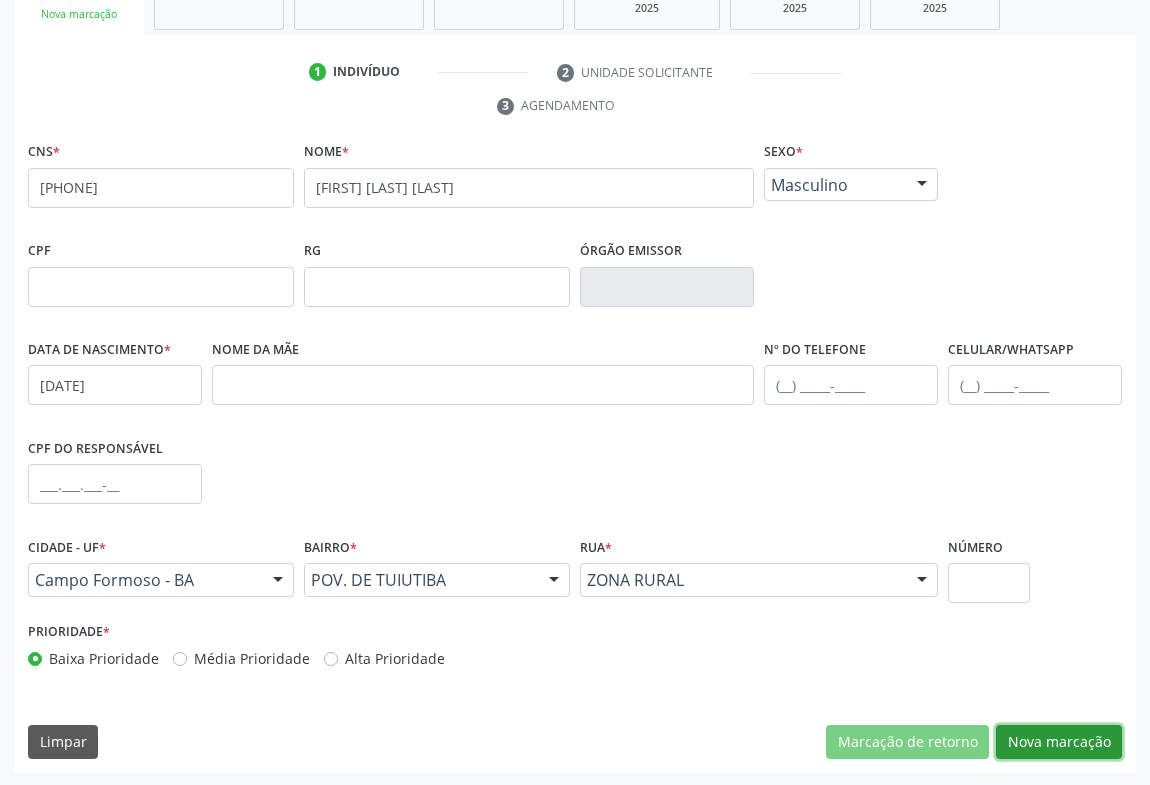 click on "Nova marcação" at bounding box center (1059, 742) 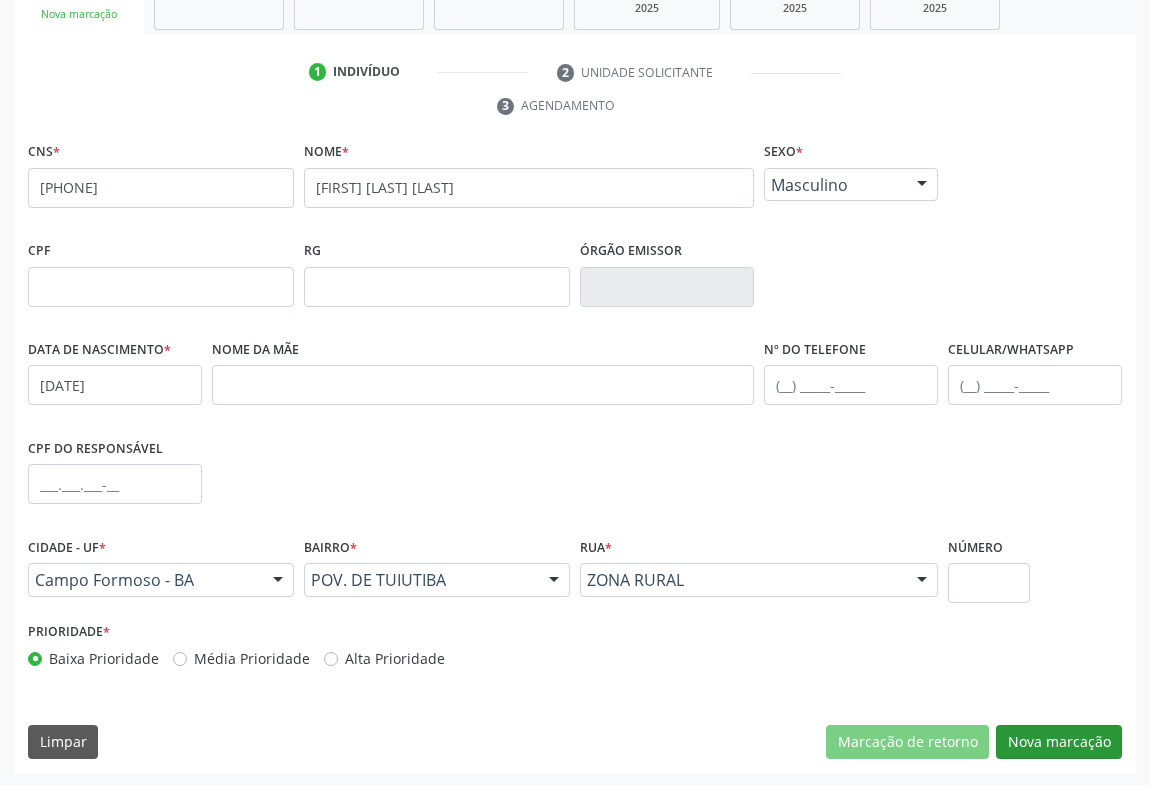 scroll, scrollTop: 152, scrollLeft: 0, axis: vertical 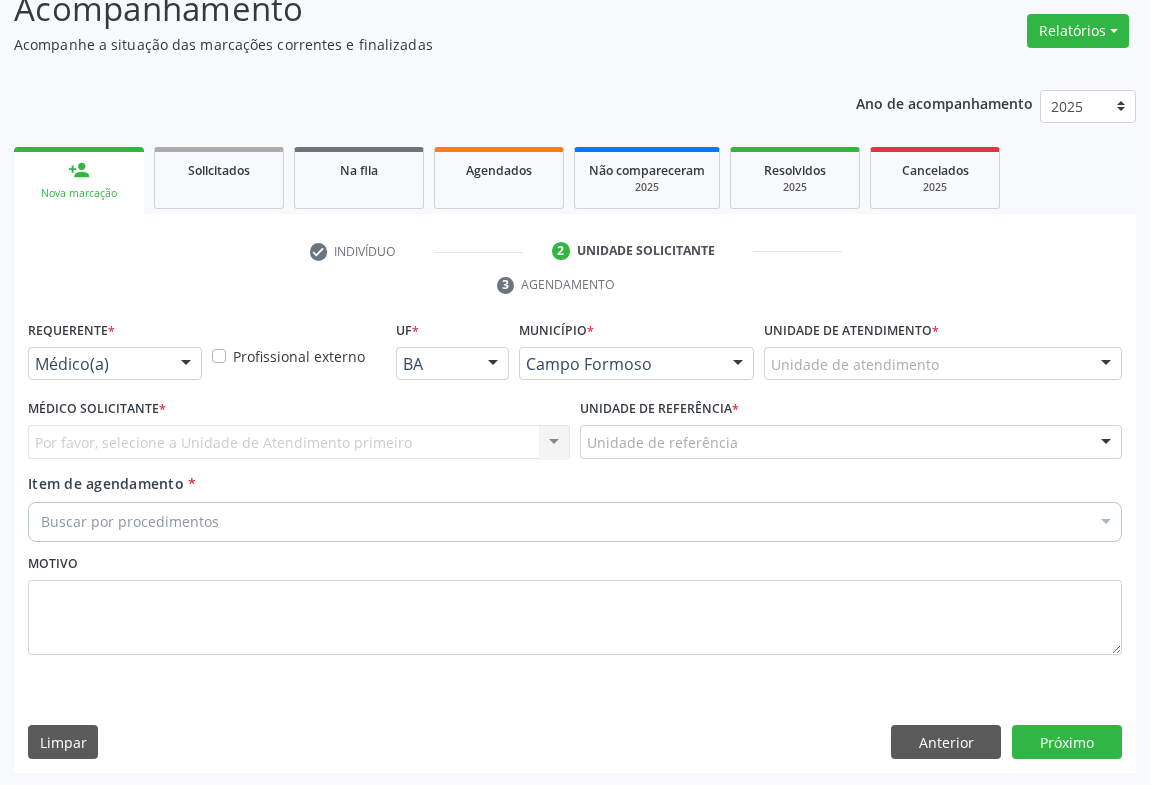 drag, startPoint x: 190, startPoint y: 364, endPoint x: 177, endPoint y: 386, distance: 25.553865 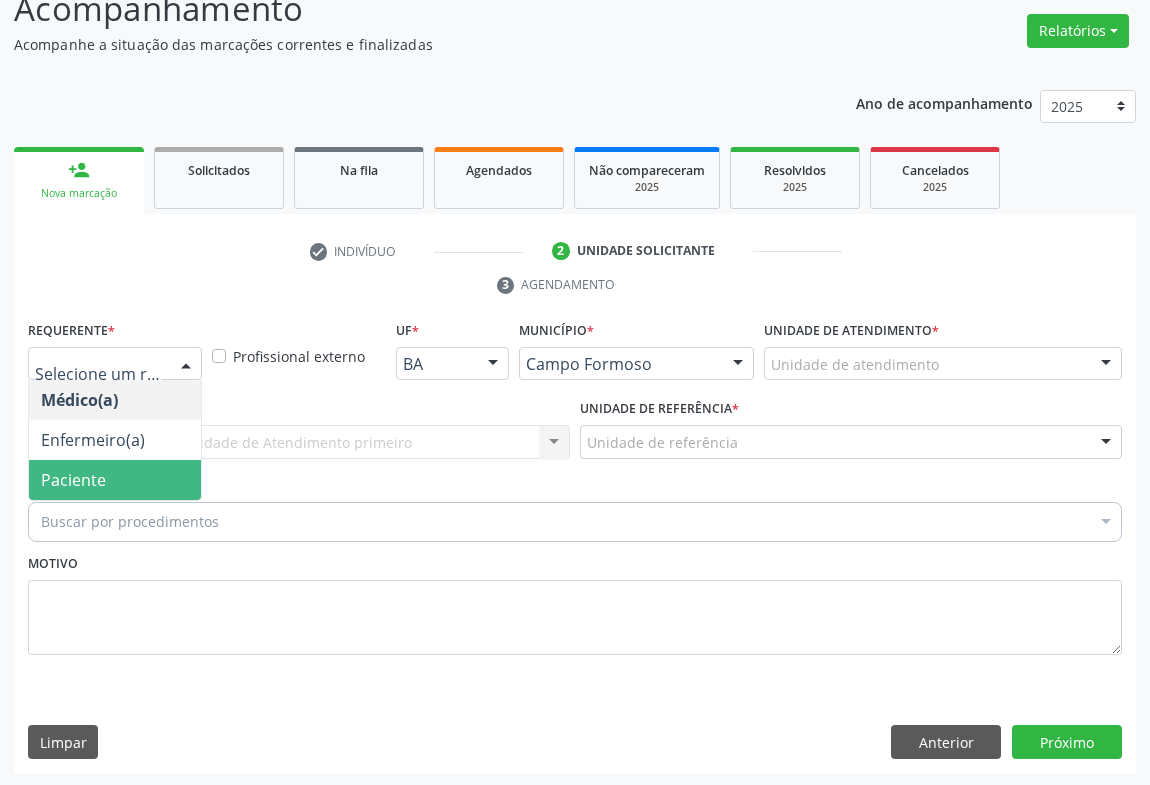 drag, startPoint x: 104, startPoint y: 492, endPoint x: 151, endPoint y: 475, distance: 49.979996 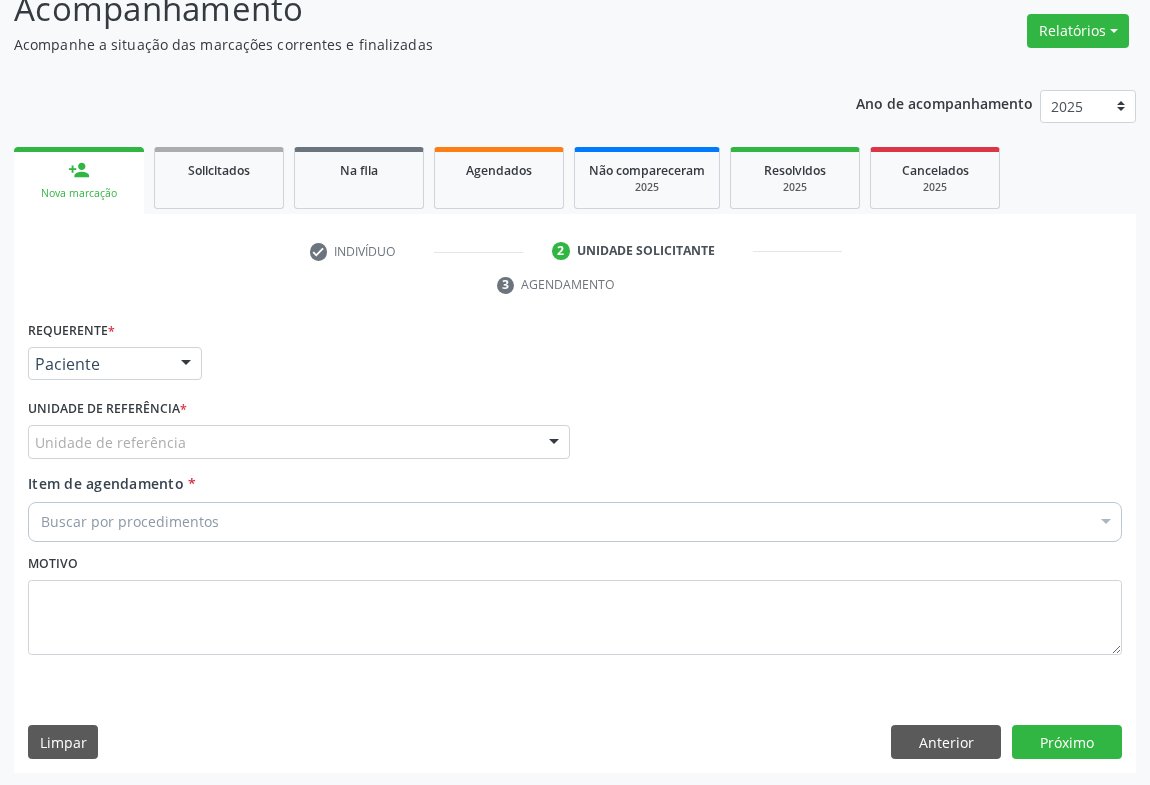 click on "Unidade de referência" at bounding box center (299, 442) 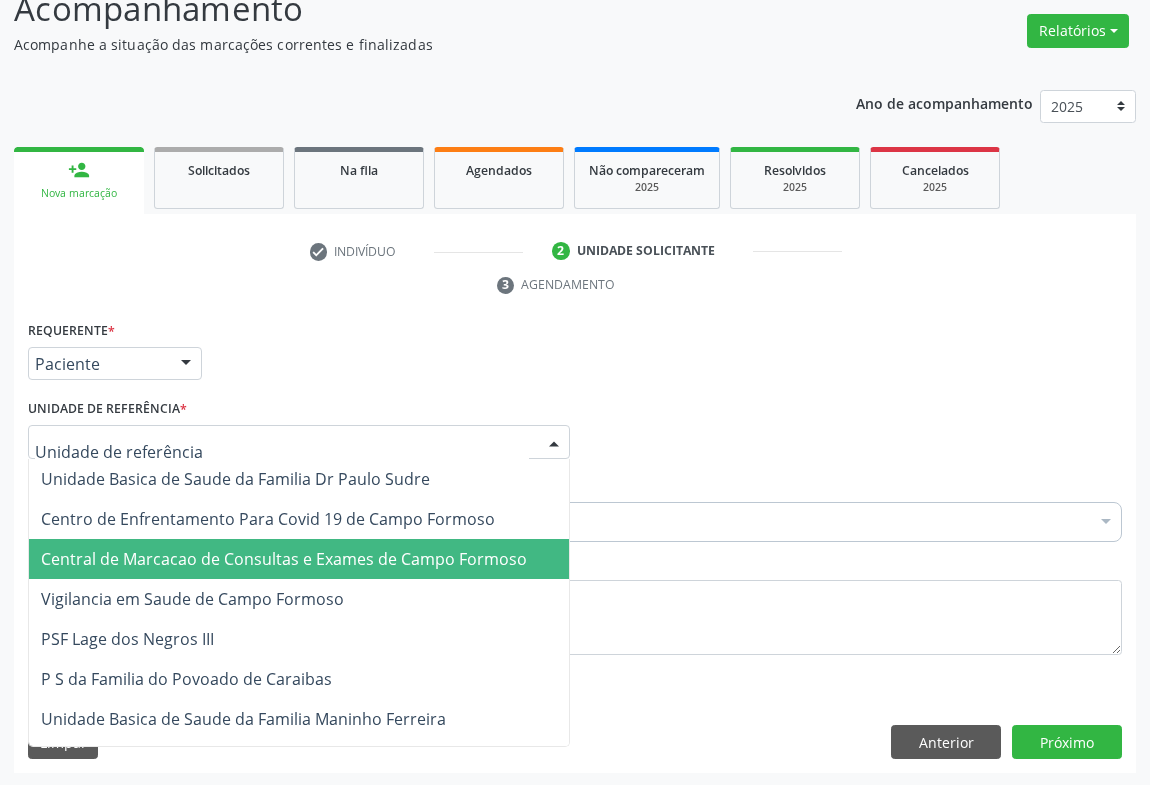 click on "Central de Marcacao de Consultas e Exames de Campo Formoso" at bounding box center (284, 559) 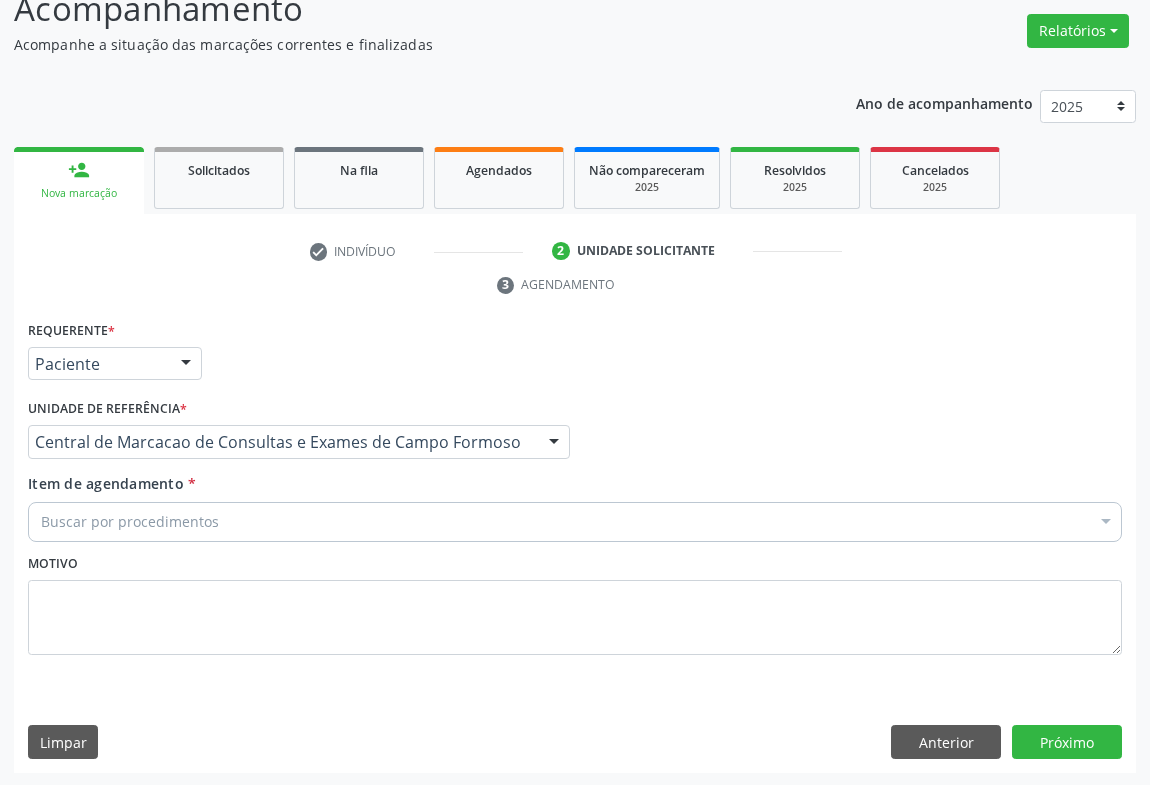 click on "Buscar por procedimentos" at bounding box center [575, 522] 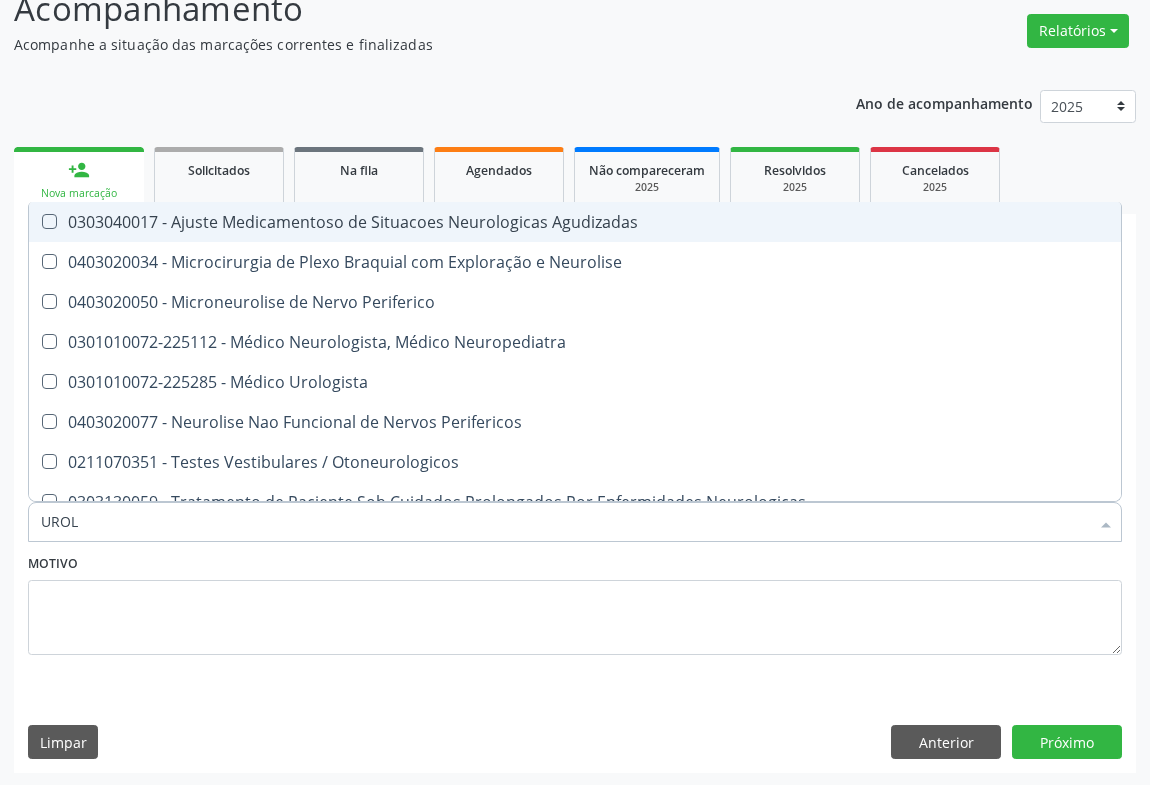type on "UROLO" 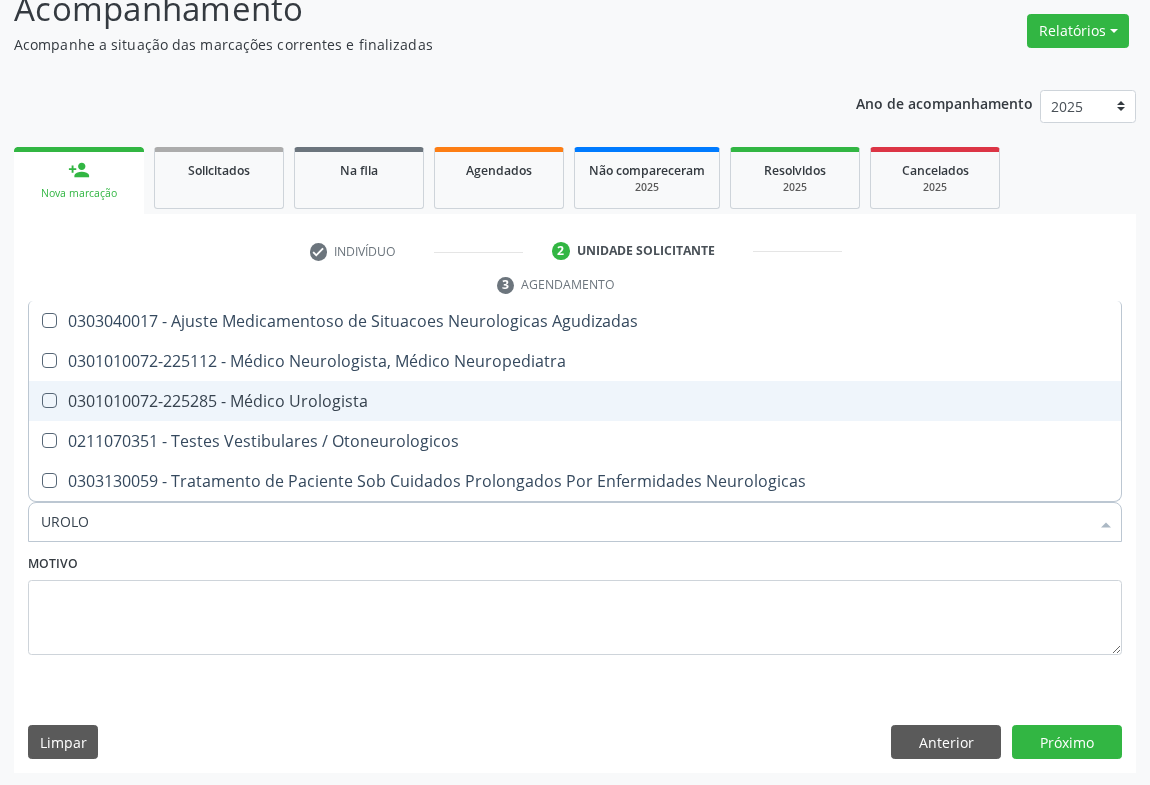 click on "0301010072-225285 - Médico Urologista" at bounding box center [575, 401] 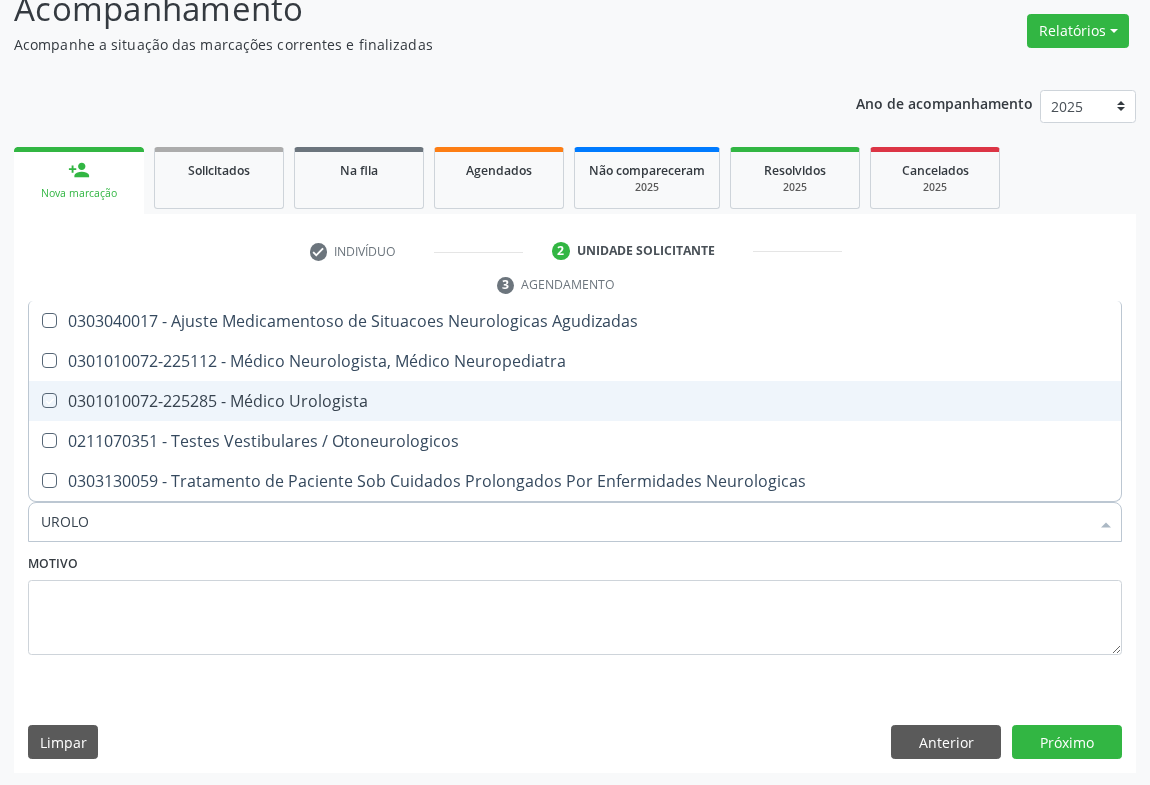 checkbox on "true" 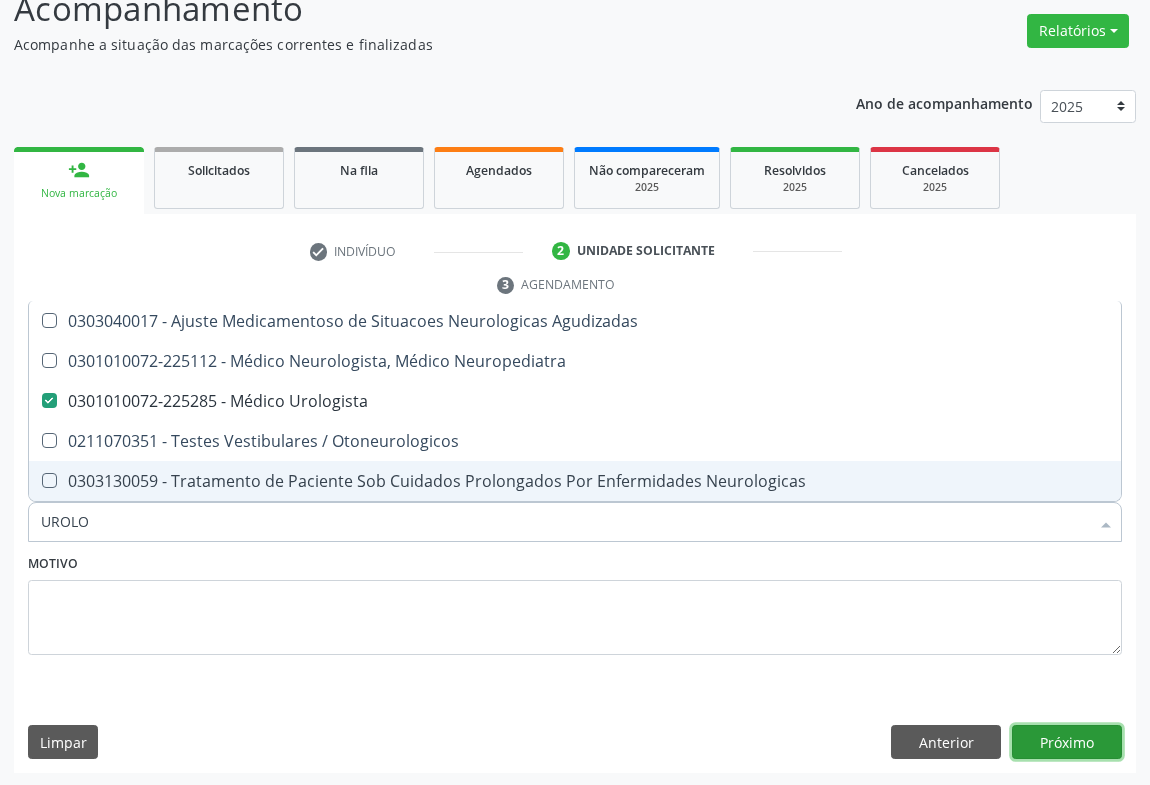 click on "Próximo" at bounding box center [1067, 742] 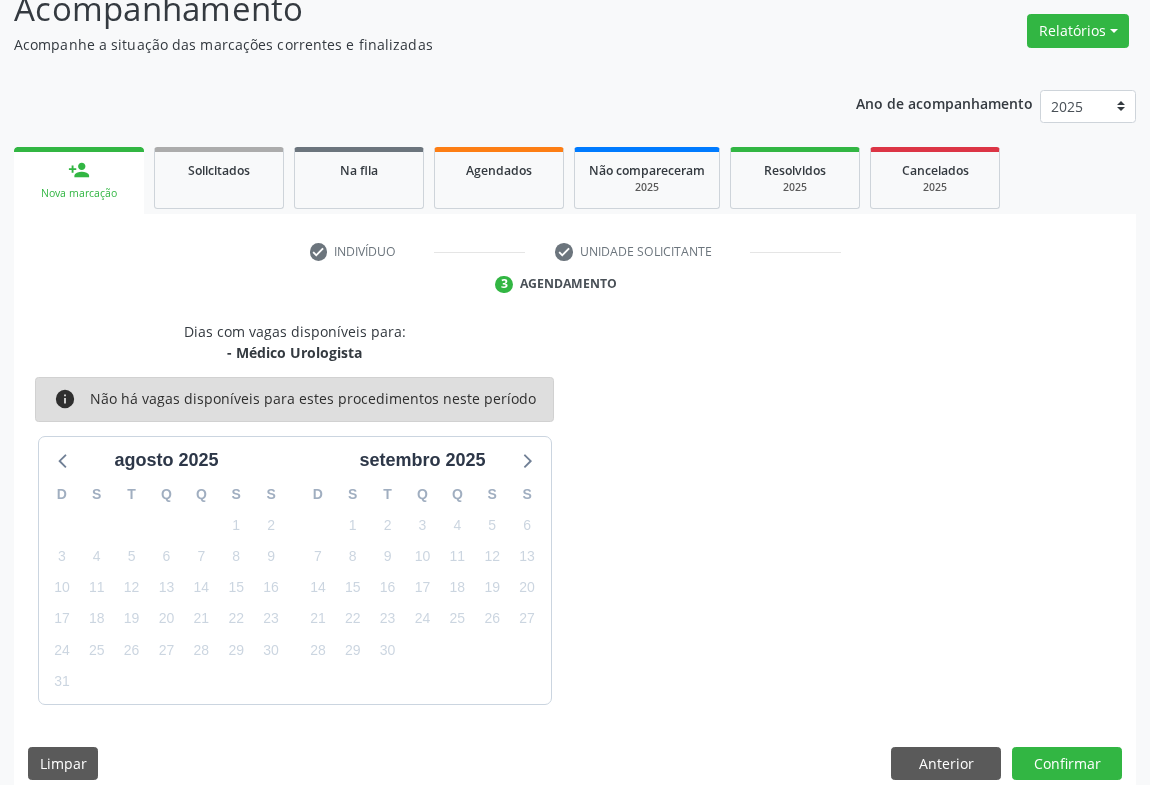 scroll, scrollTop: 174, scrollLeft: 0, axis: vertical 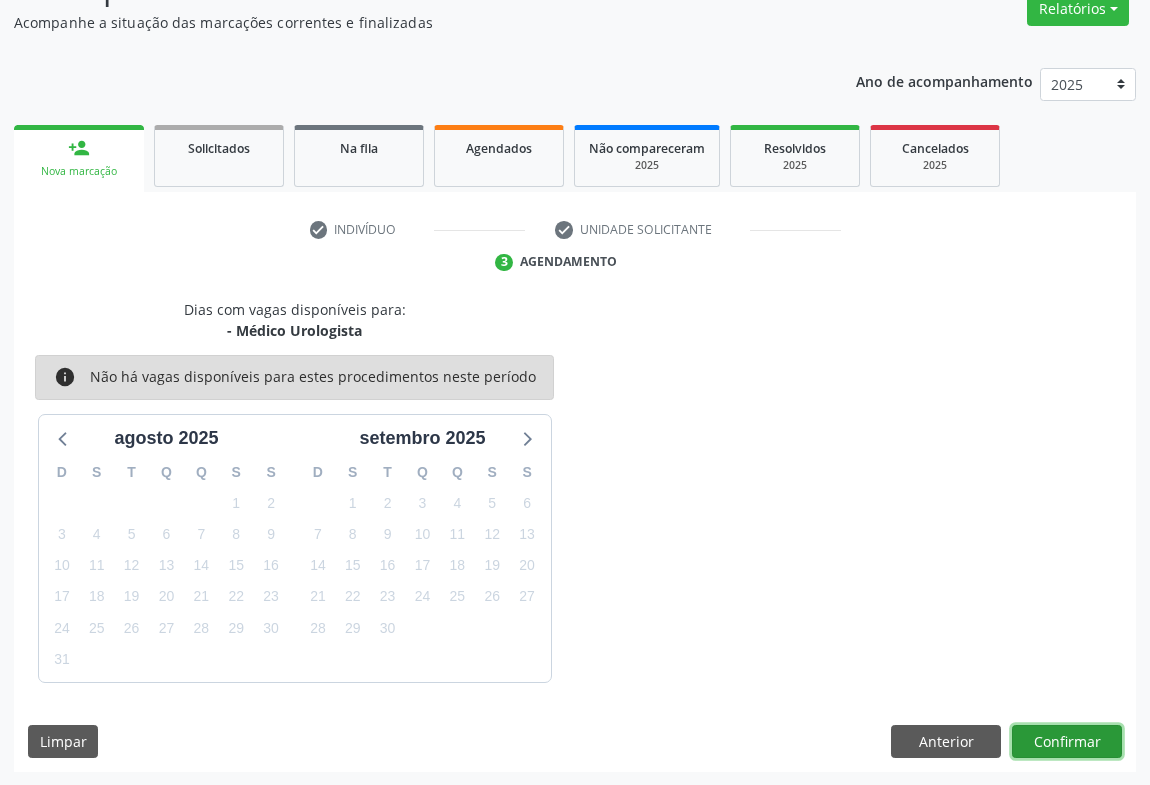 click on "Confirmar" at bounding box center (1067, 742) 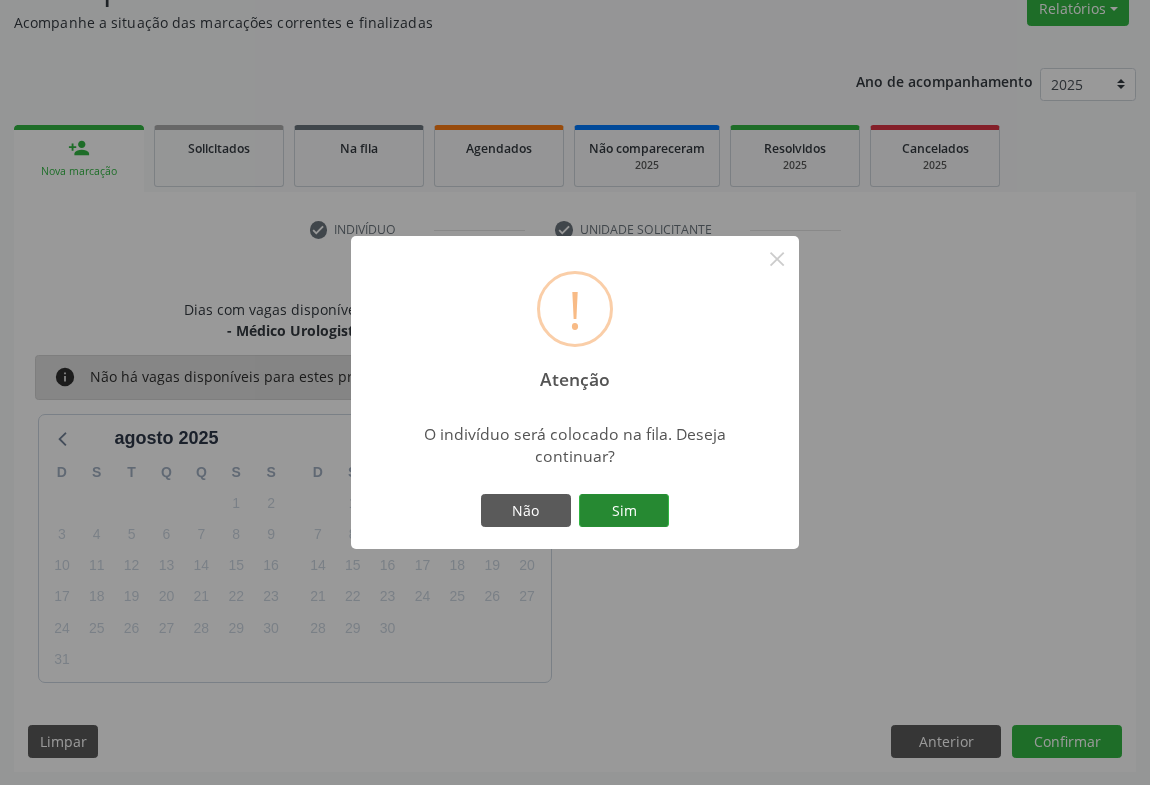 click on "Sim" at bounding box center [624, 511] 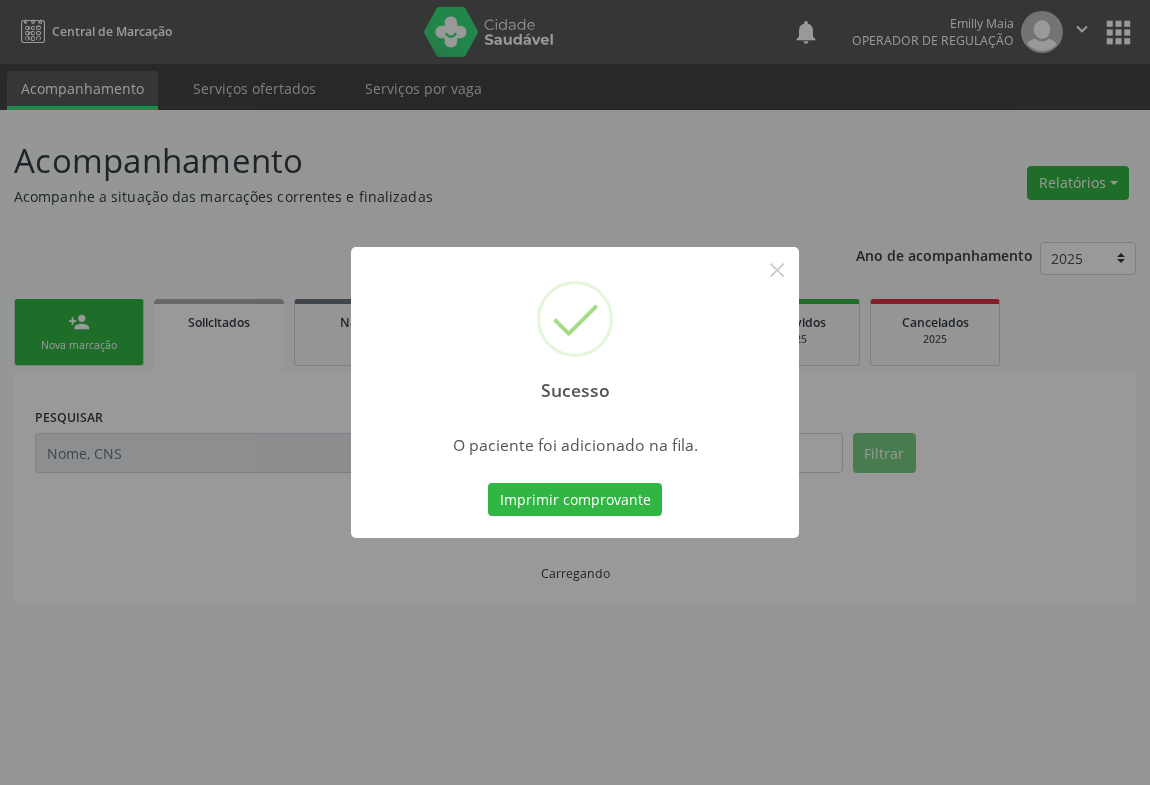 scroll, scrollTop: 0, scrollLeft: 0, axis: both 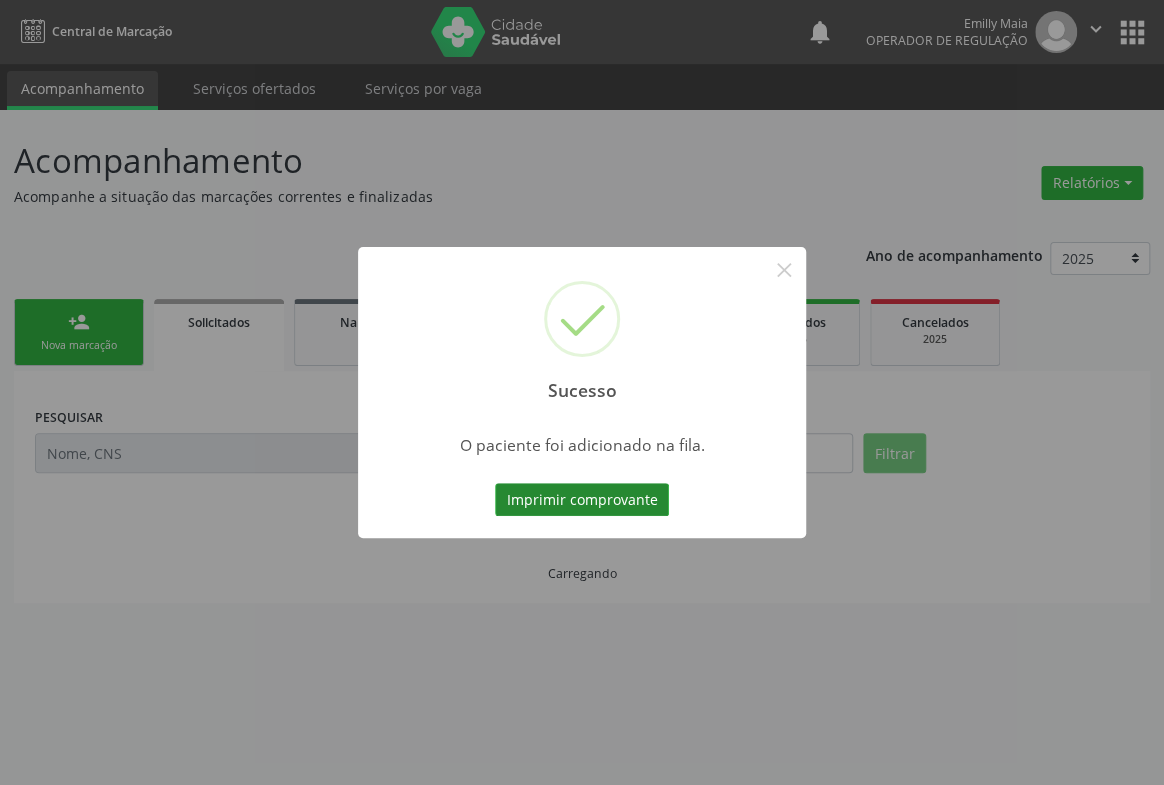 click on "Imprimir comprovante" at bounding box center (582, 500) 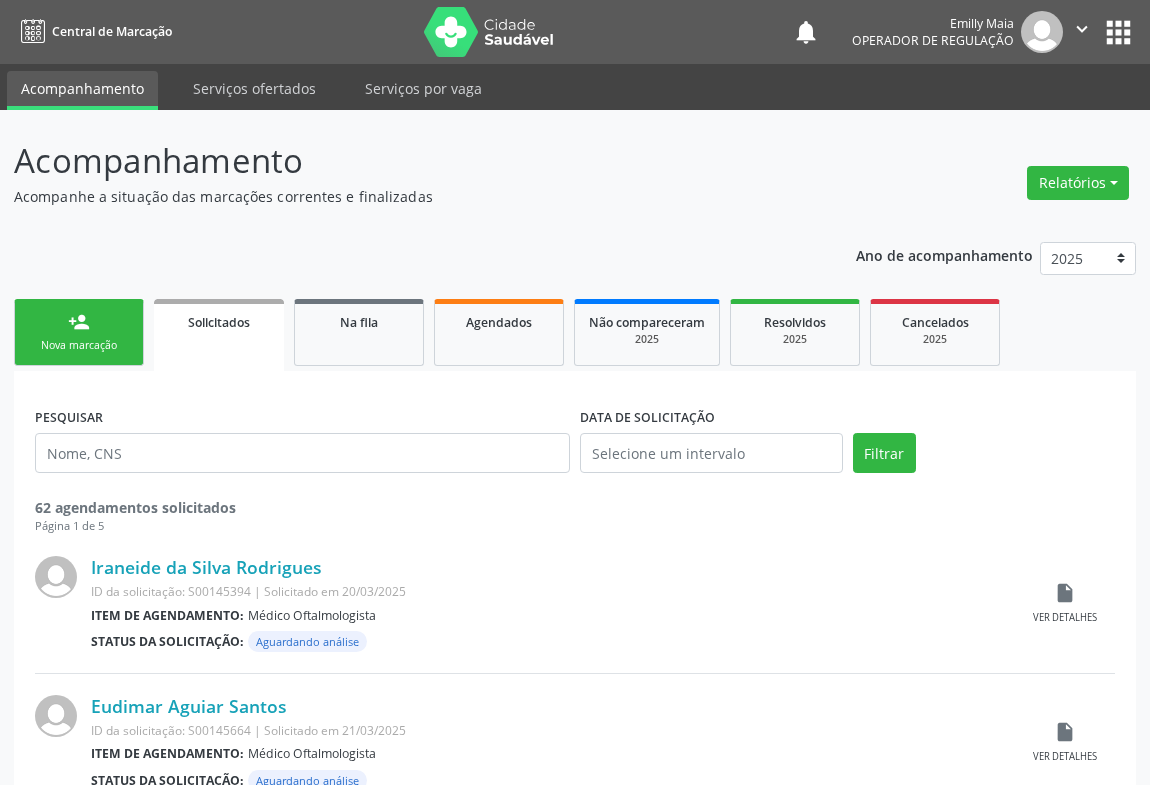 click on "Nova marcação" at bounding box center (79, 345) 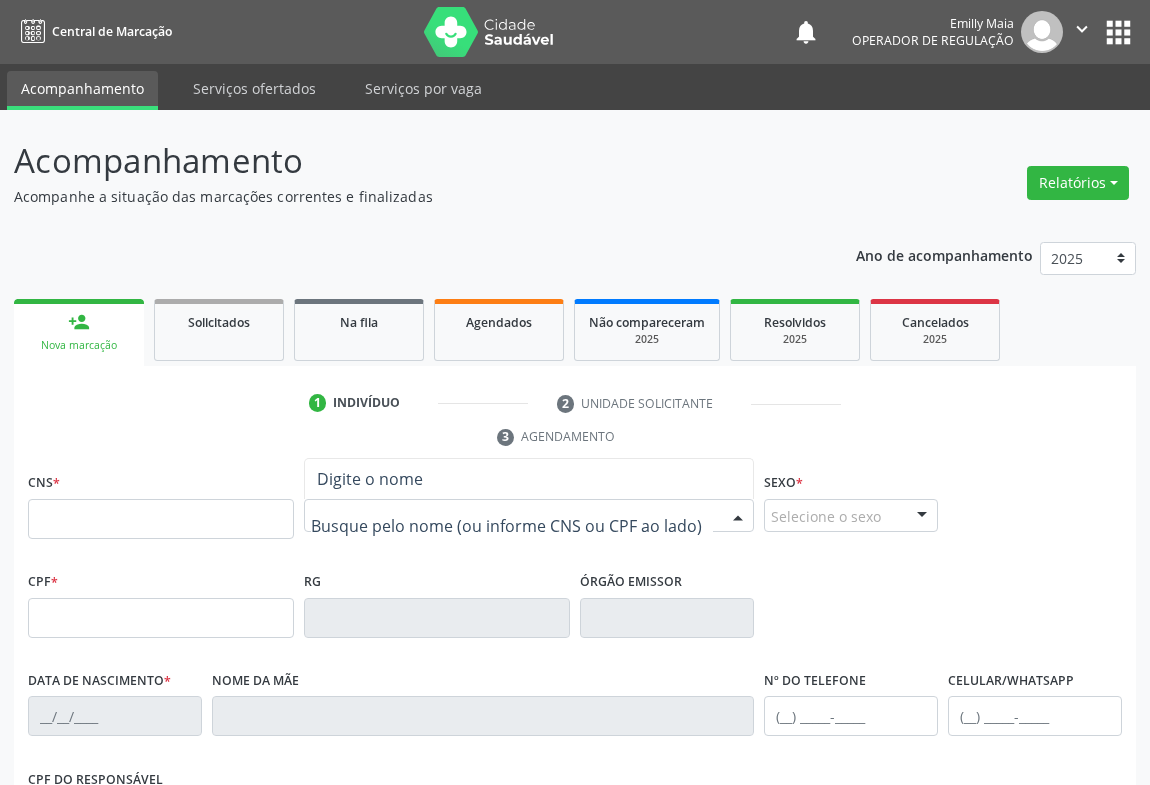click at bounding box center (512, 526) 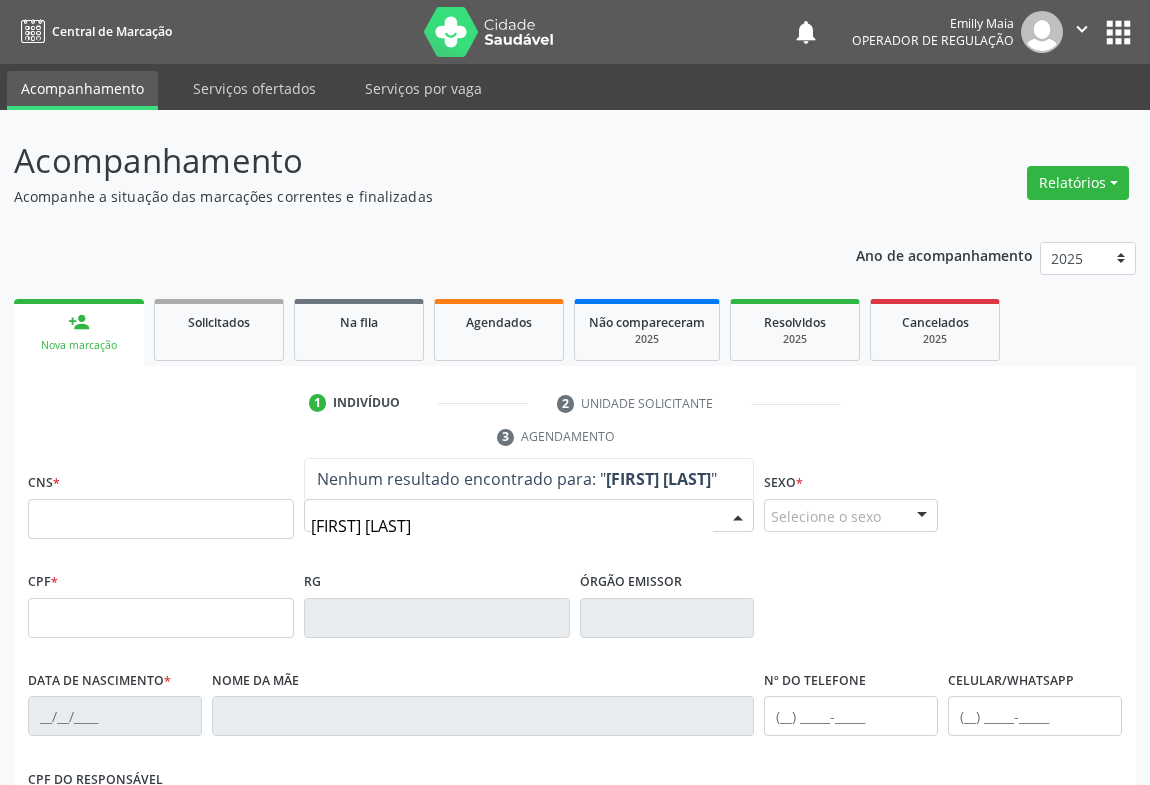 type on "MARIA SOPHIA SANTOS" 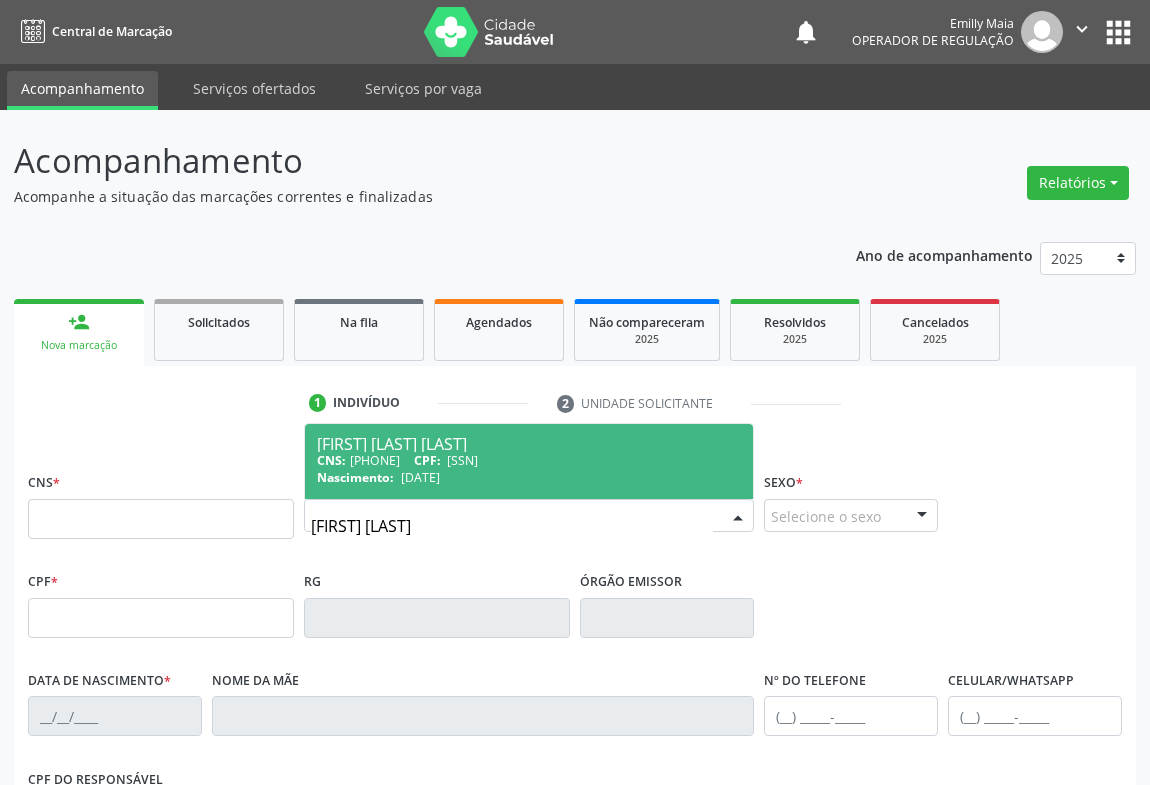 click on "097.446.385-08" at bounding box center (462, 460) 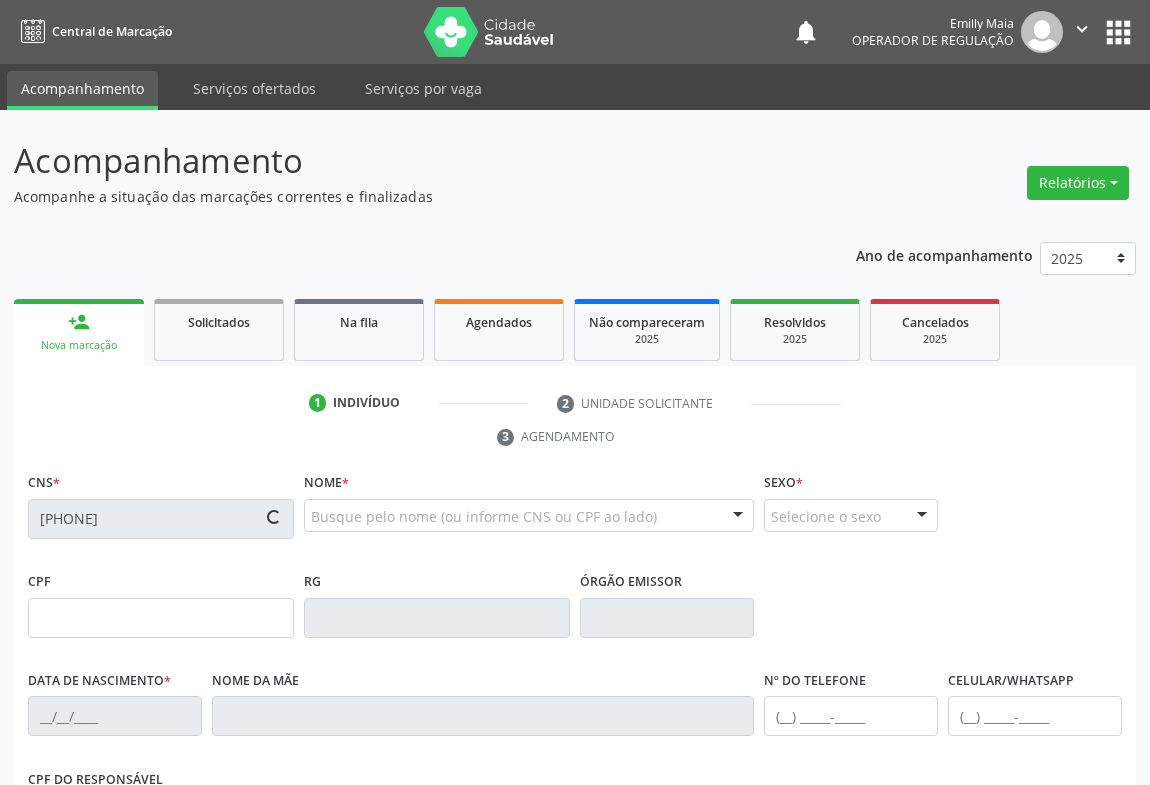 scroll, scrollTop: 331, scrollLeft: 0, axis: vertical 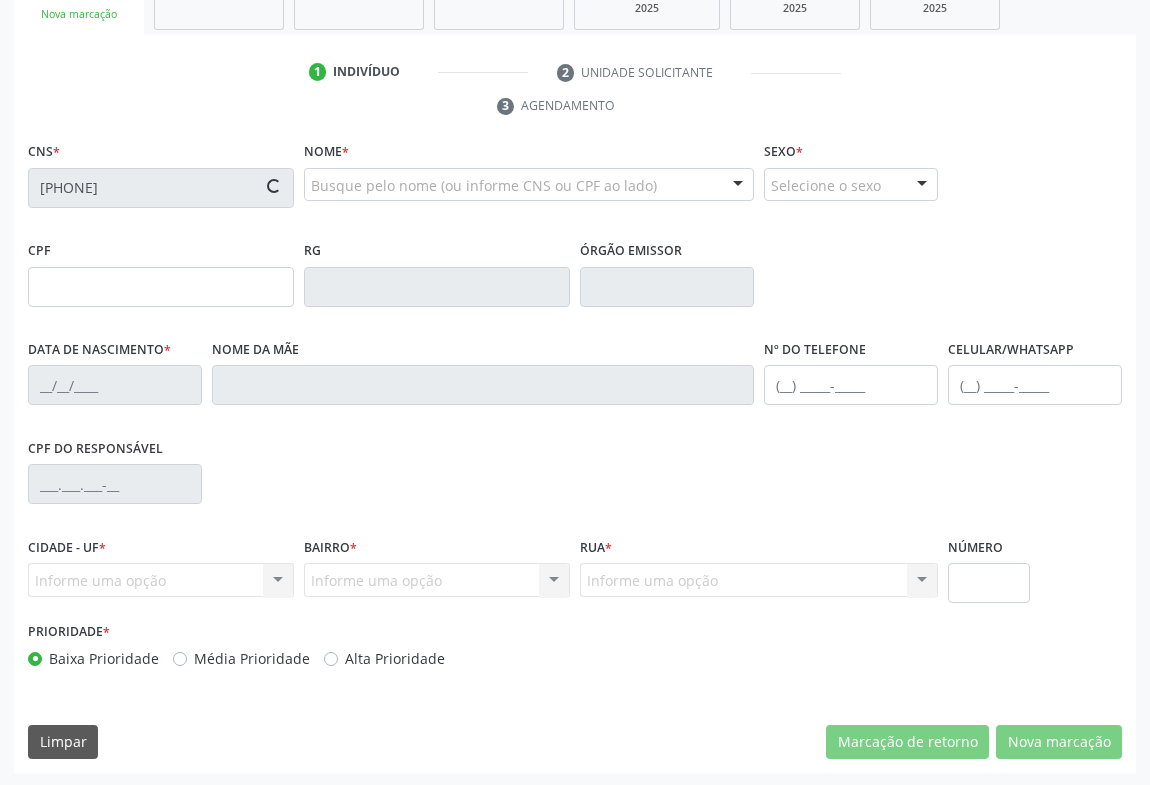 type on "097.446.385-08" 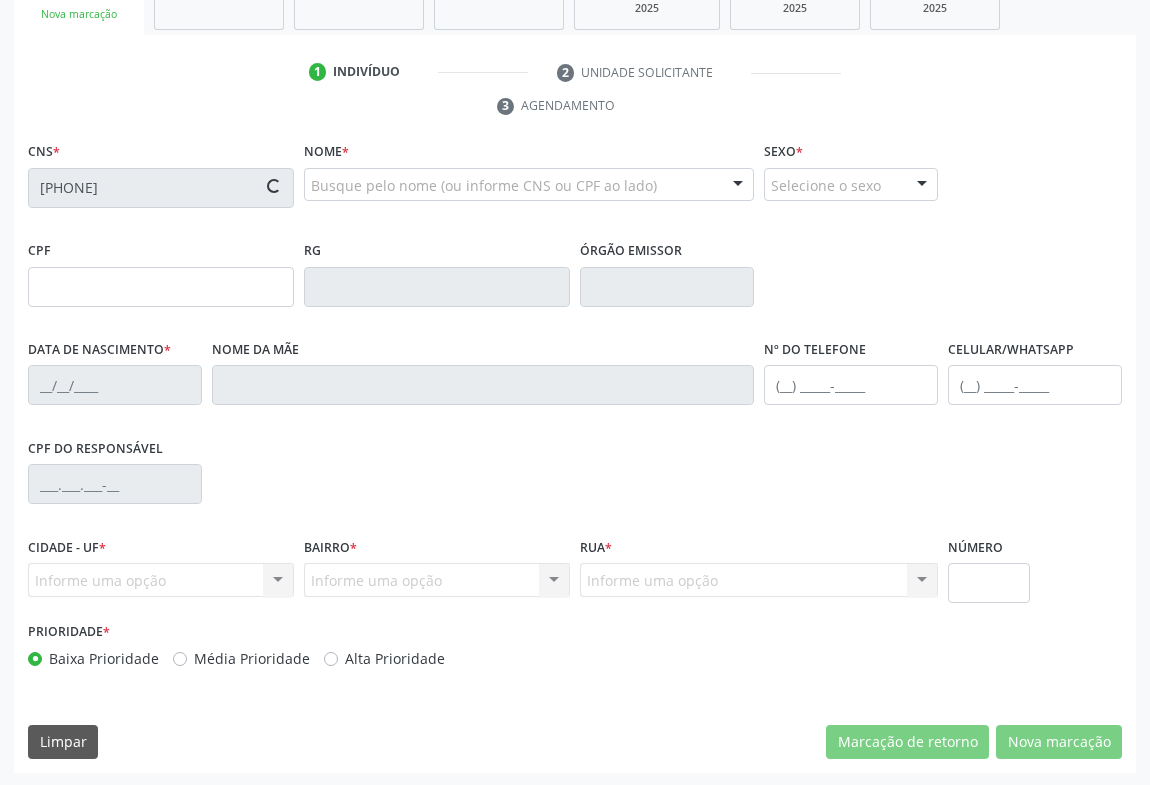 type on "01/09/2017" 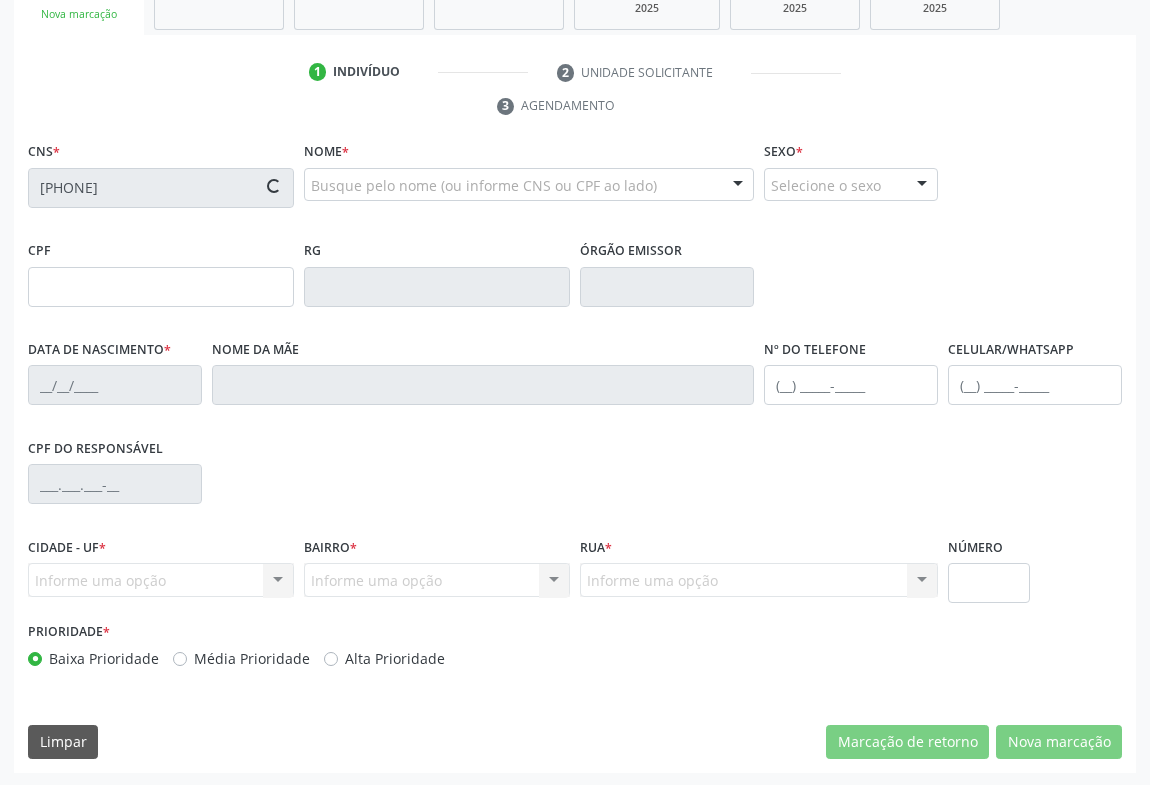type on "Cledimar Silva Ferreira" 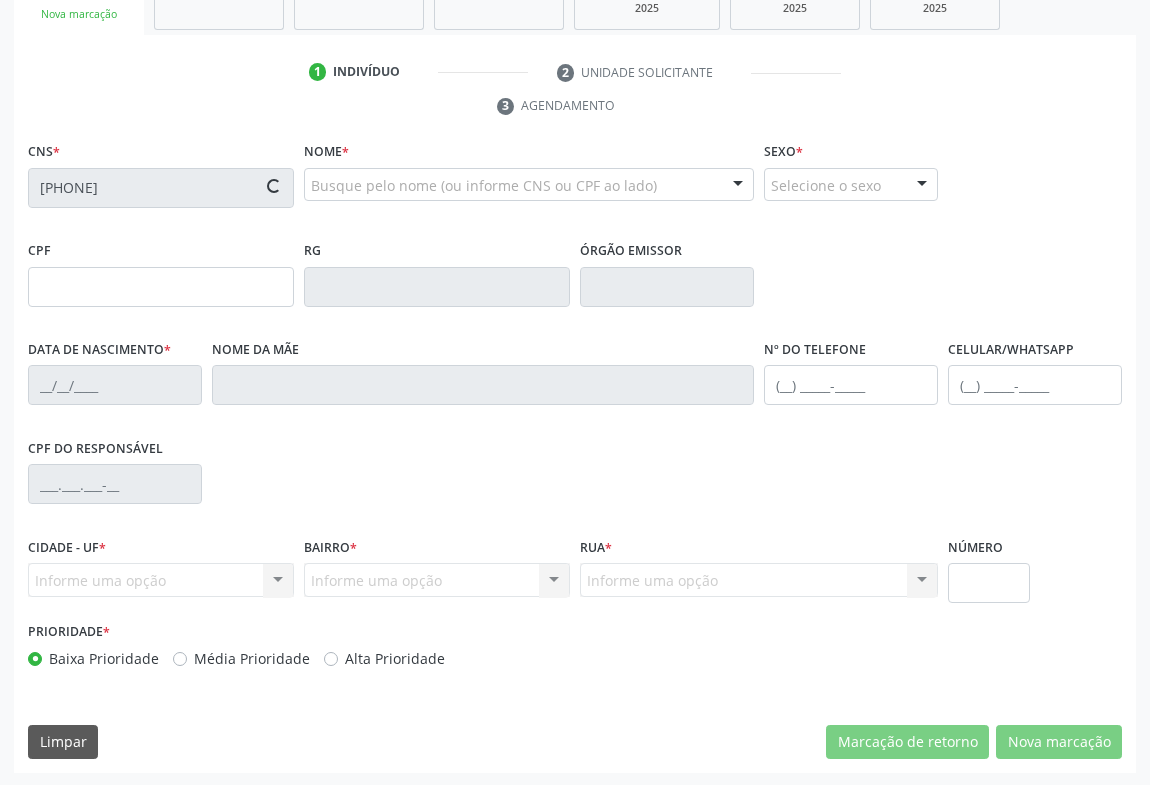 type on "(74) 99951-4180" 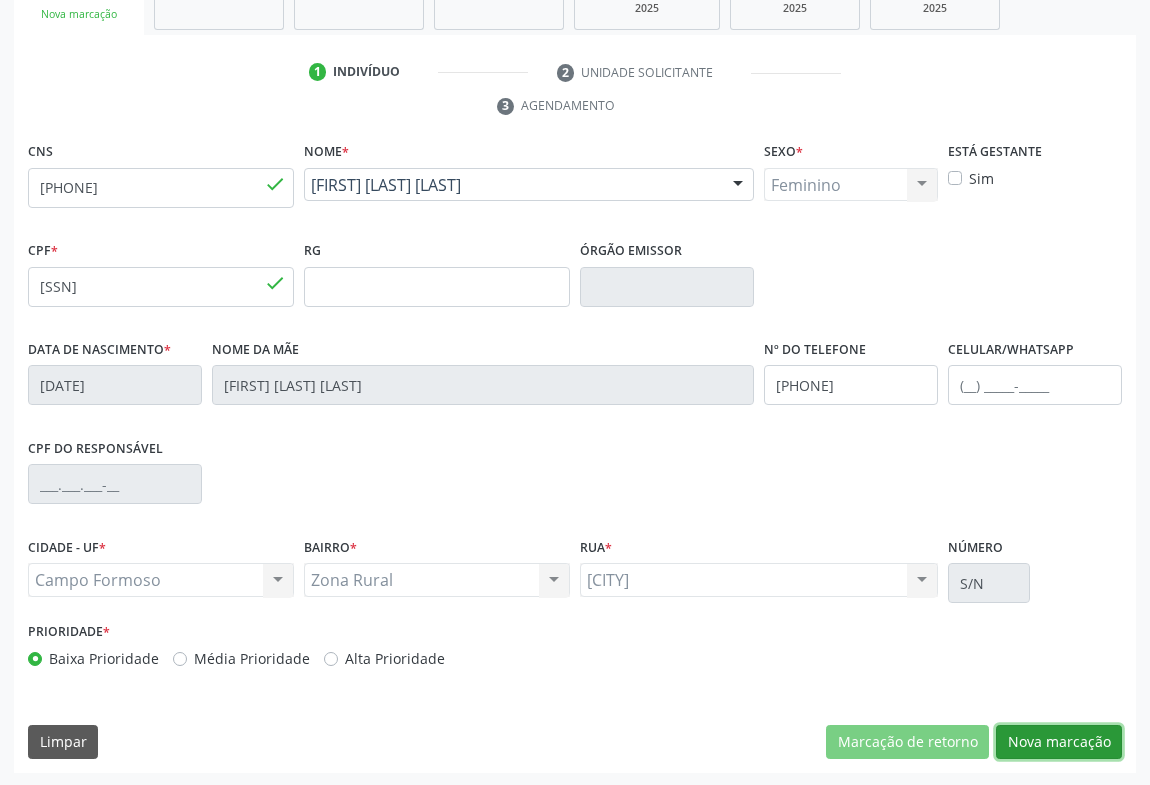 click on "Nova marcação" at bounding box center [1059, 742] 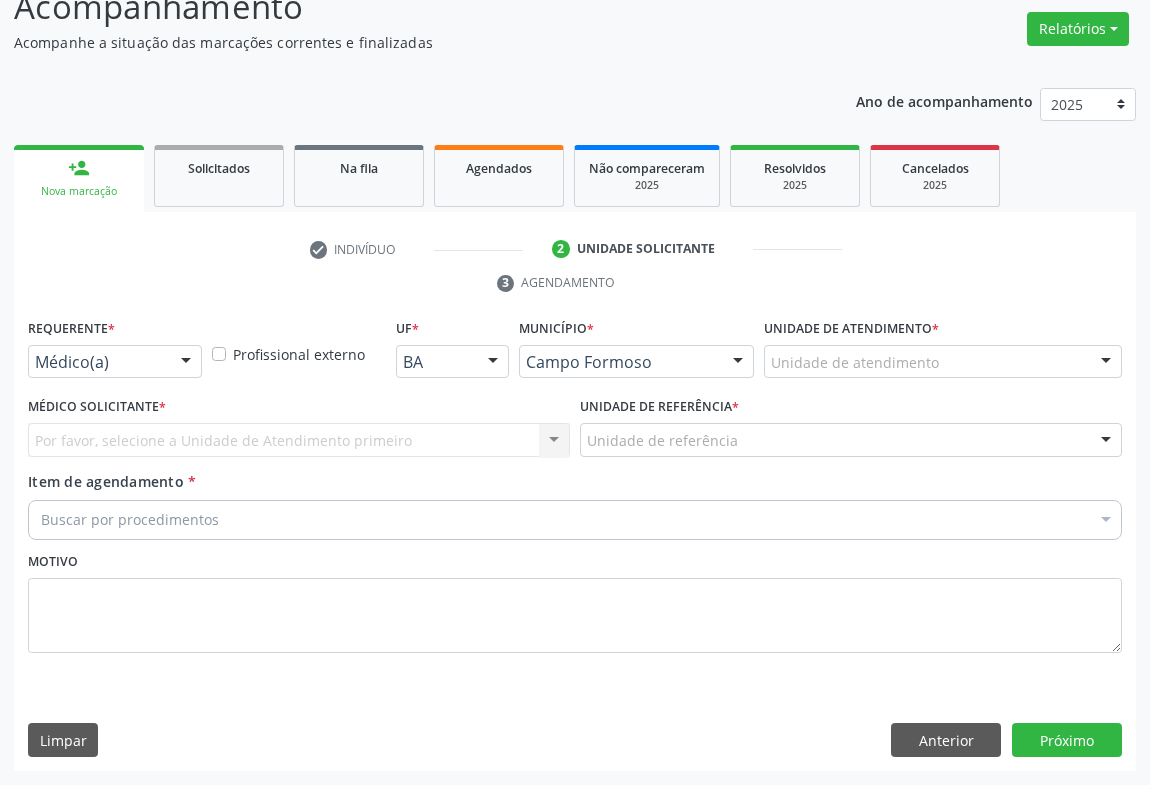 scroll, scrollTop: 152, scrollLeft: 0, axis: vertical 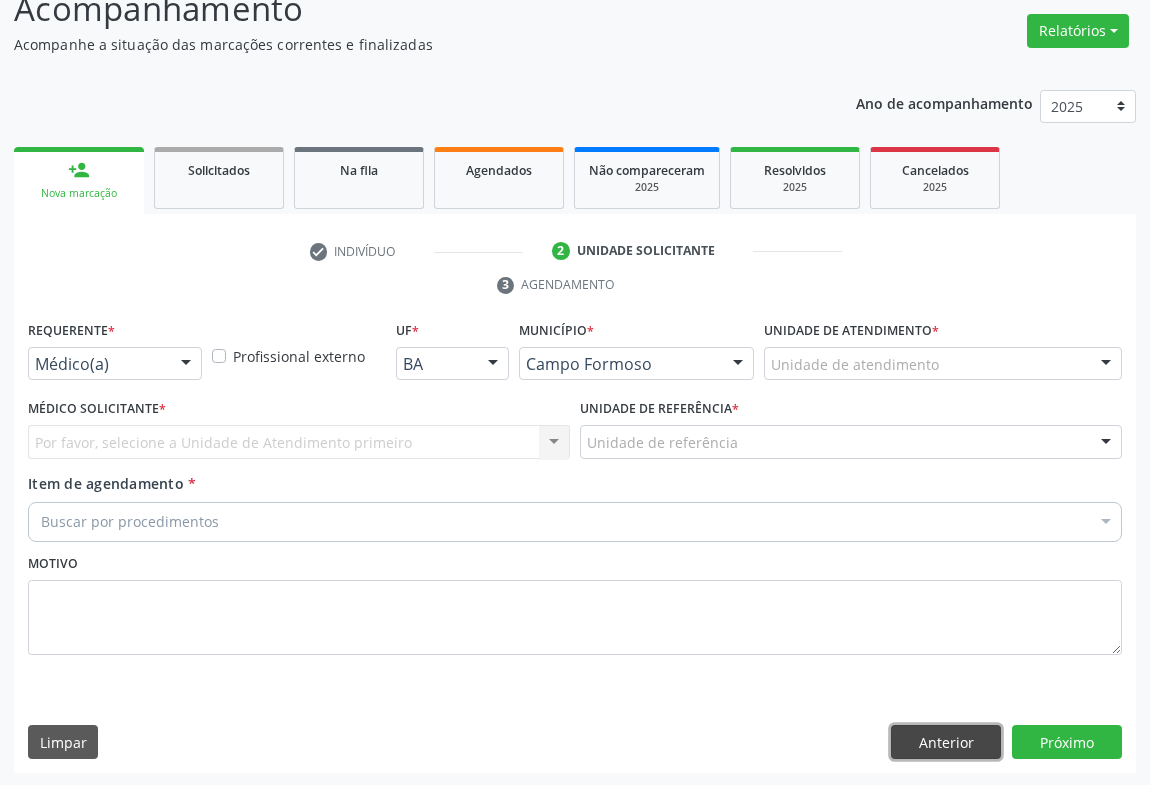 click on "Anterior" at bounding box center (946, 742) 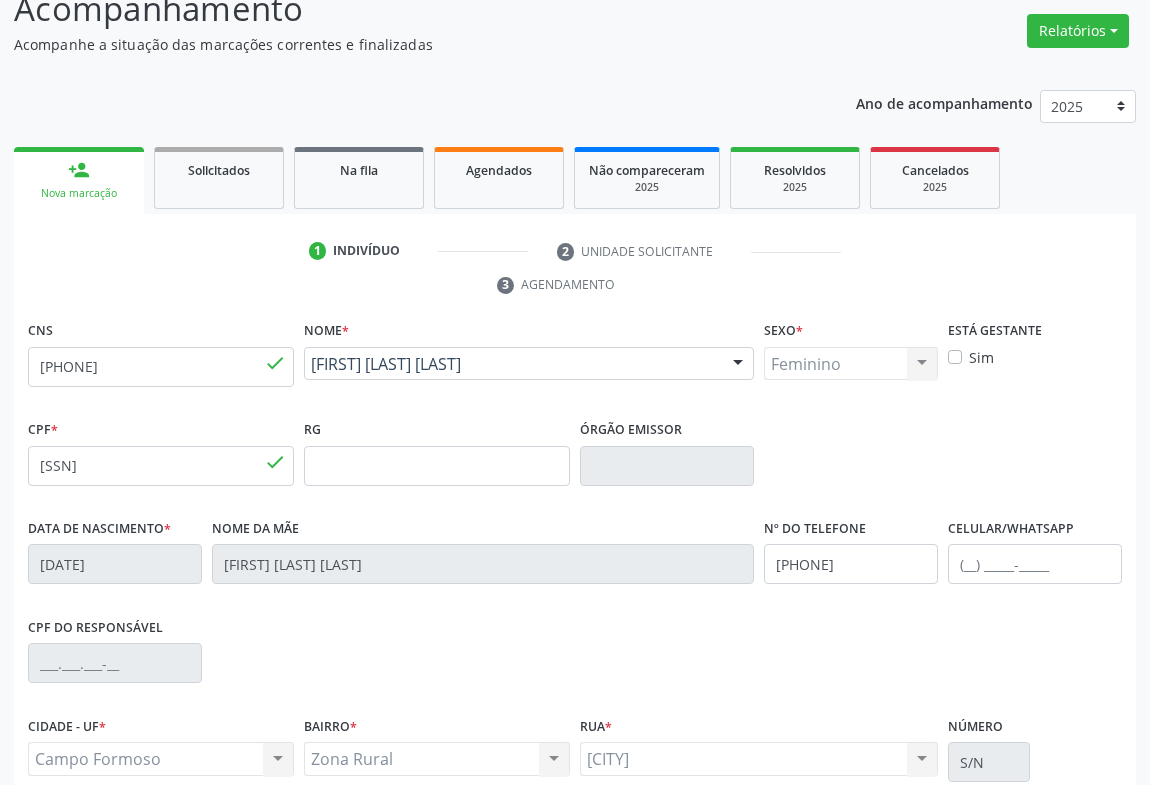 scroll, scrollTop: 331, scrollLeft: 0, axis: vertical 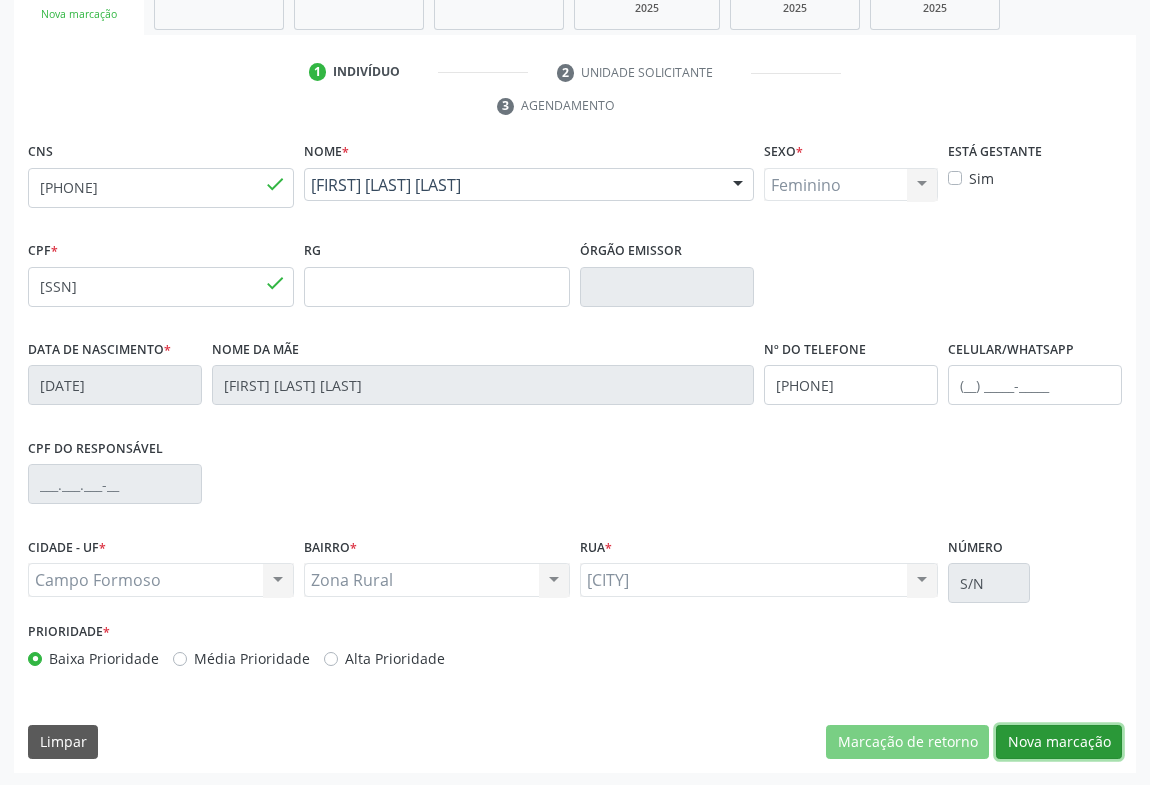 click on "Nova marcação" at bounding box center [1059, 742] 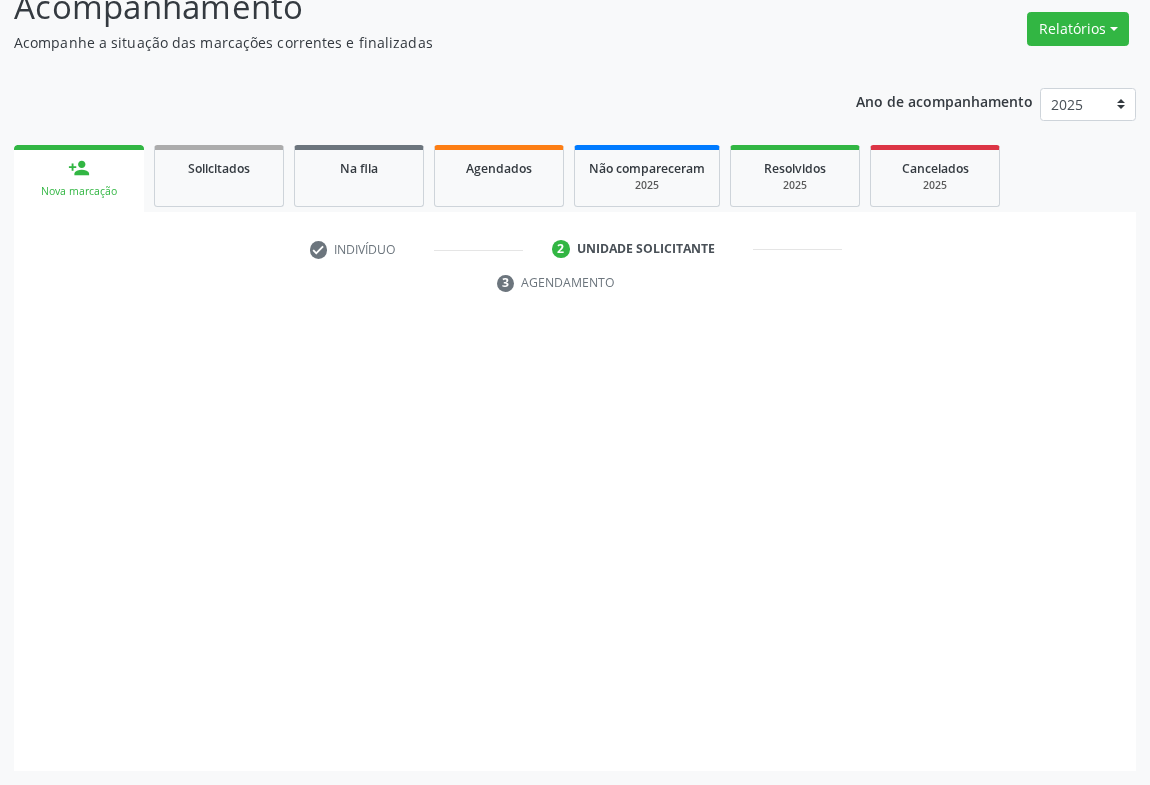 scroll, scrollTop: 152, scrollLeft: 0, axis: vertical 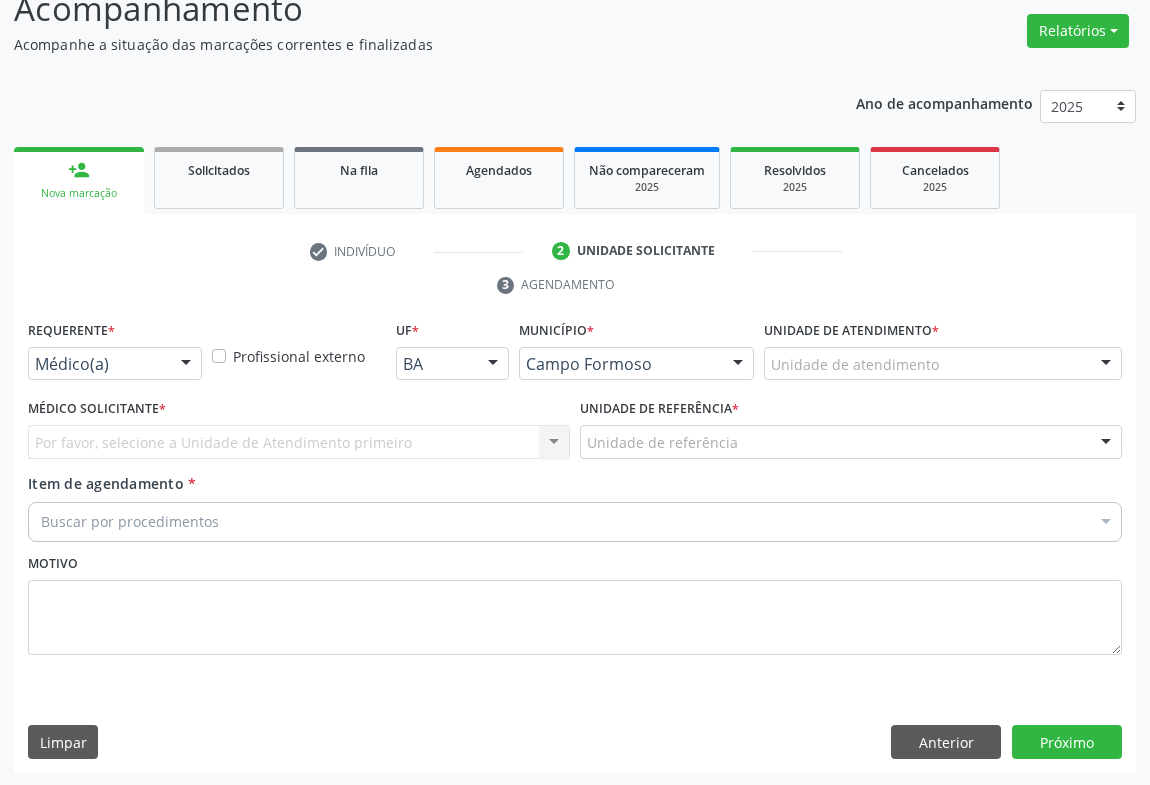 click at bounding box center [186, 365] 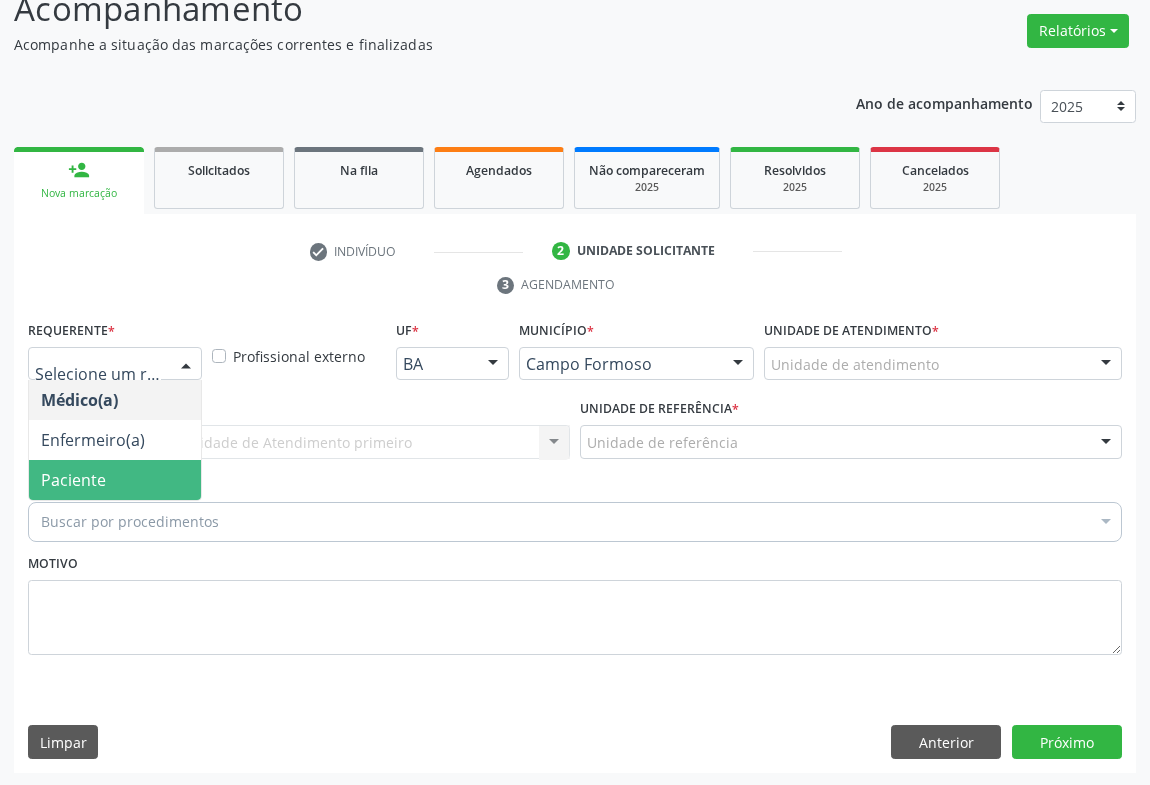 click on "Paciente" at bounding box center [115, 480] 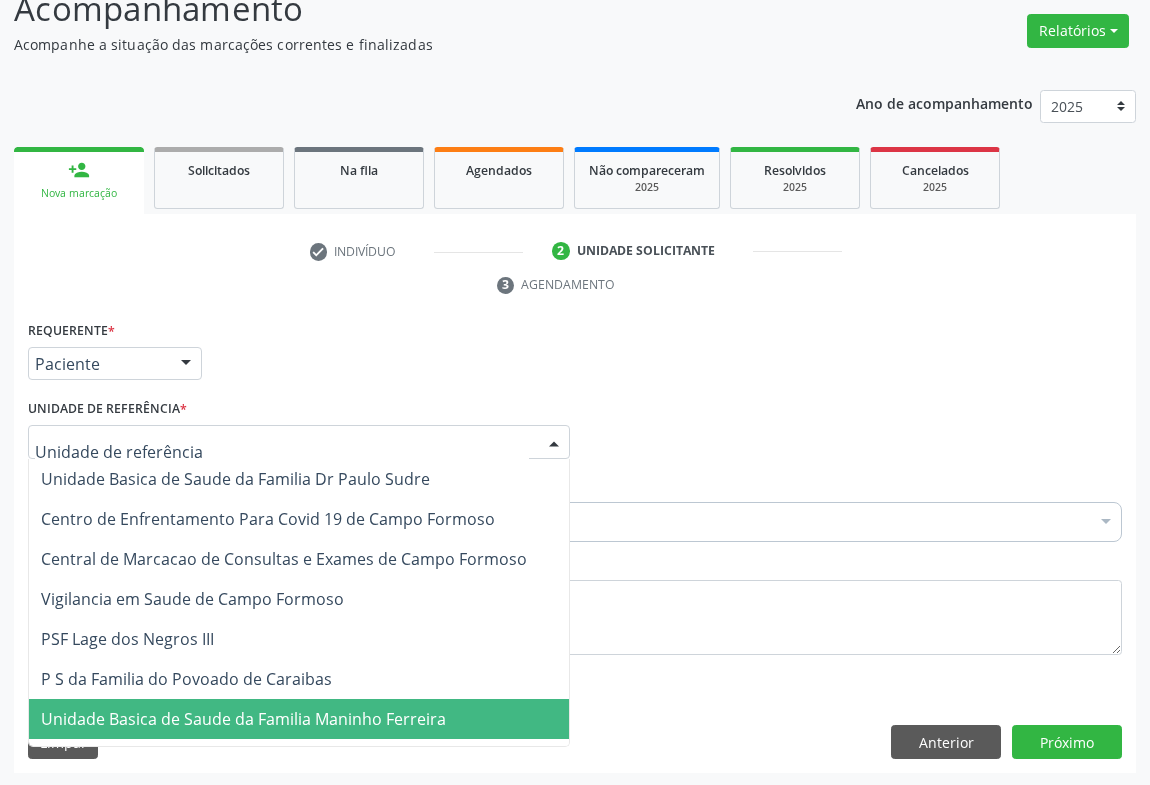 click on "Unidade Basica de Saude da Familia Maninho Ferreira" at bounding box center [299, 719] 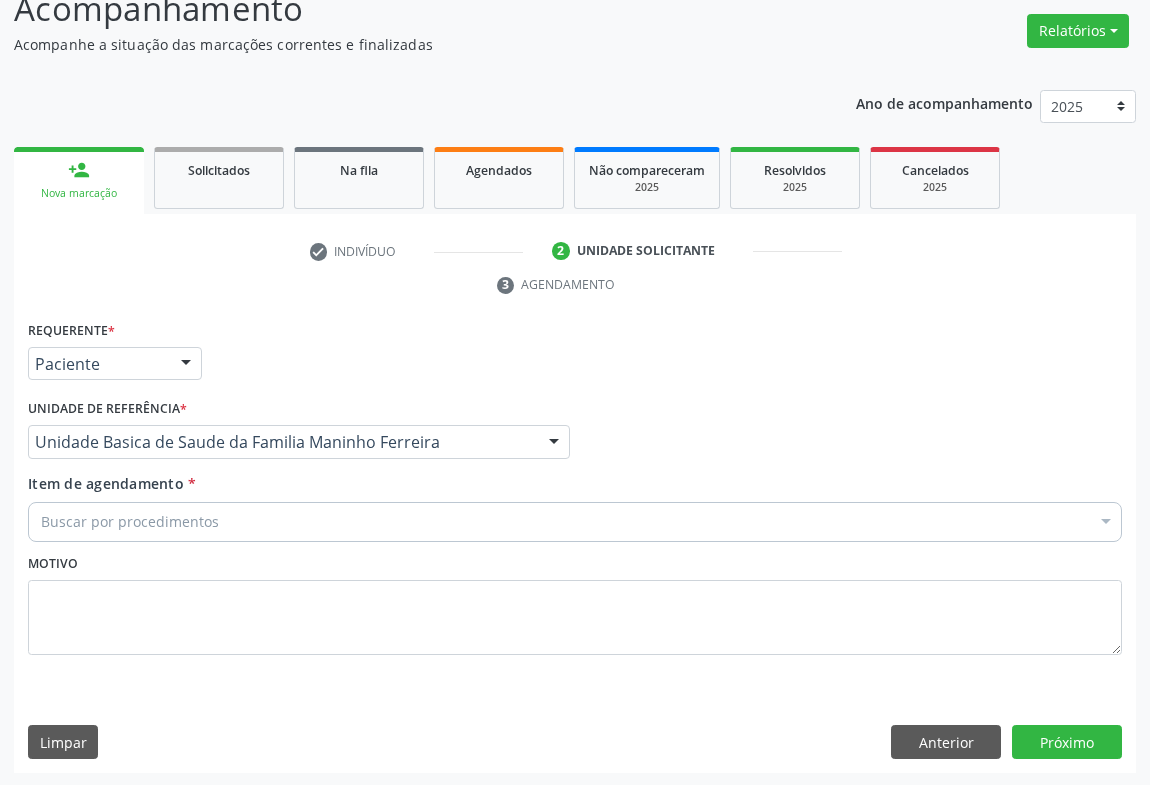 click on "Buscar por procedimentos" at bounding box center [575, 522] 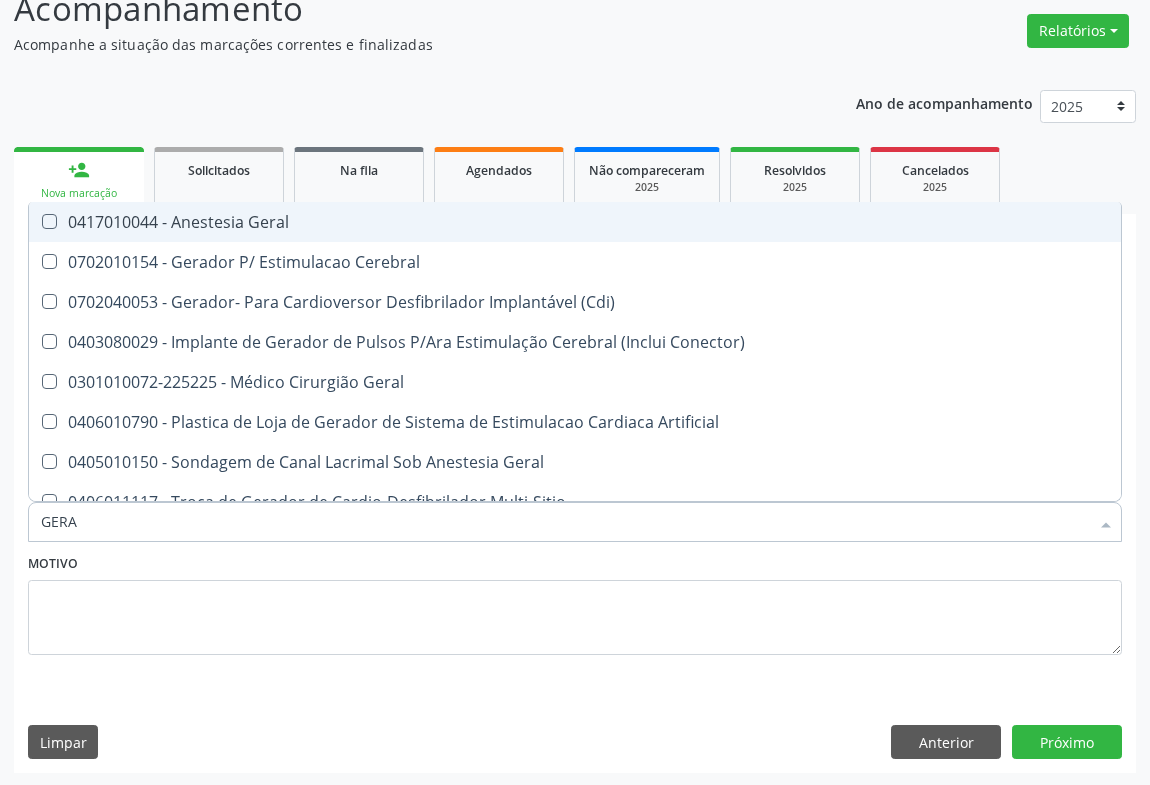 type on "GERAL" 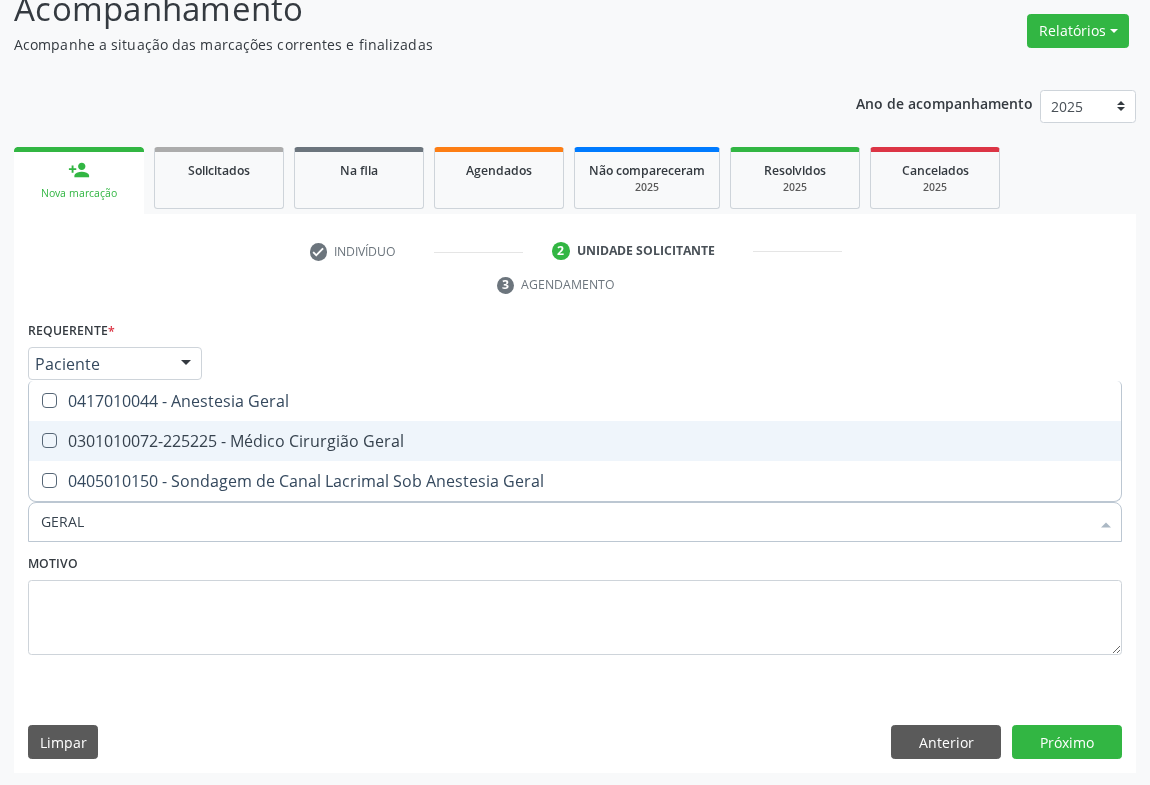 click on "0301010072-225225 - Médico Cirurgião Geral" at bounding box center [575, 441] 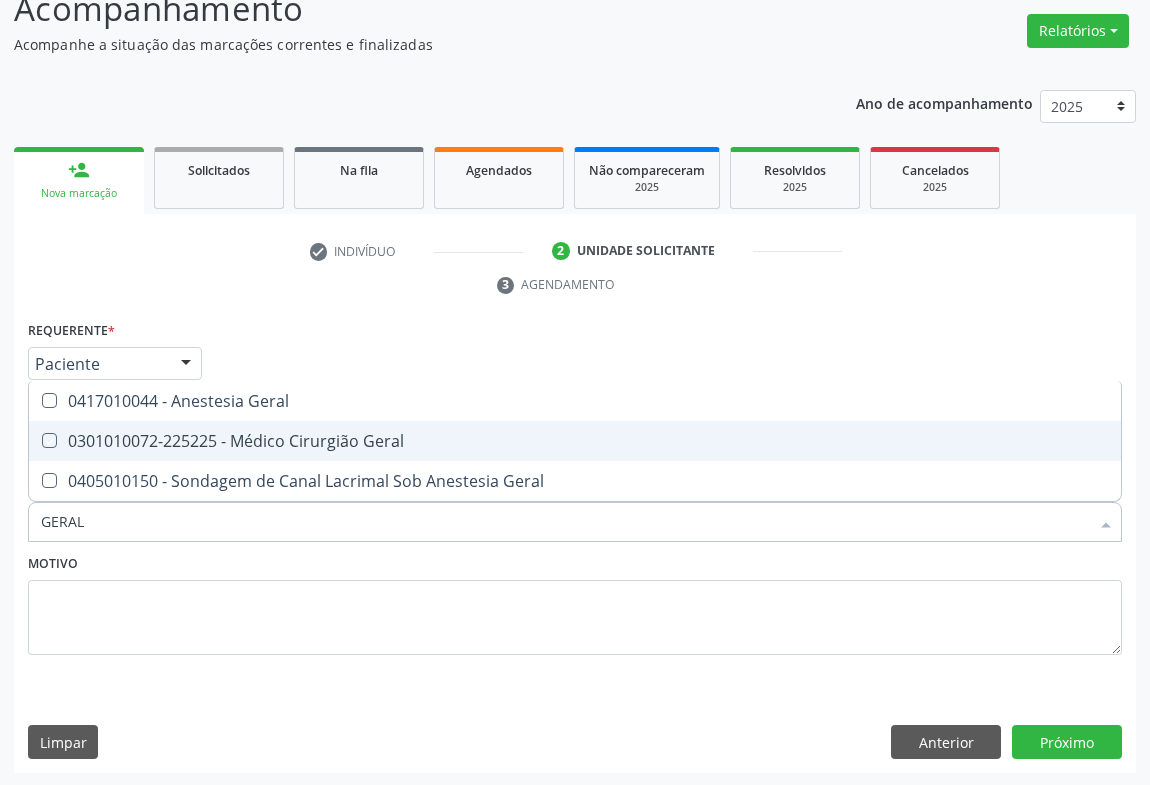 checkbox on "true" 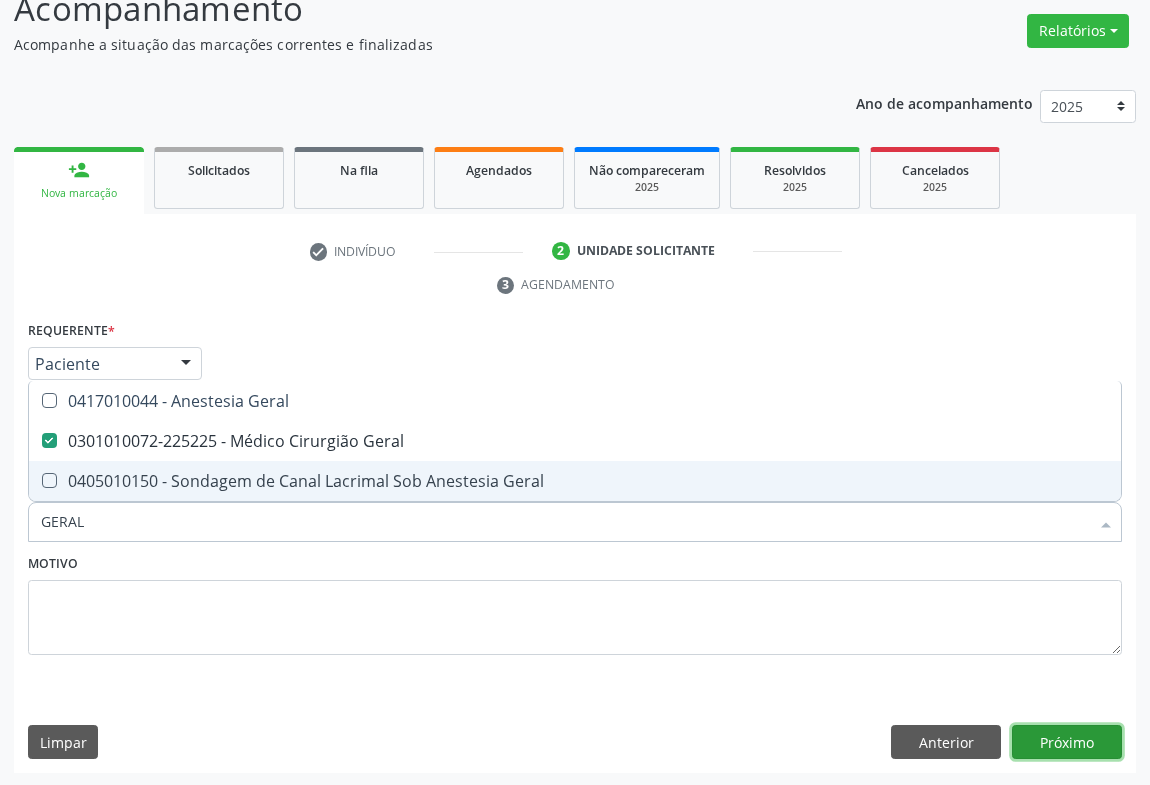 click on "Próximo" at bounding box center (1067, 742) 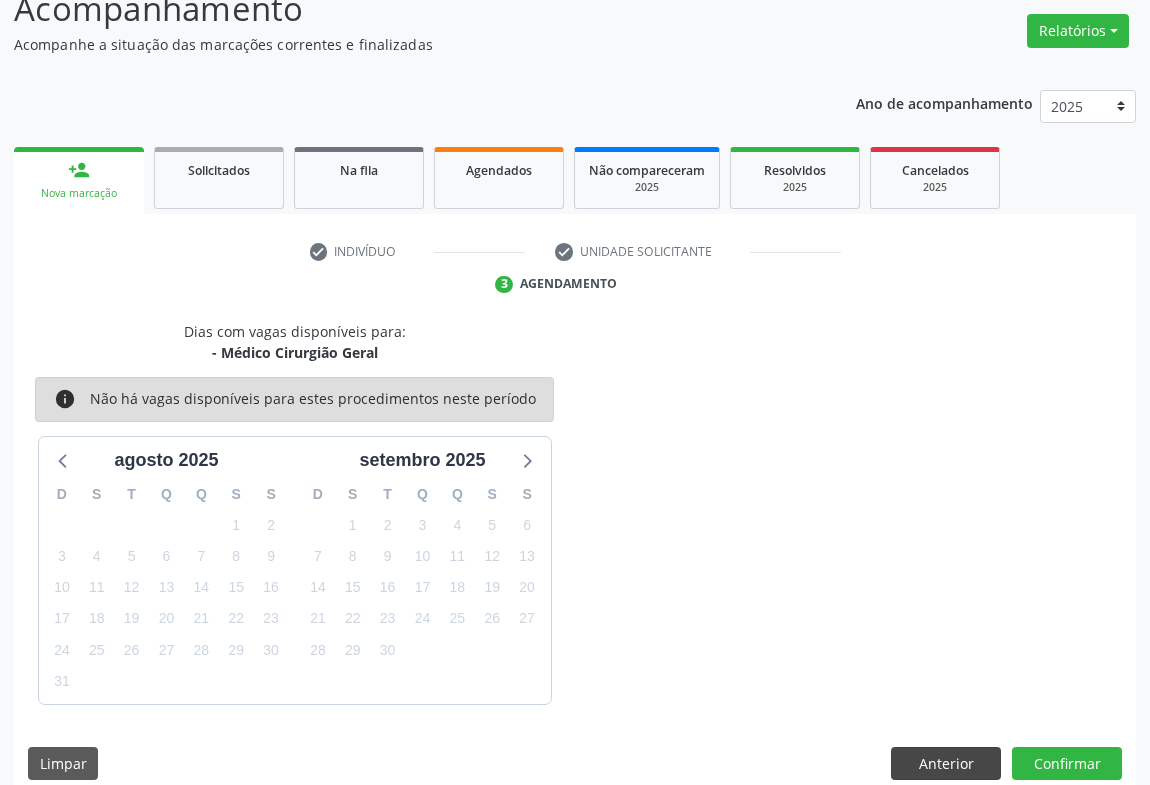 scroll, scrollTop: 174, scrollLeft: 0, axis: vertical 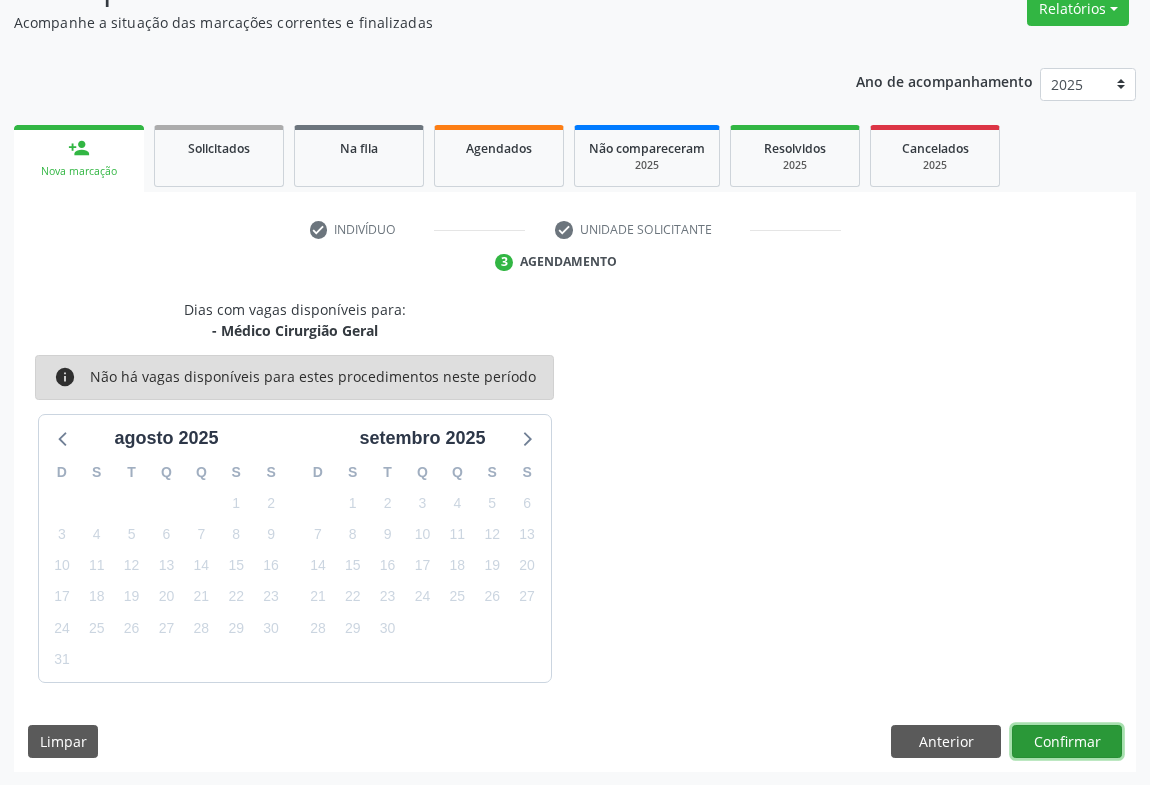 click on "Confirmar" at bounding box center [1067, 742] 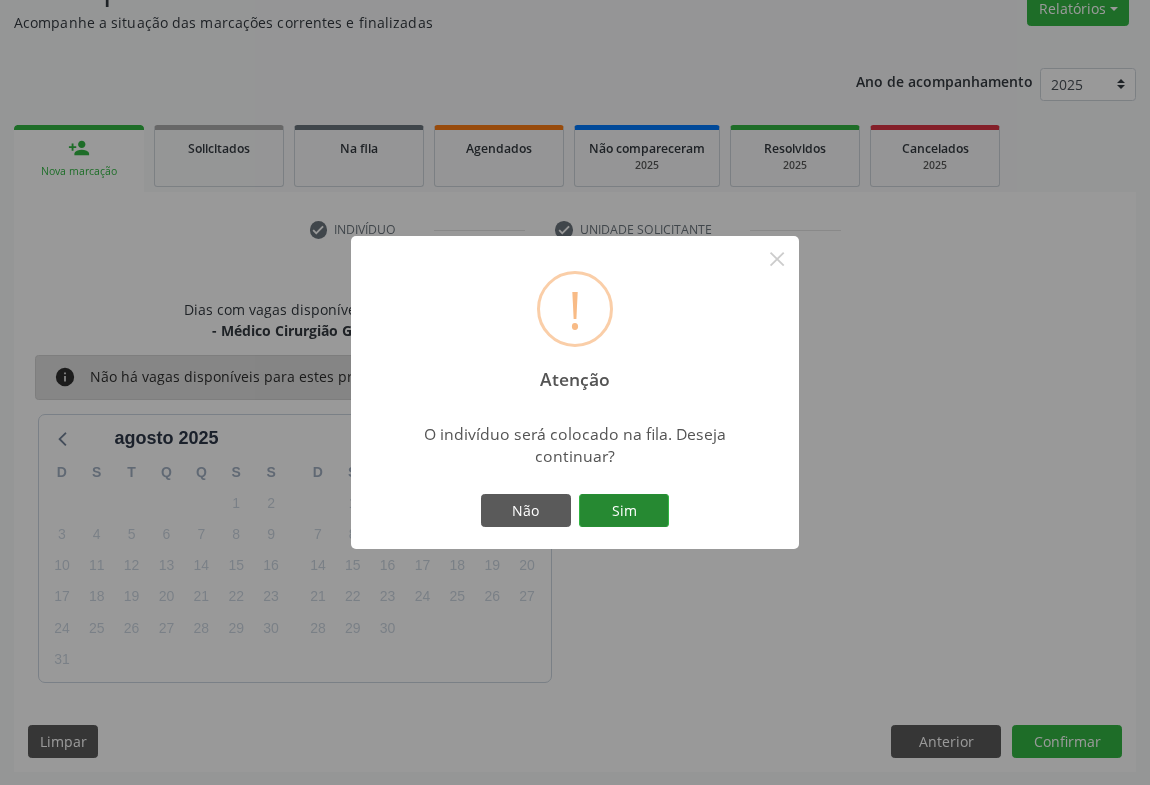 click on "Sim" at bounding box center [624, 511] 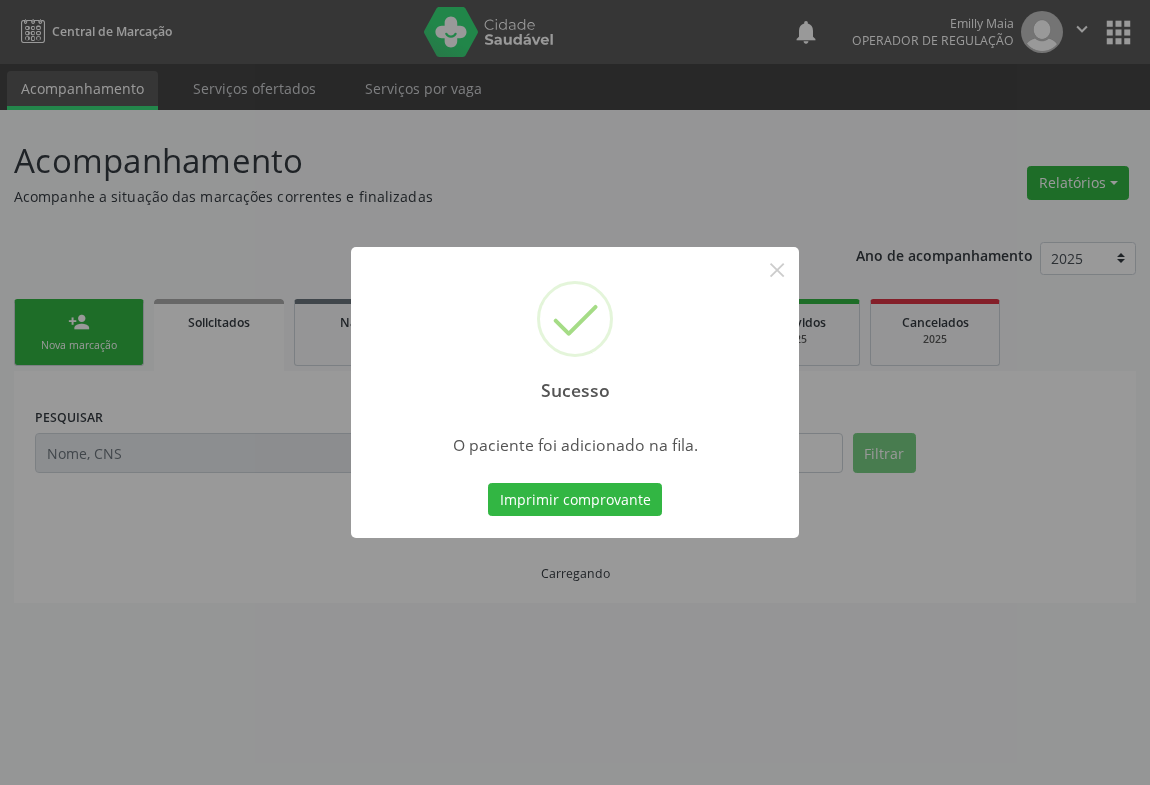 scroll, scrollTop: 0, scrollLeft: 0, axis: both 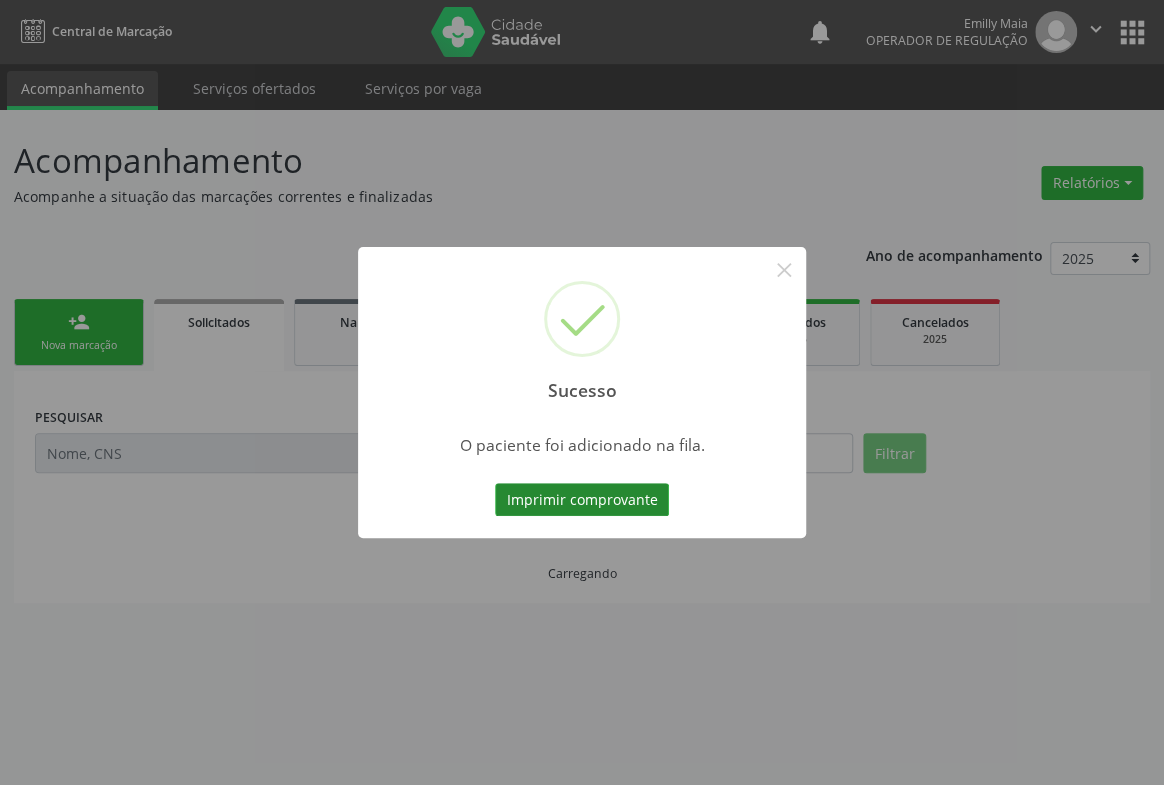 click on "Imprimir comprovante" at bounding box center [582, 500] 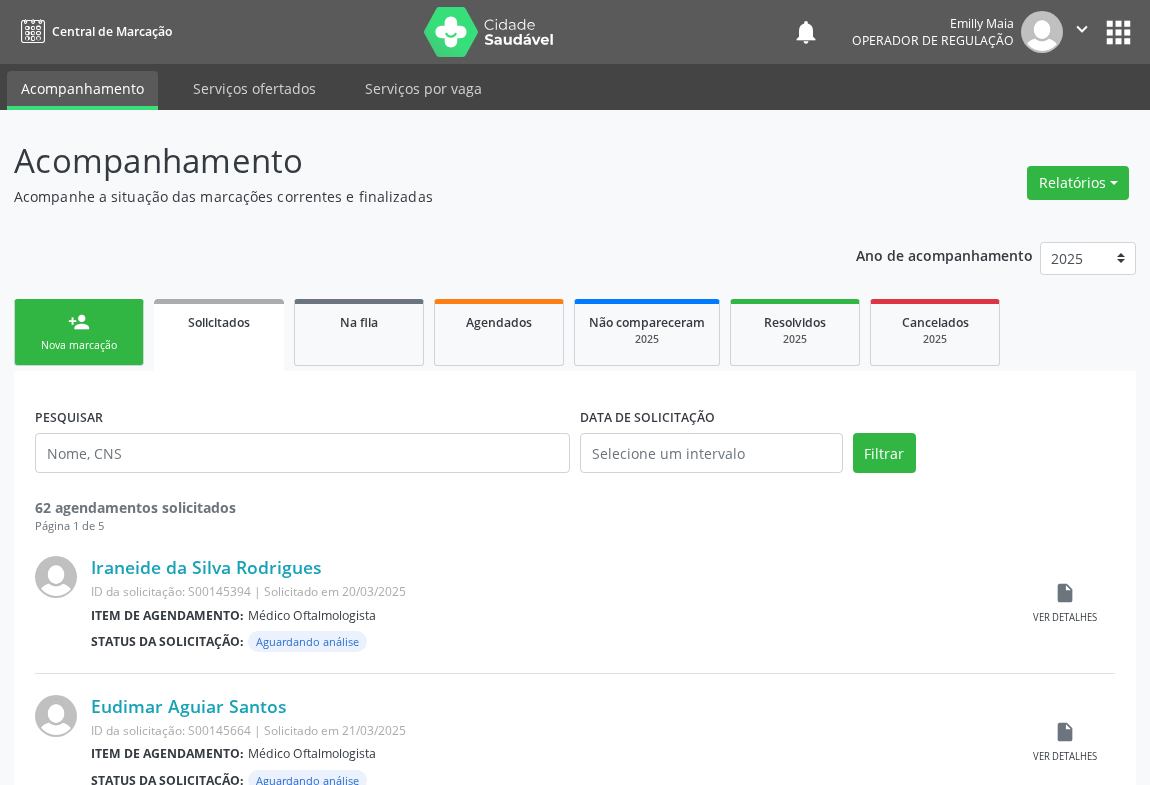 click on "person_add
Nova marcação" at bounding box center [79, 332] 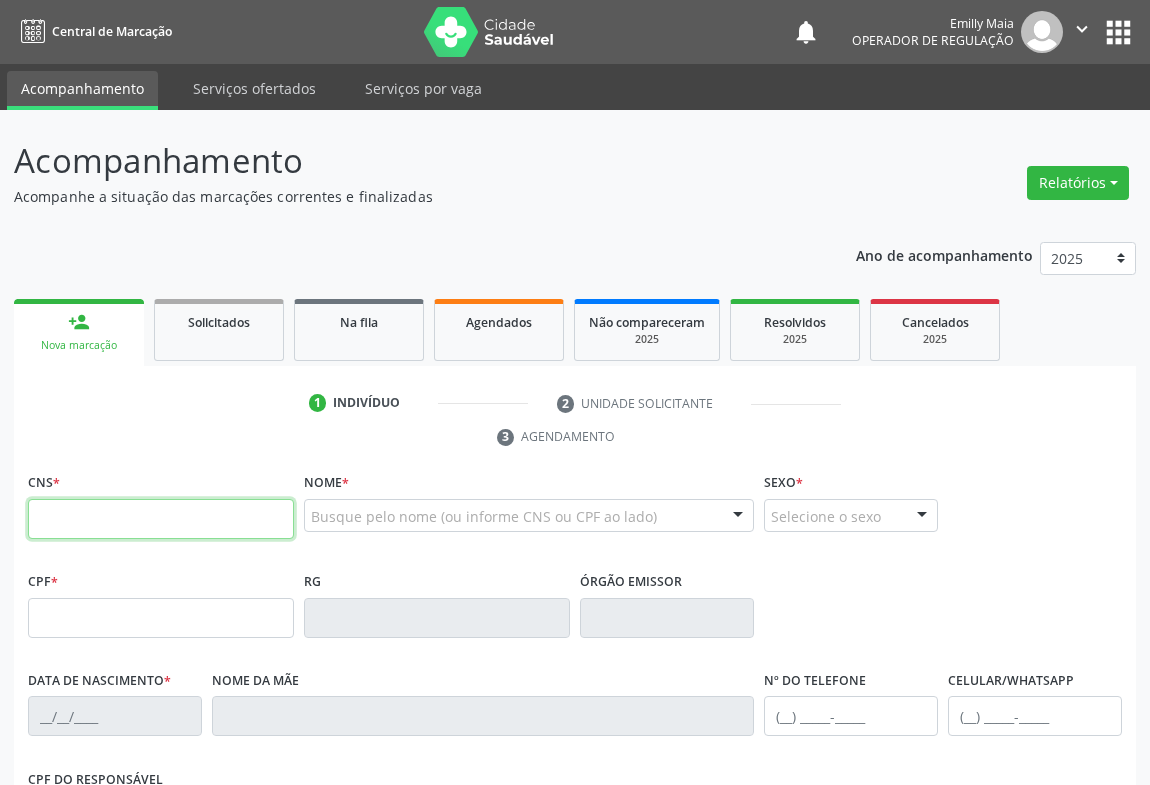 click at bounding box center (161, 519) 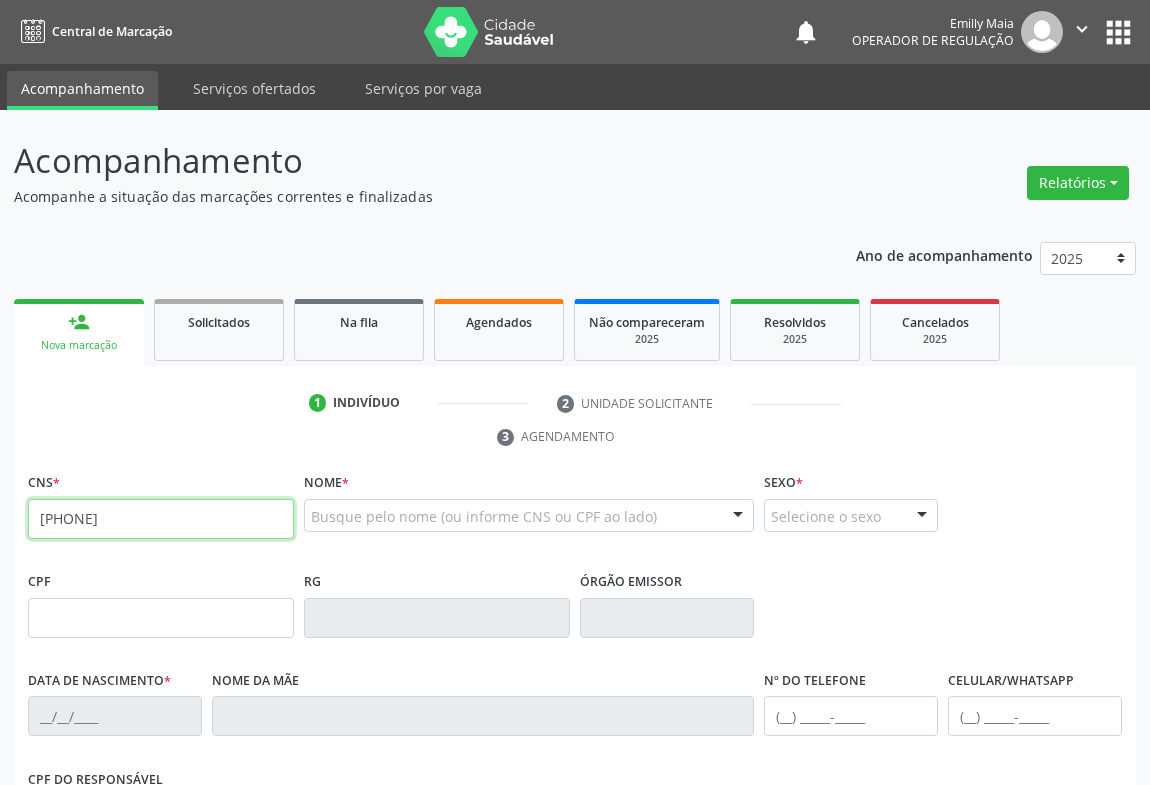 type on "706 3087 5900 7975" 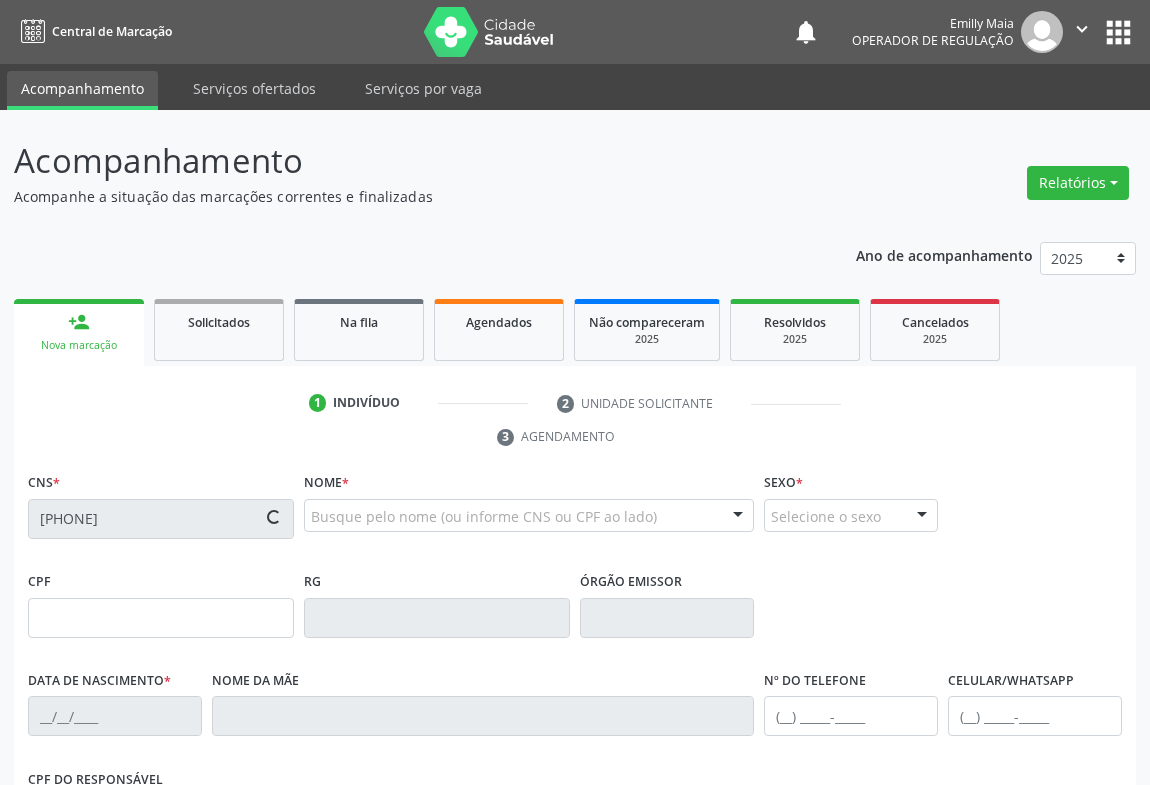scroll, scrollTop: 331, scrollLeft: 0, axis: vertical 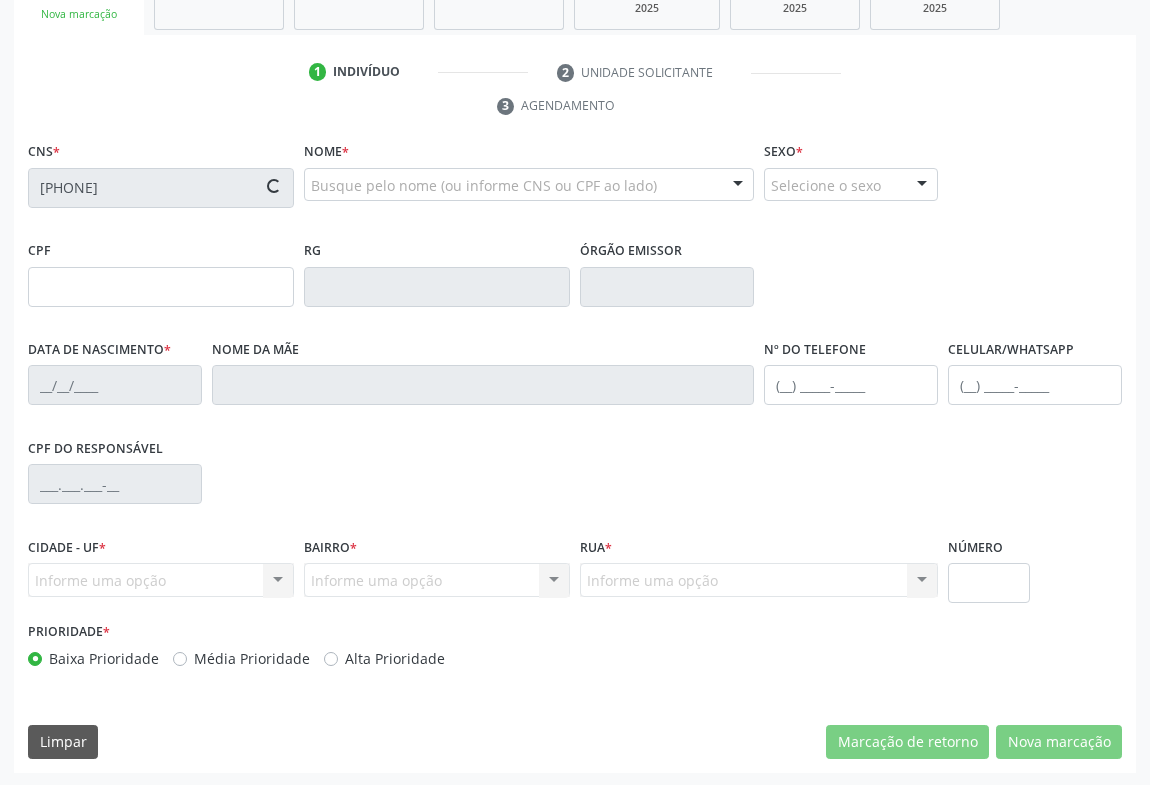 type on "097.446.385-08" 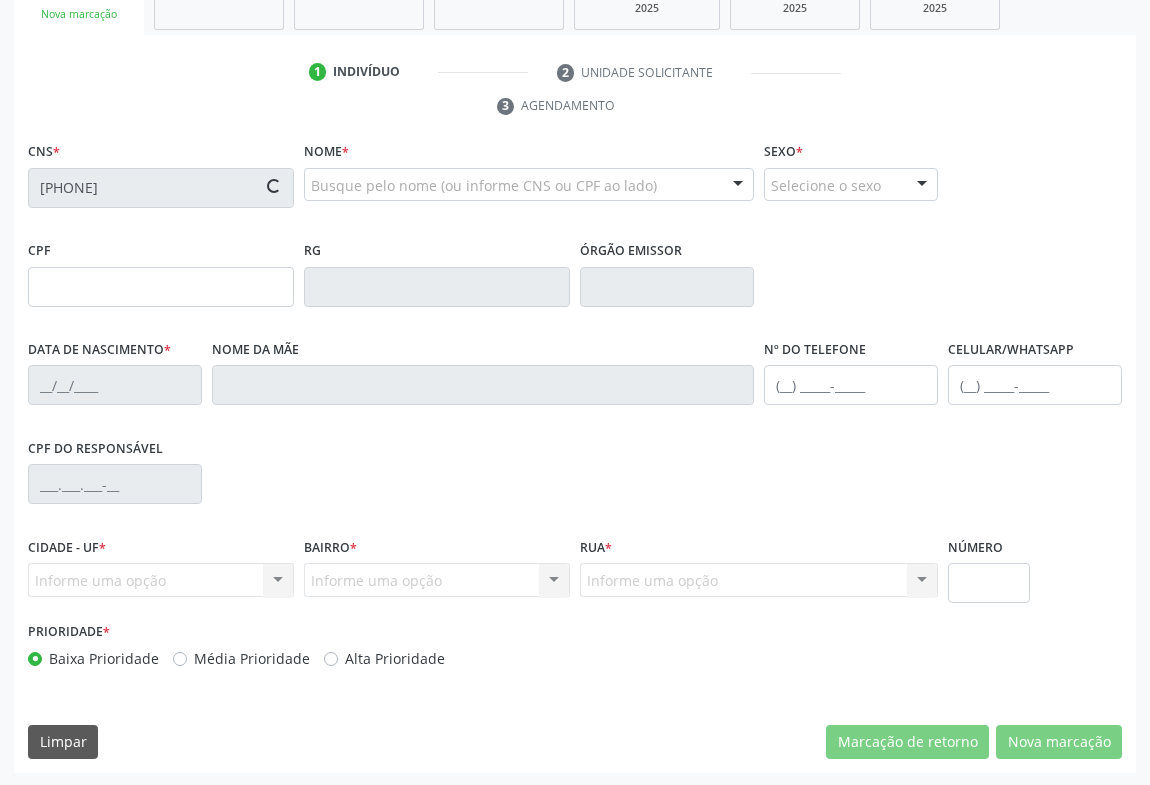 type on "01/09/2017" 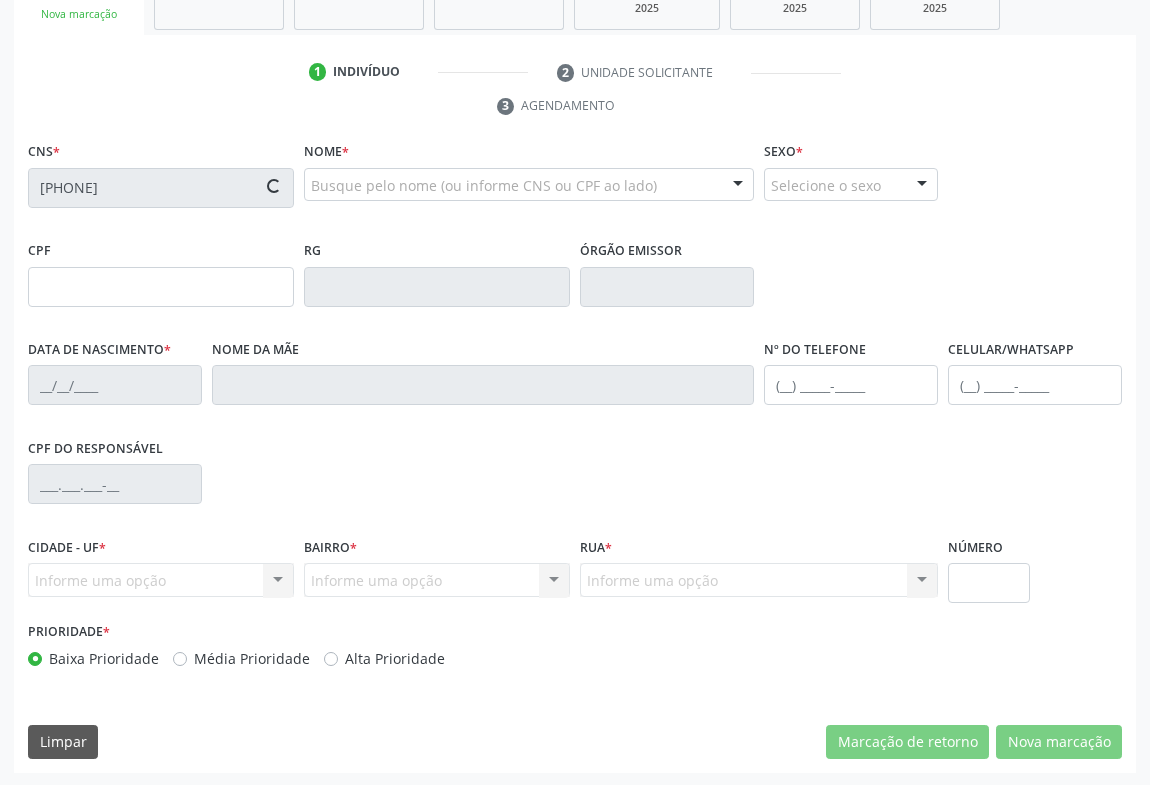 type on "Cledimar Silva Ferreira" 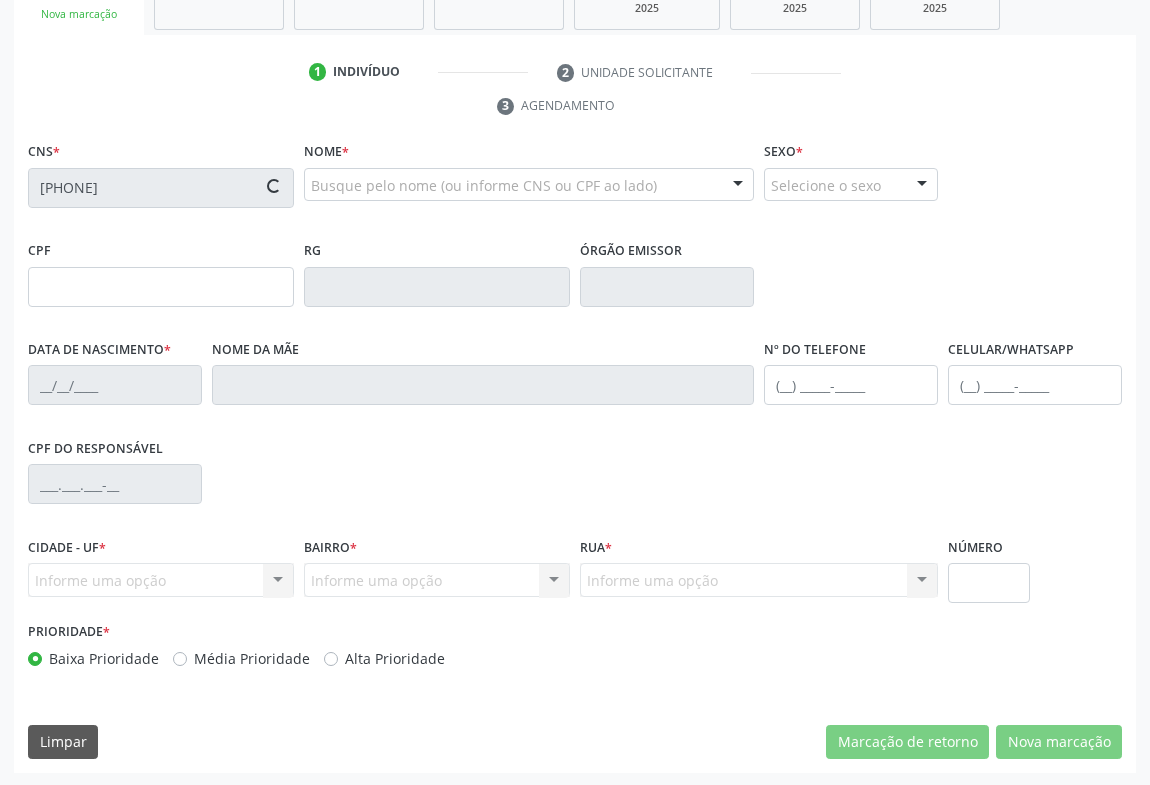 type on "(74) 99951-4180" 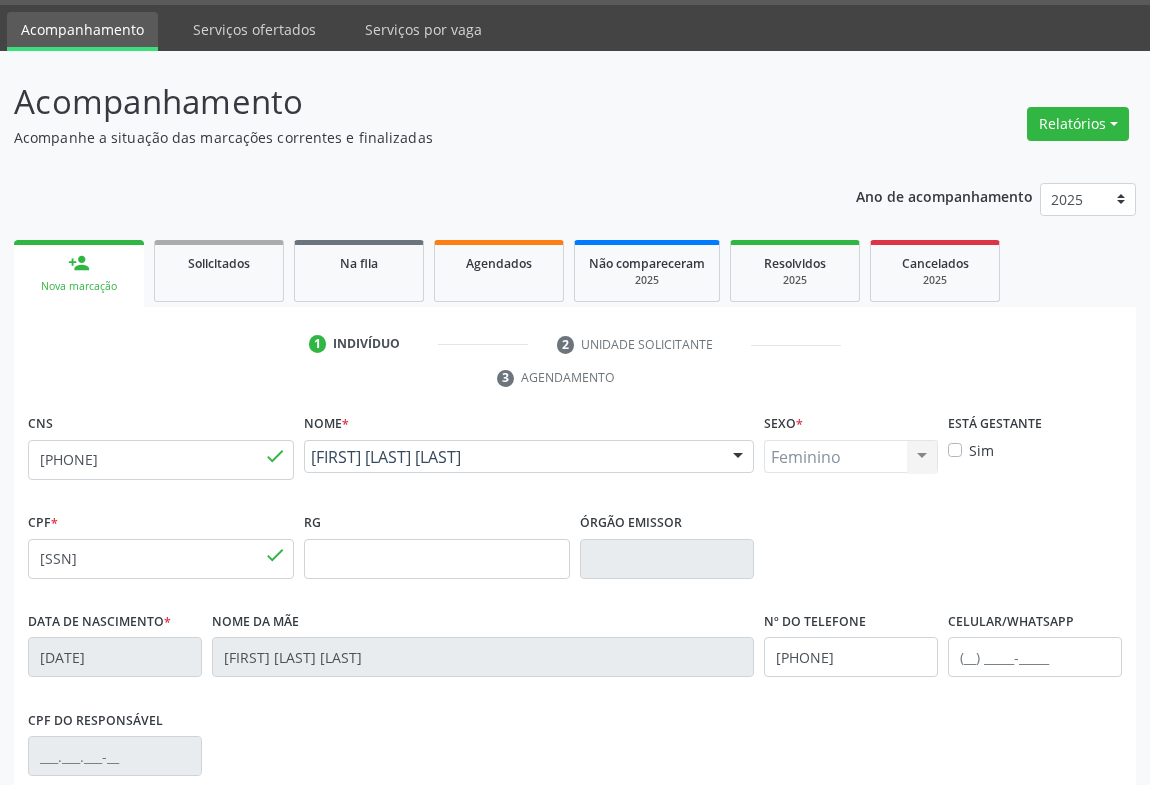 scroll, scrollTop: 0, scrollLeft: 0, axis: both 